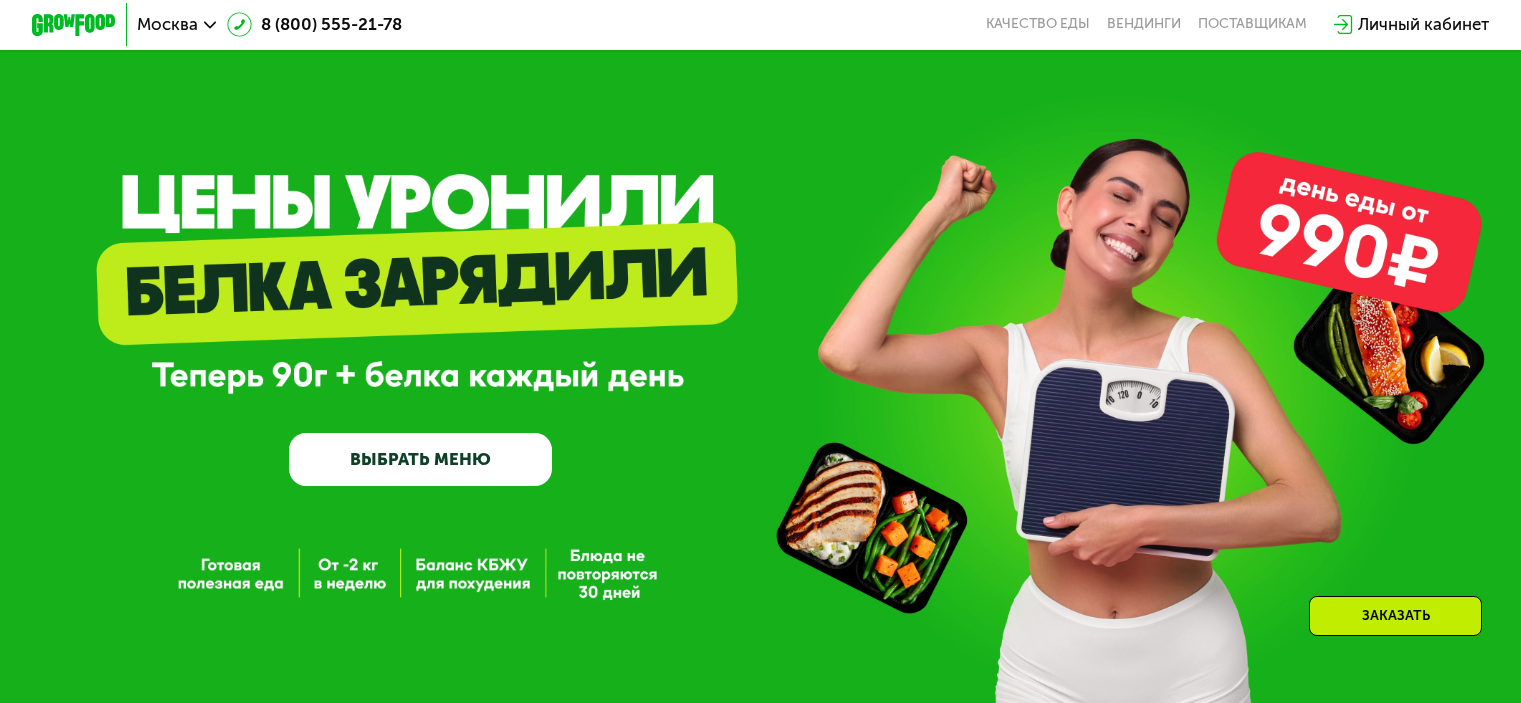 scroll, scrollTop: 1100, scrollLeft: 0, axis: vertical 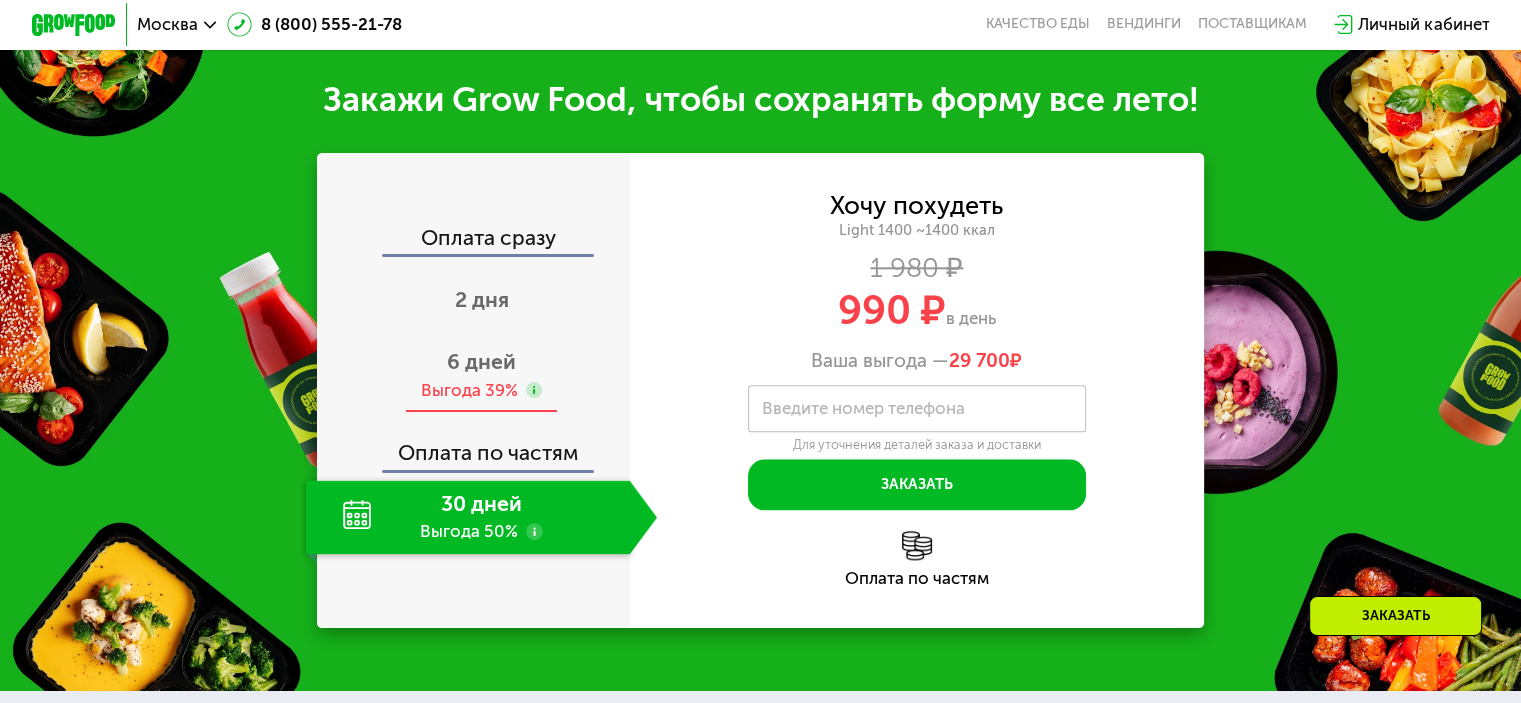 click on "6 дней Выгода 39%" at bounding box center (481, 376) 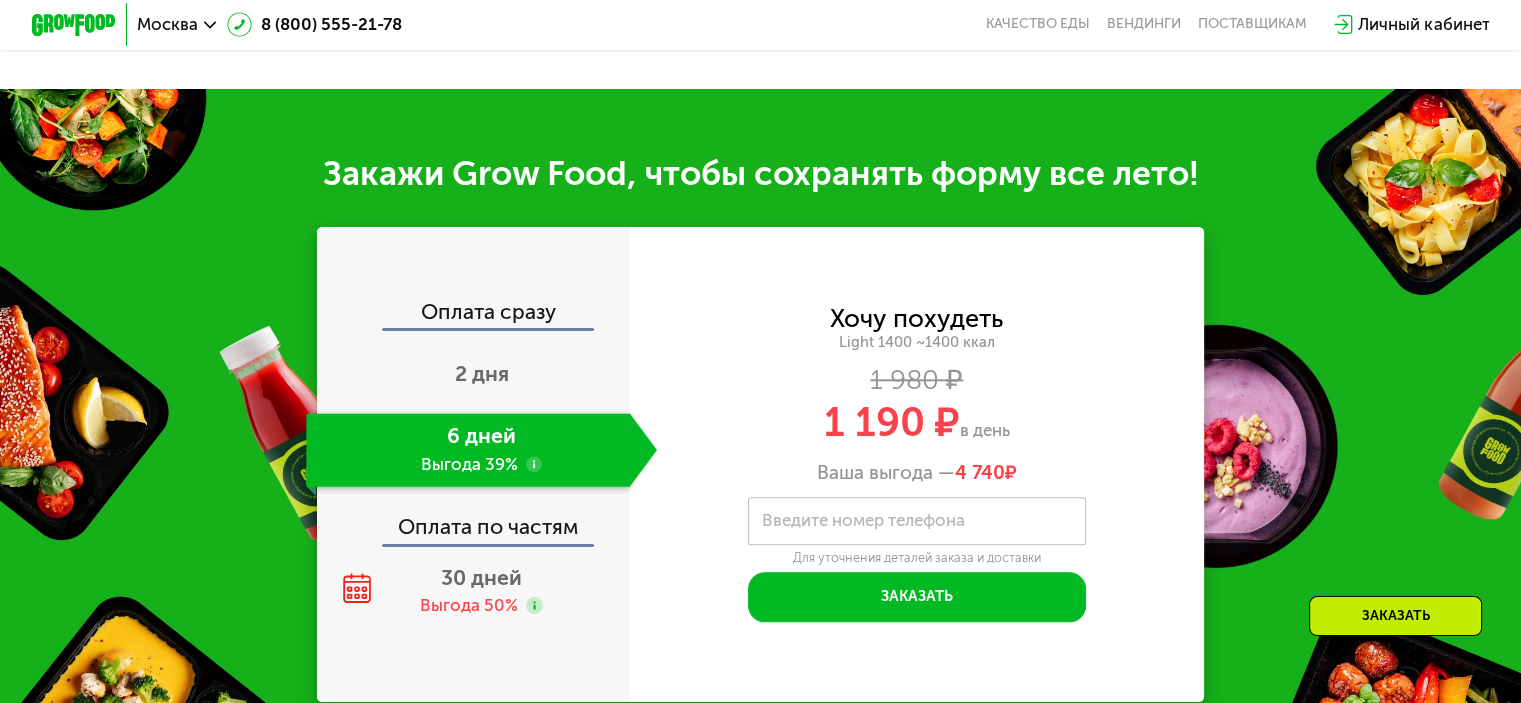scroll, scrollTop: 1800, scrollLeft: 0, axis: vertical 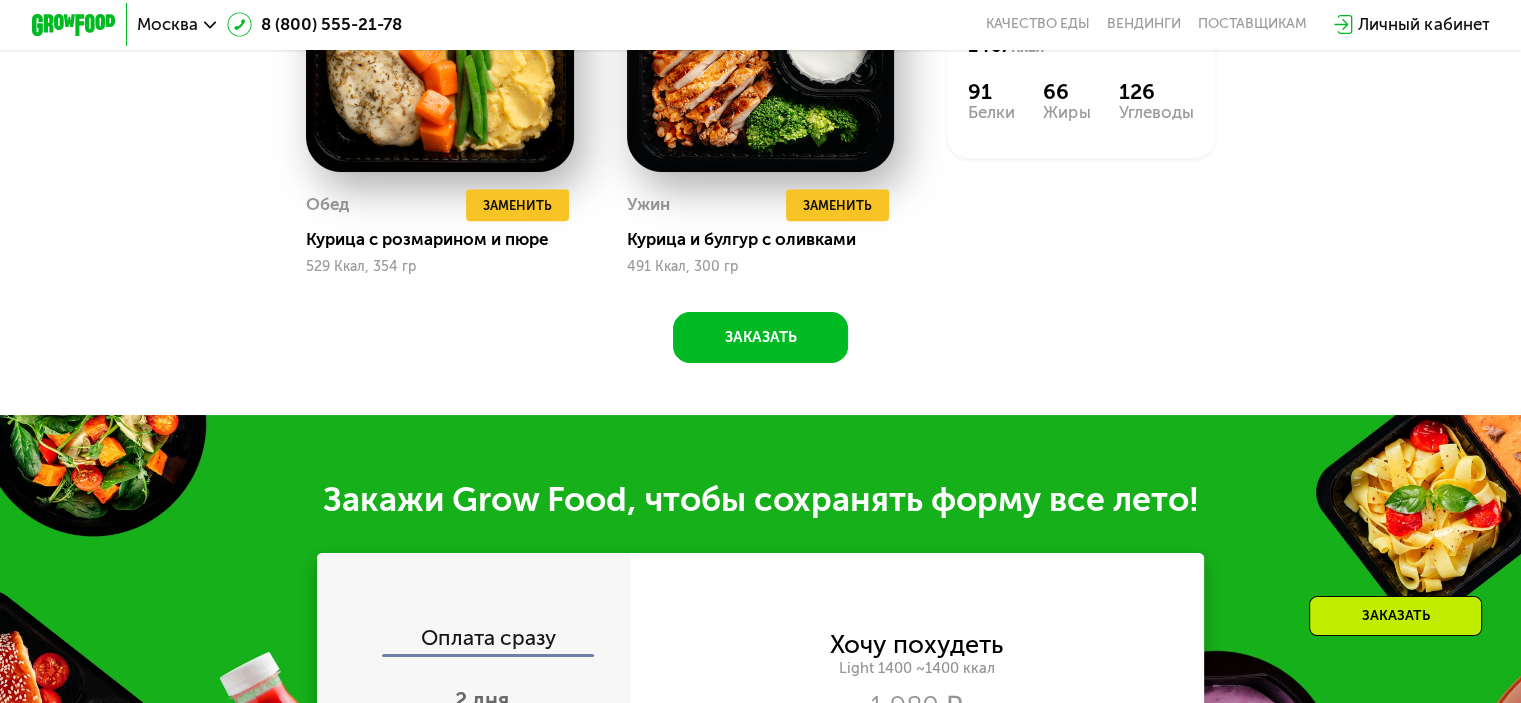 click on "Личный кабинет" at bounding box center [1423, 24] 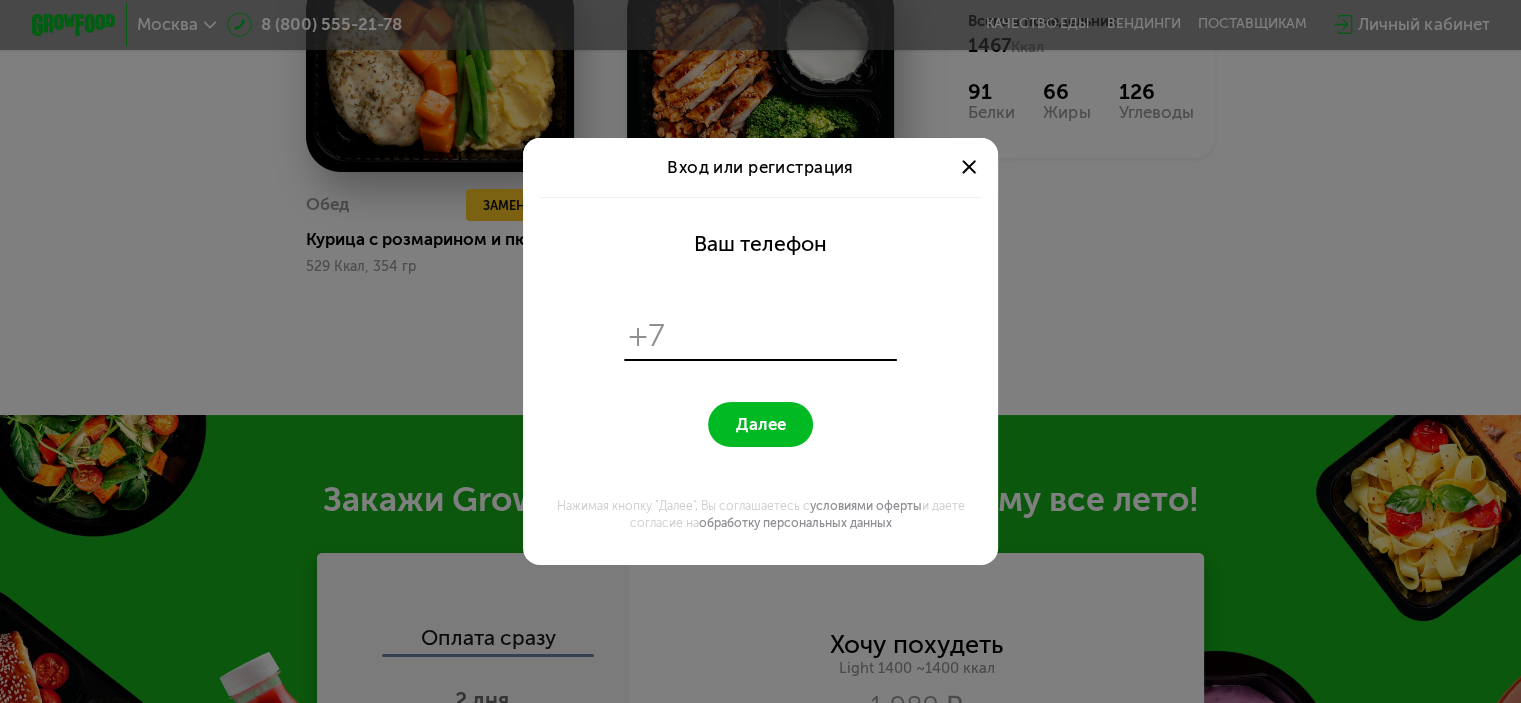 scroll, scrollTop: 0, scrollLeft: 0, axis: both 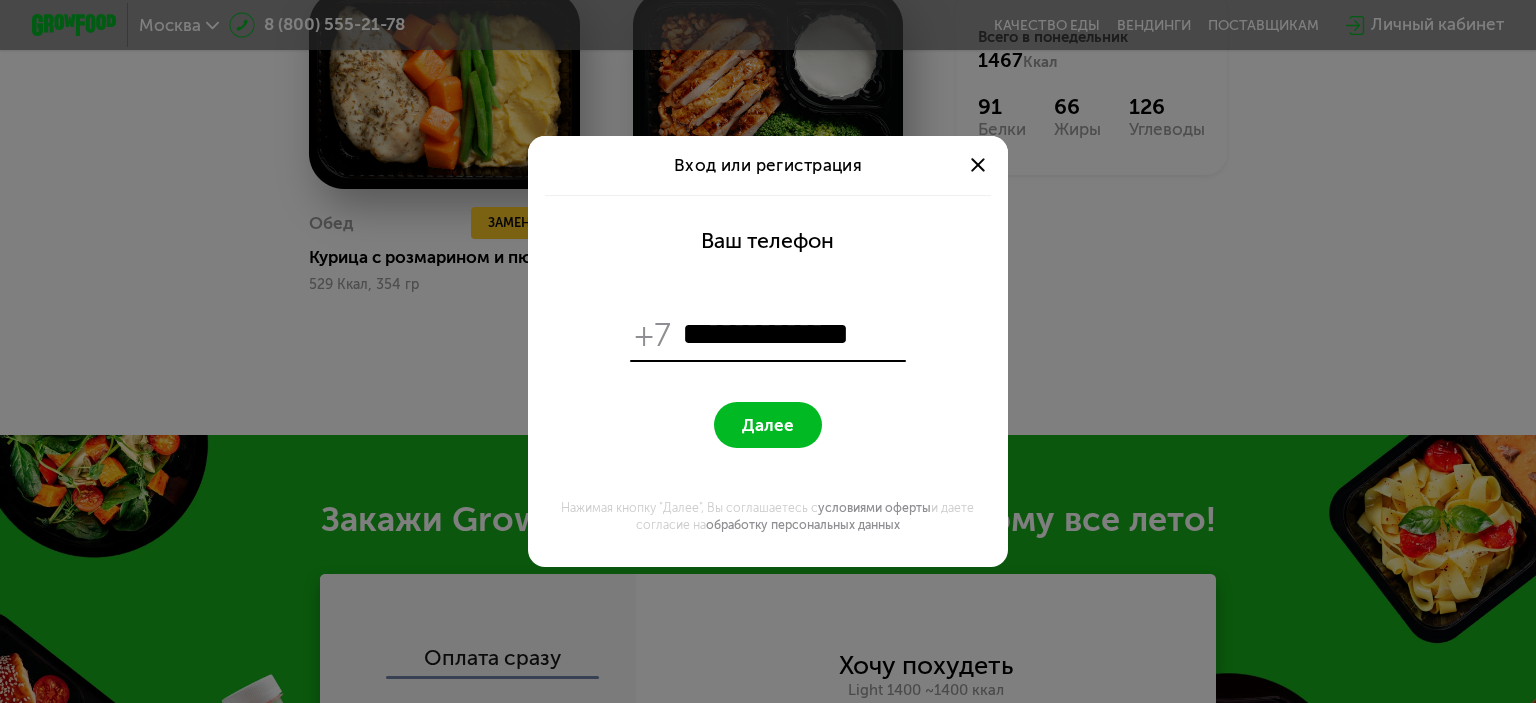 type on "**********" 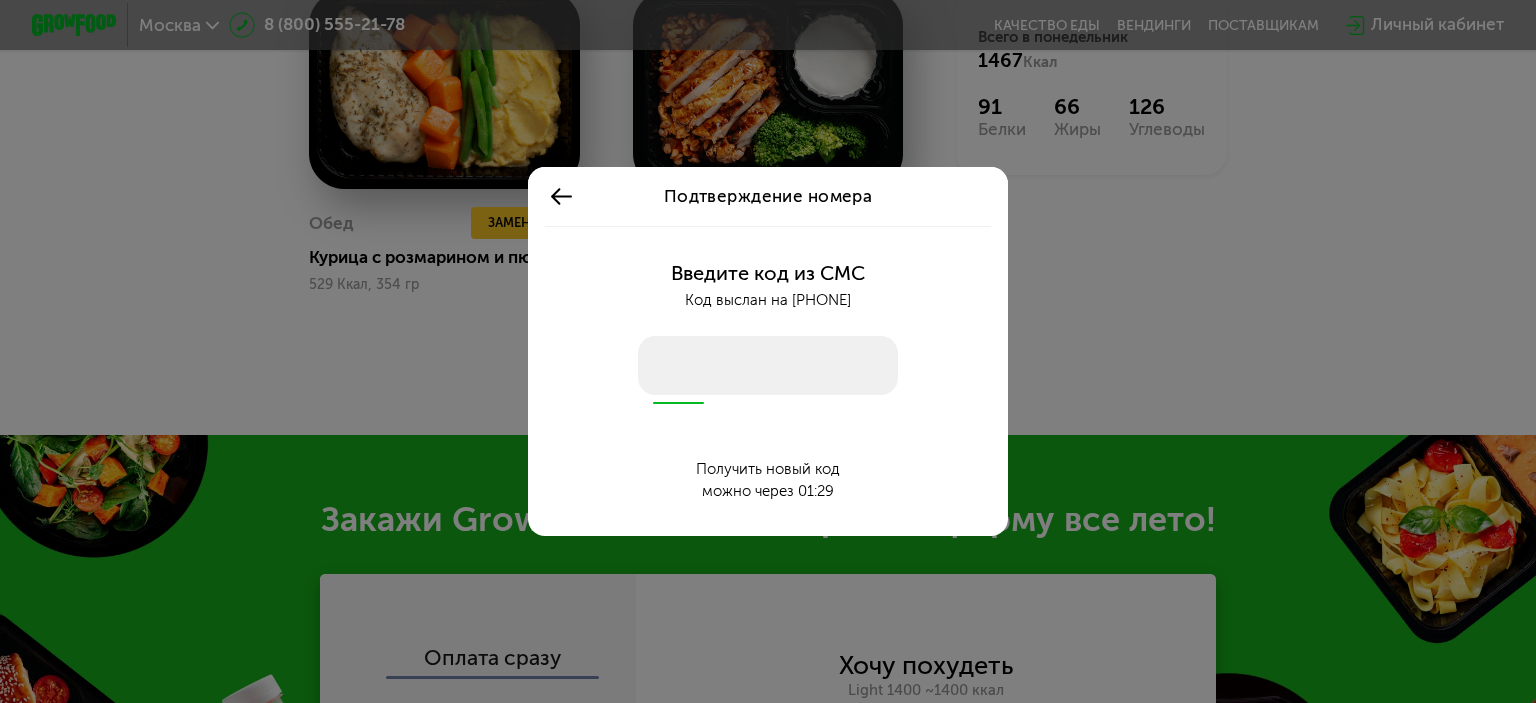 click at bounding box center [768, 366] 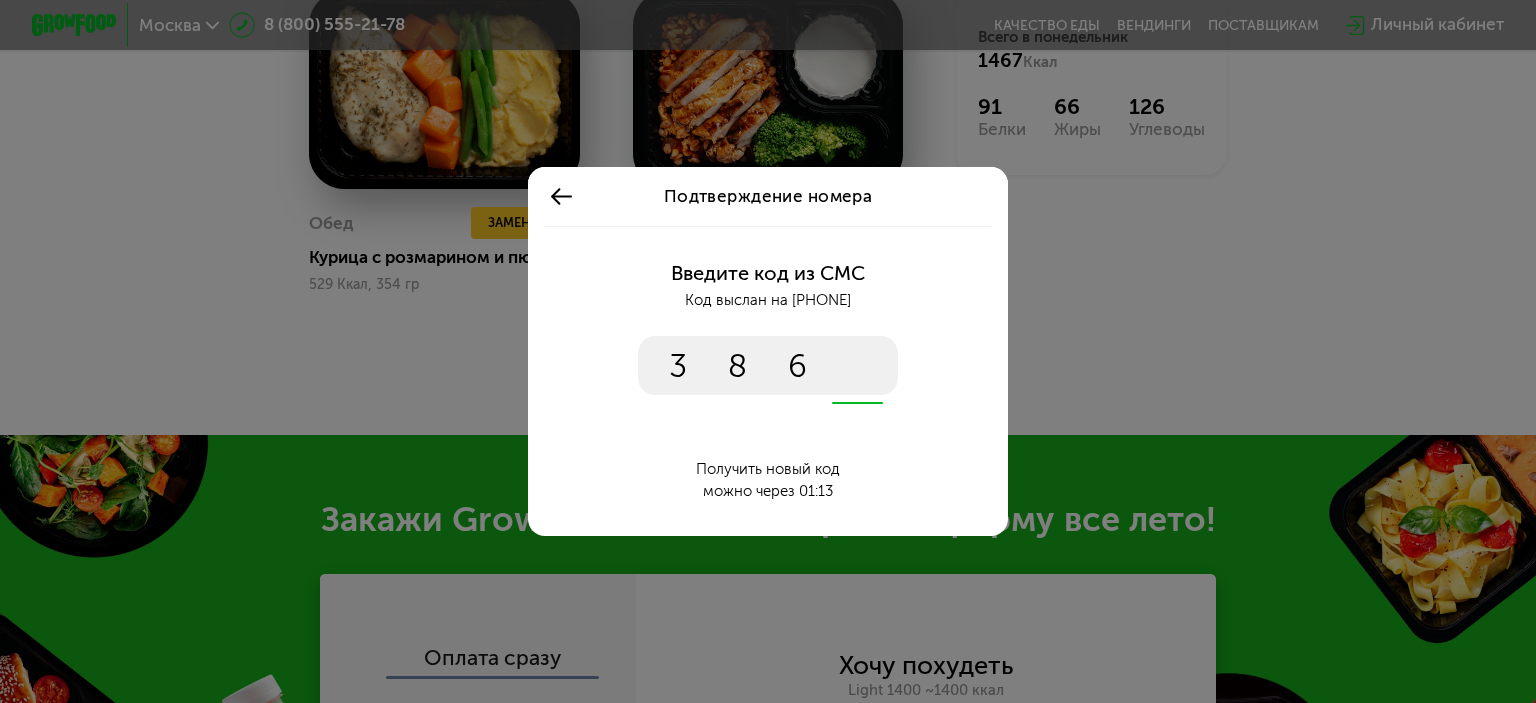 type on "****" 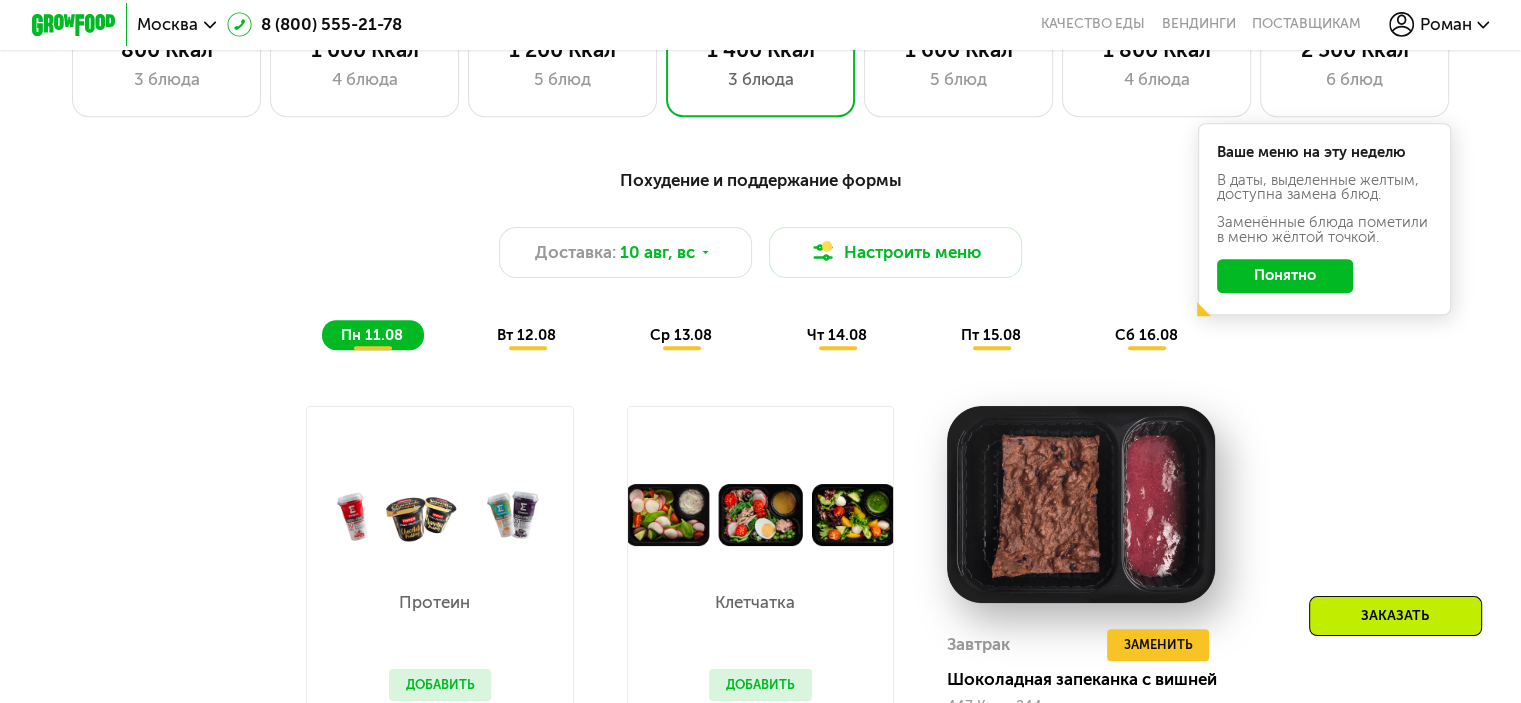 scroll, scrollTop: 900, scrollLeft: 0, axis: vertical 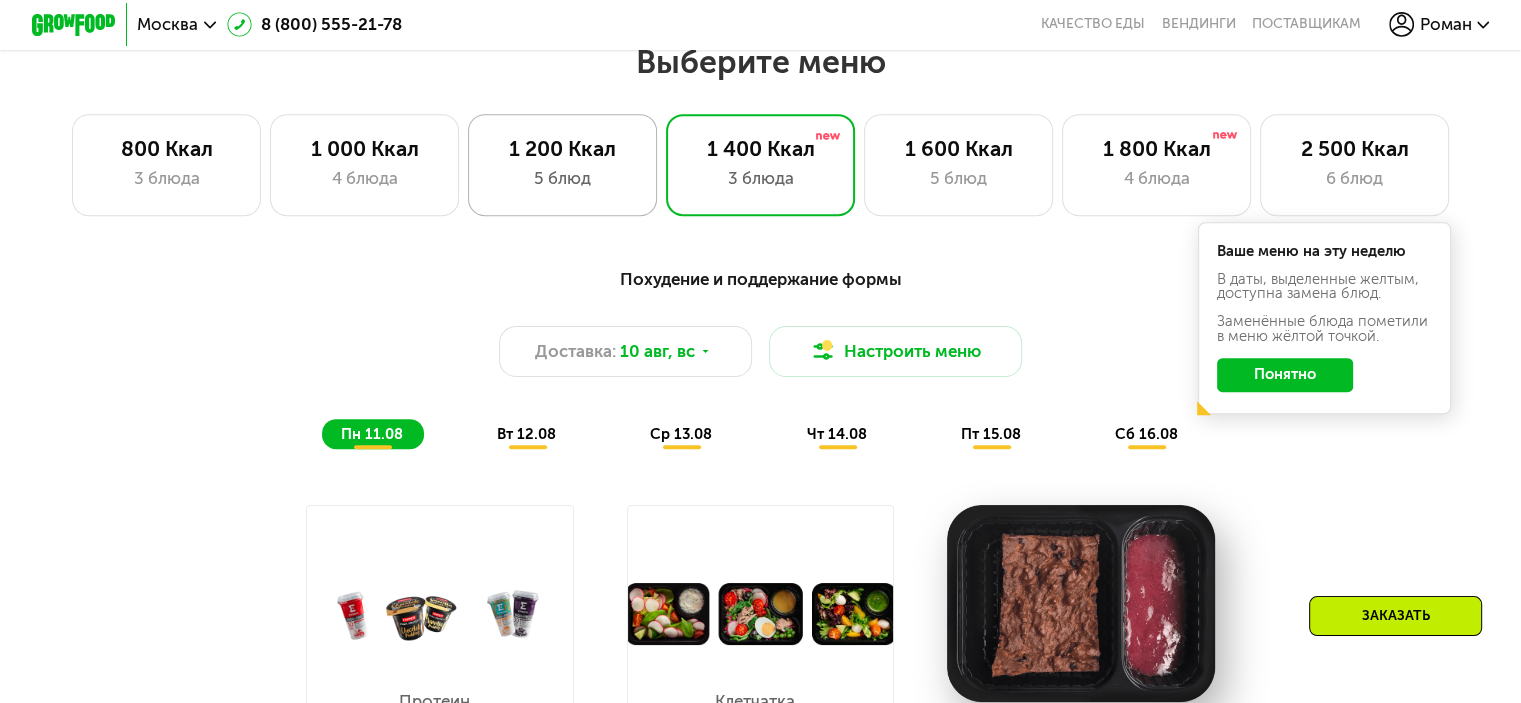 click on "5 блюд" at bounding box center [562, 178] 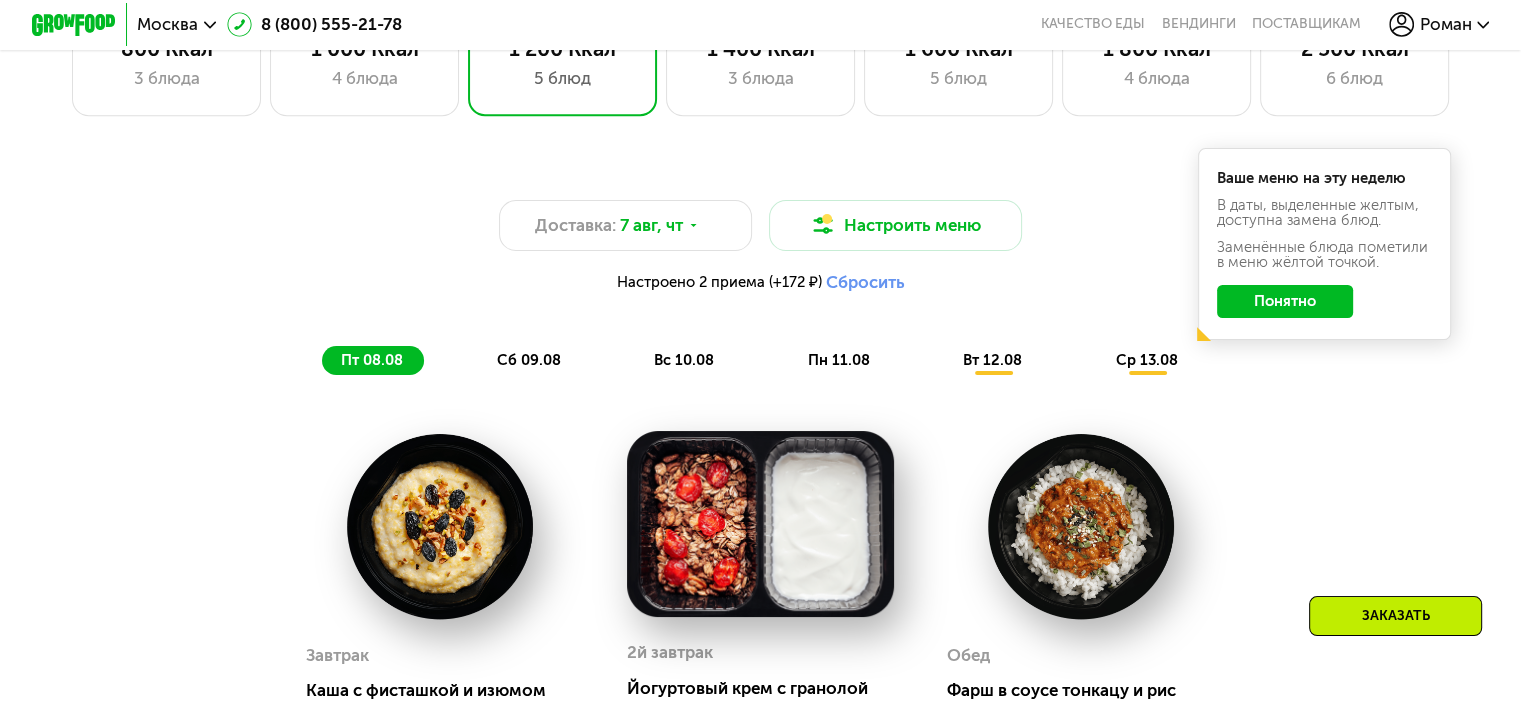 scroll, scrollTop: 800, scrollLeft: 0, axis: vertical 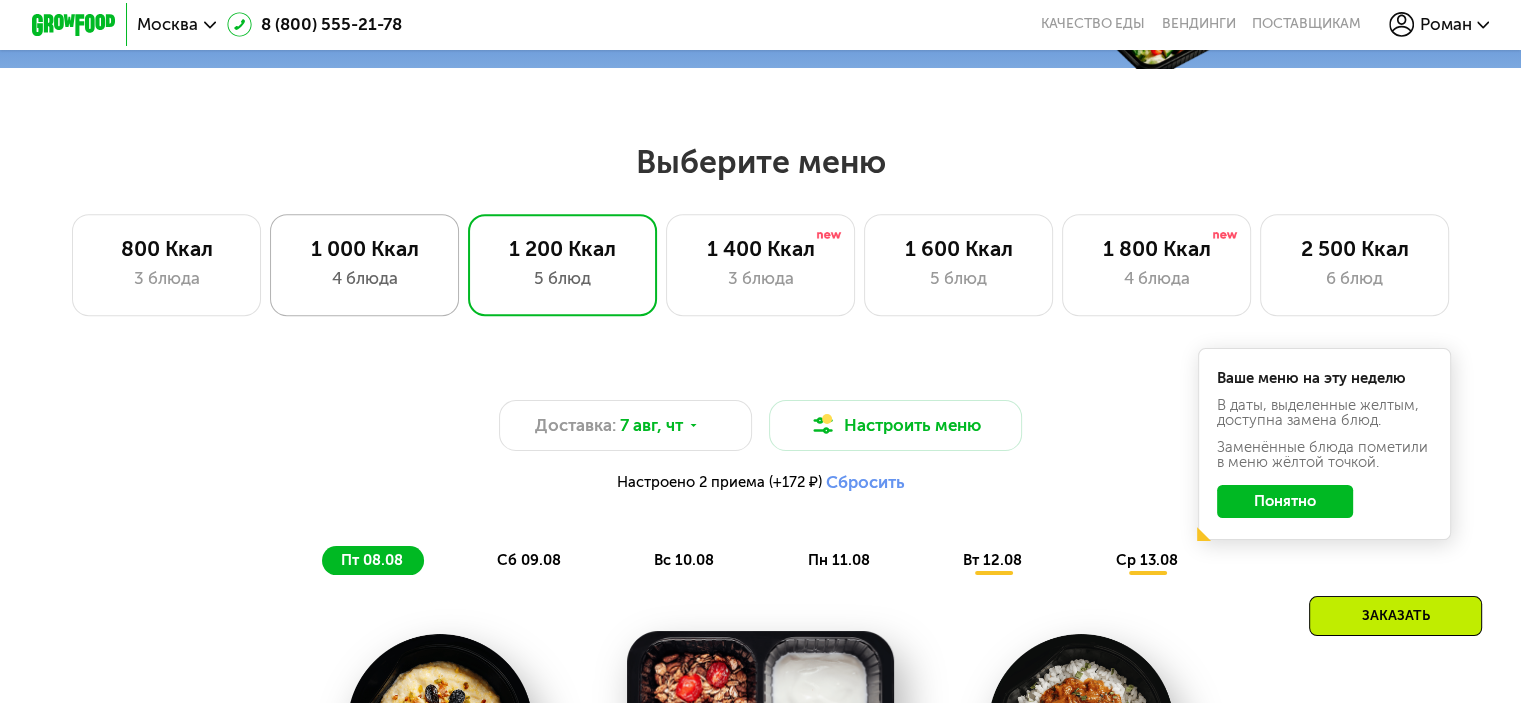 click on "1 000 Ккал" at bounding box center (364, 248) 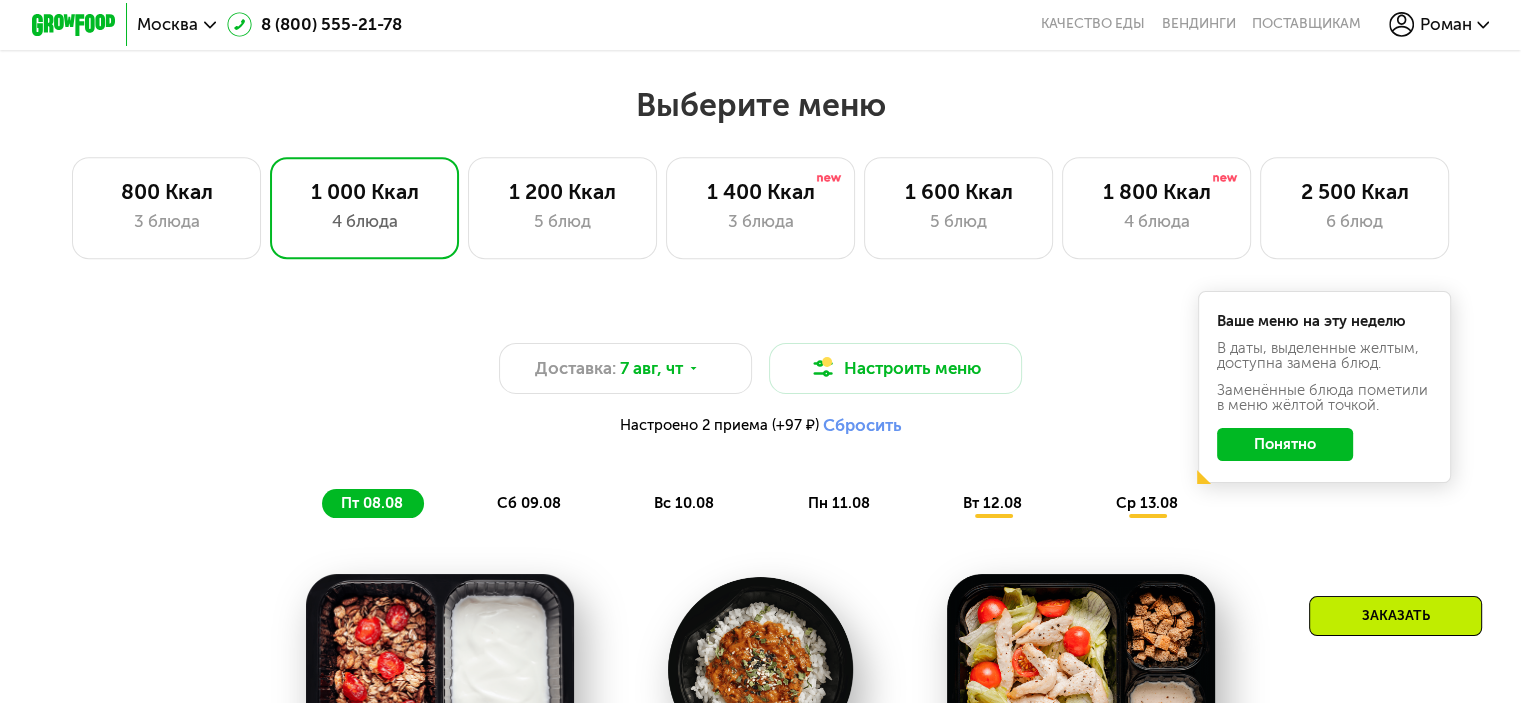 scroll, scrollTop: 800, scrollLeft: 0, axis: vertical 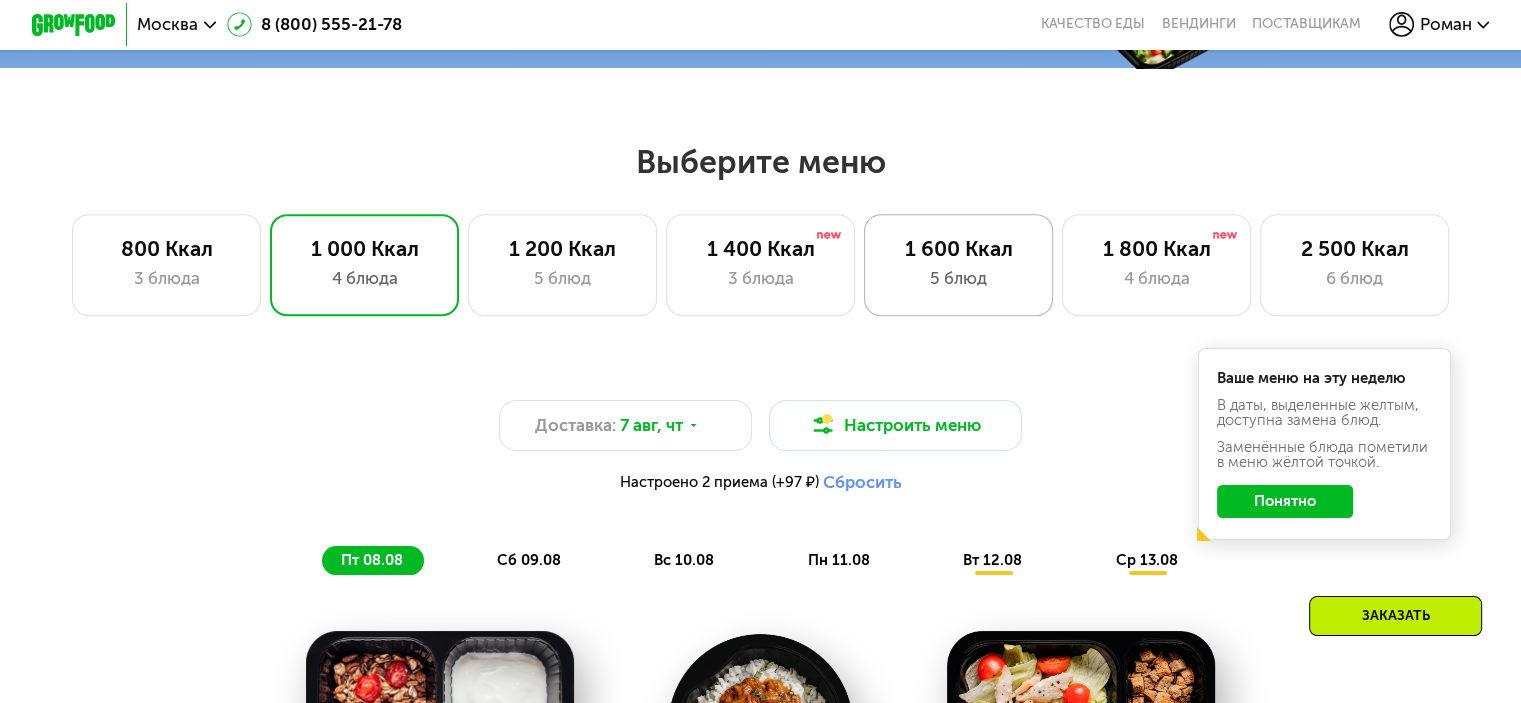 click on "5 блюд" at bounding box center [958, 278] 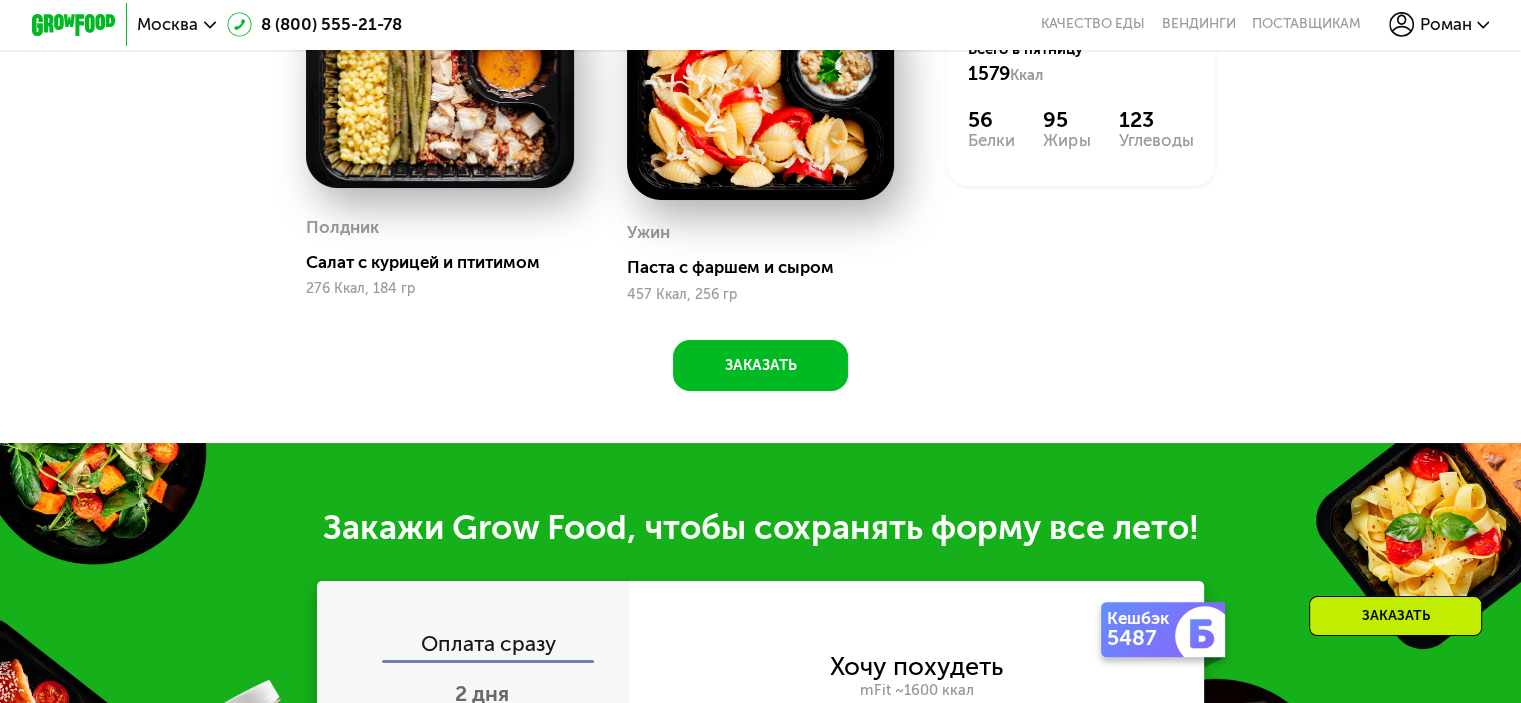 scroll, scrollTop: 1600, scrollLeft: 0, axis: vertical 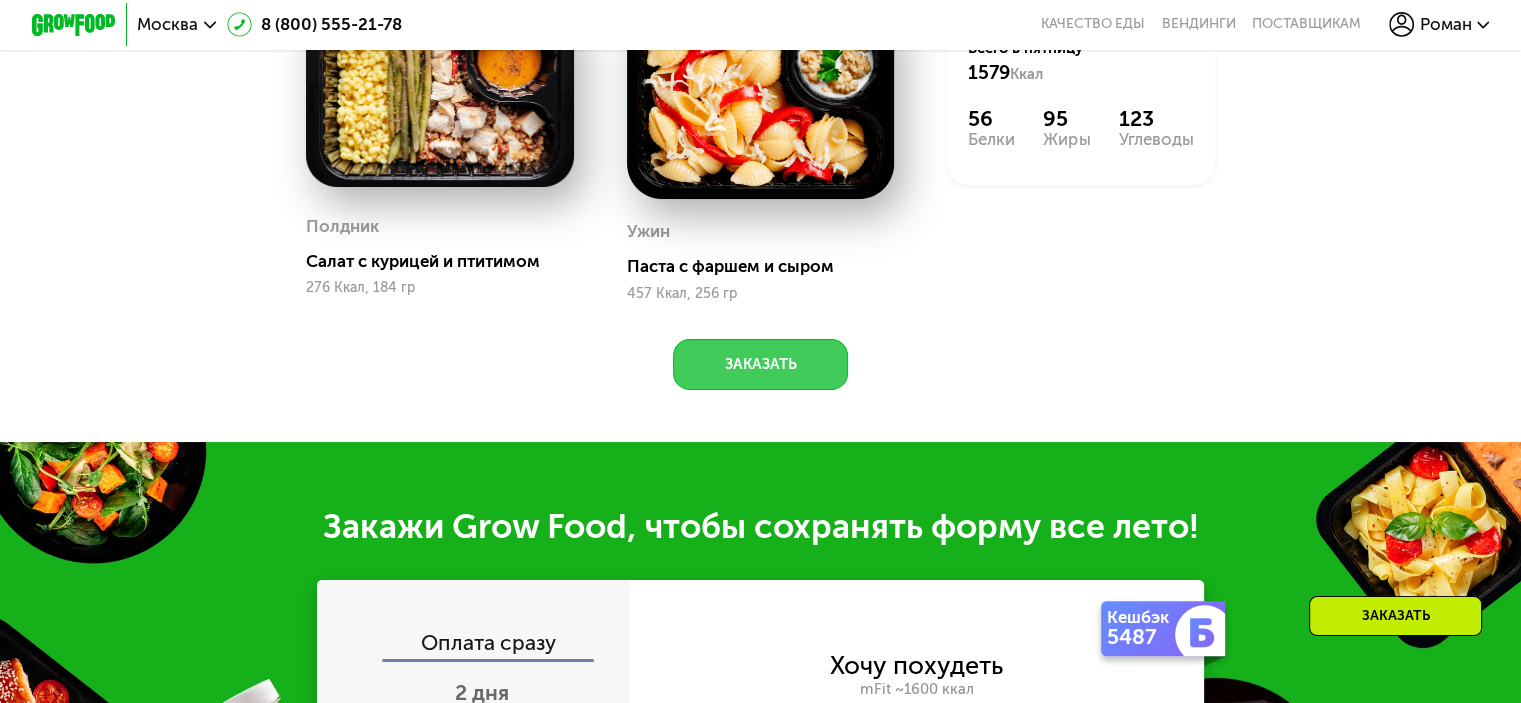 click on "Заказать" 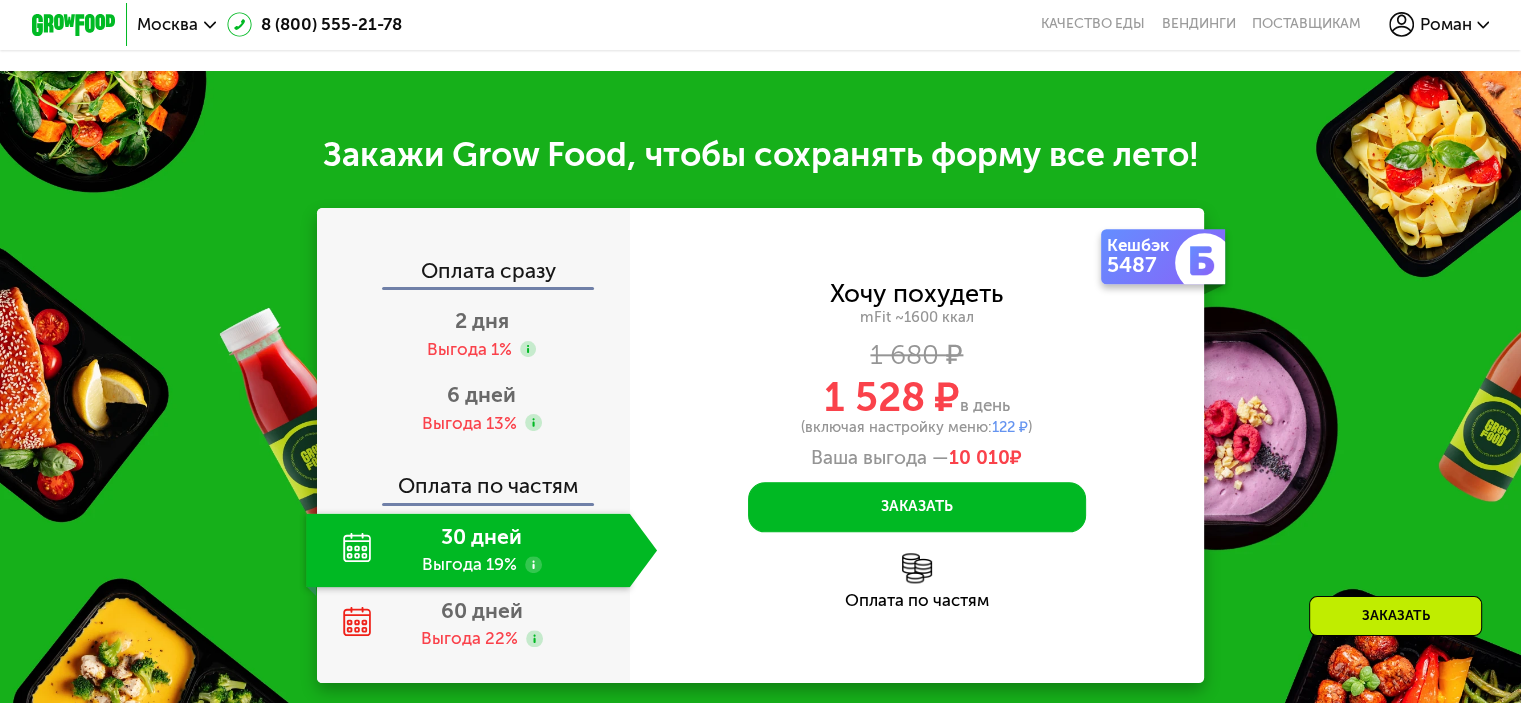 scroll, scrollTop: 2246, scrollLeft: 0, axis: vertical 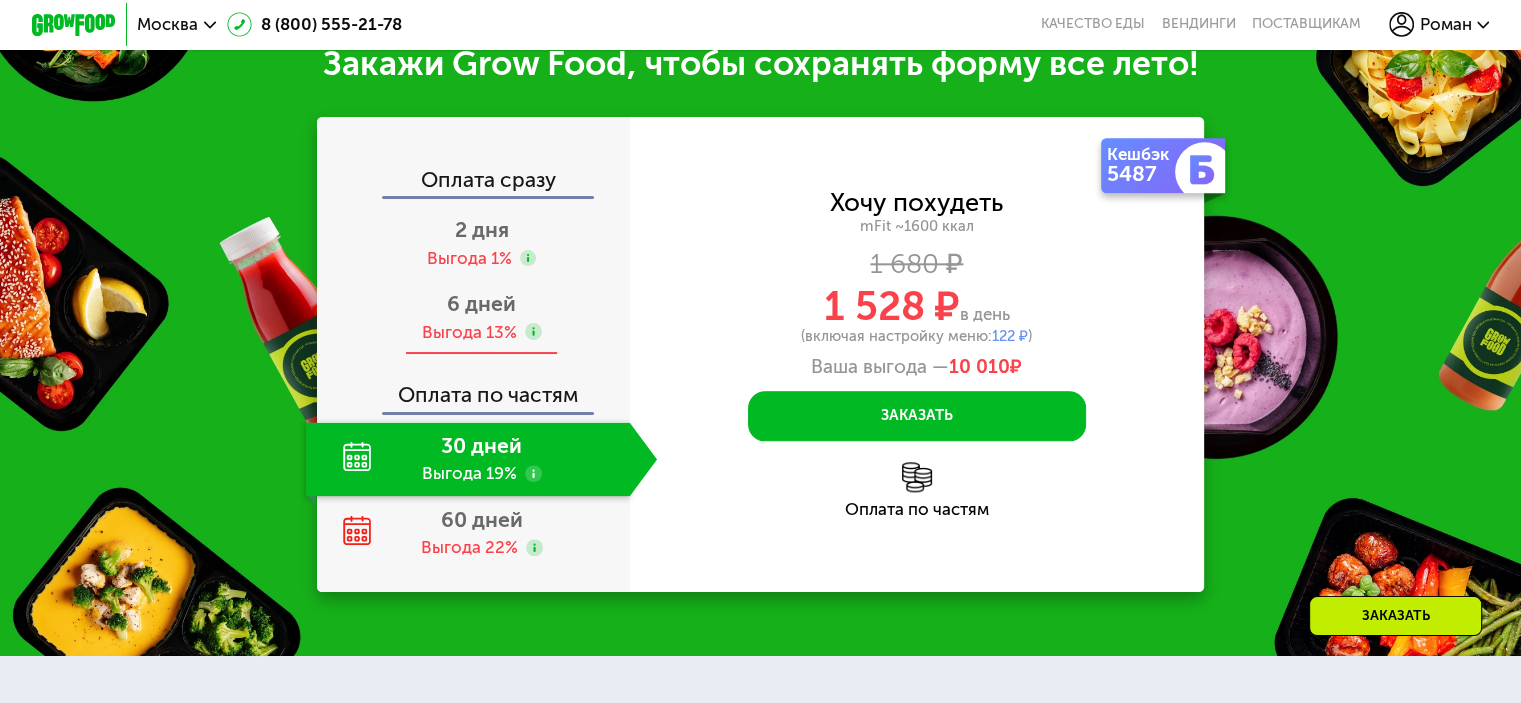 click on "Выгода 13%" at bounding box center (468, 332) 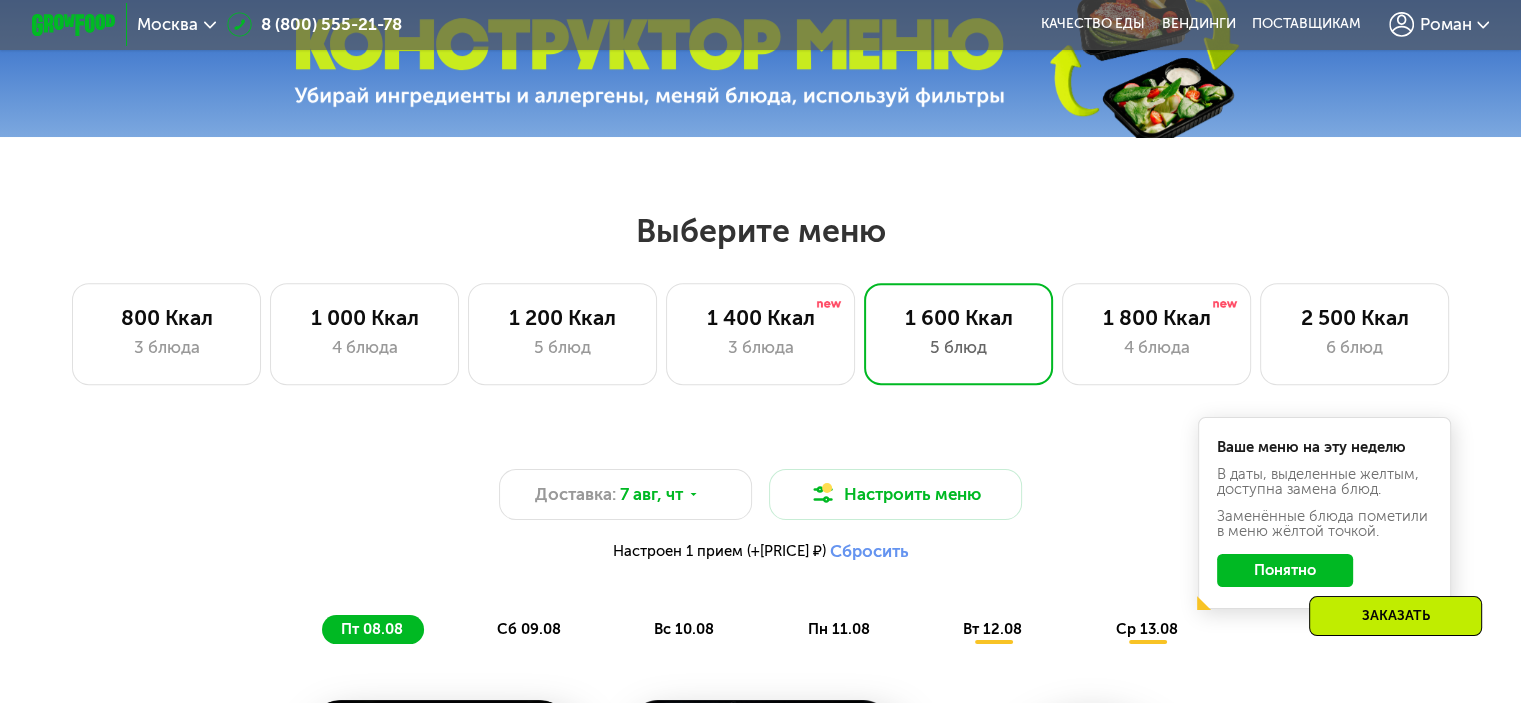 scroll, scrollTop: 546, scrollLeft: 0, axis: vertical 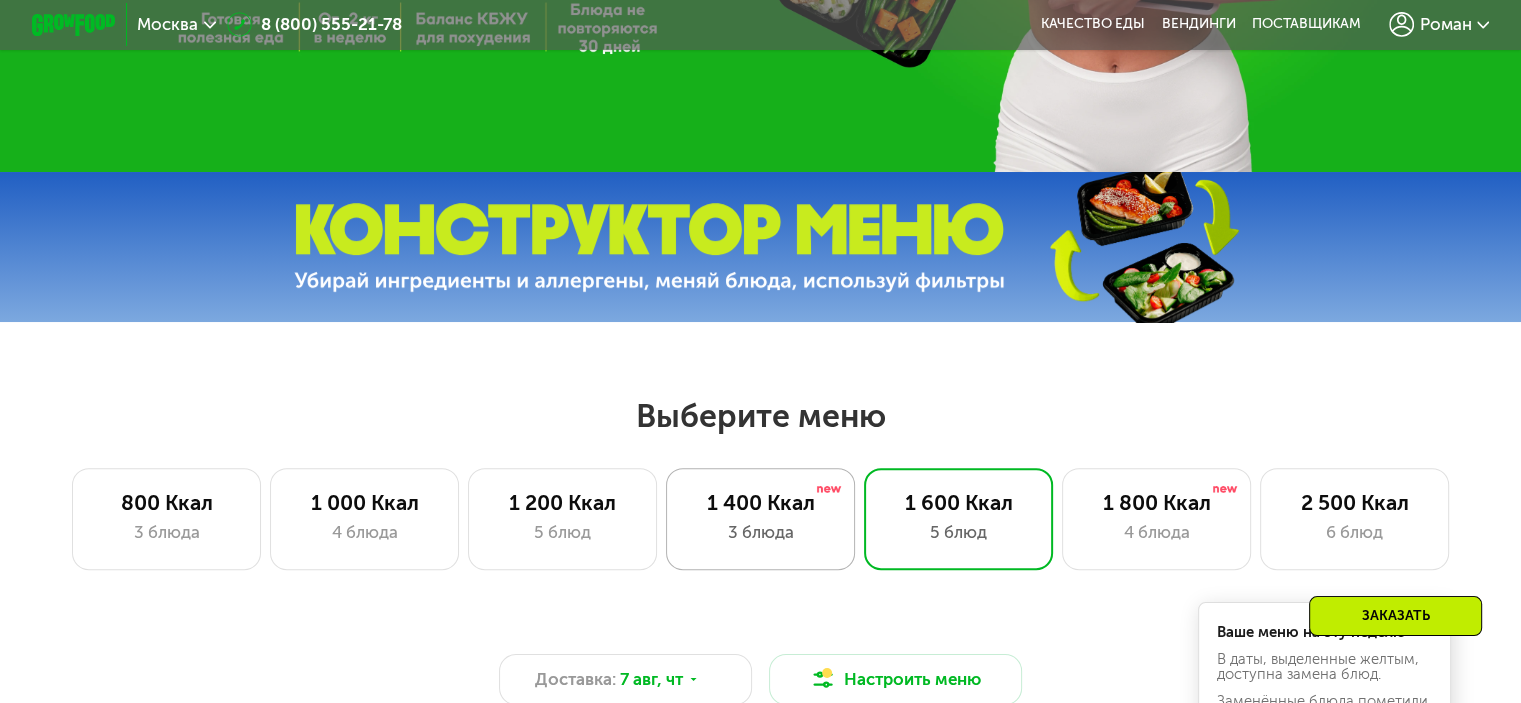 click on "3 блюда" at bounding box center (760, 532) 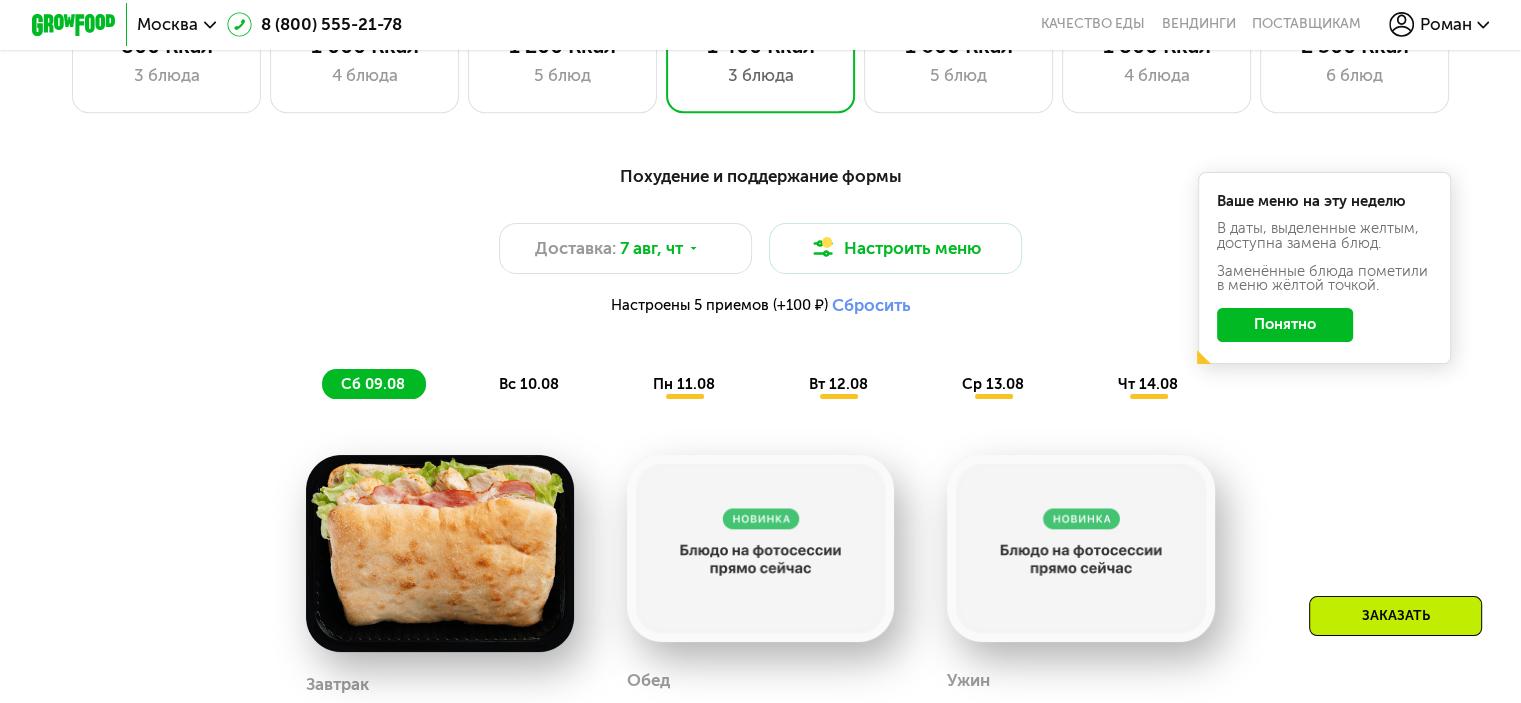scroll, scrollTop: 746, scrollLeft: 0, axis: vertical 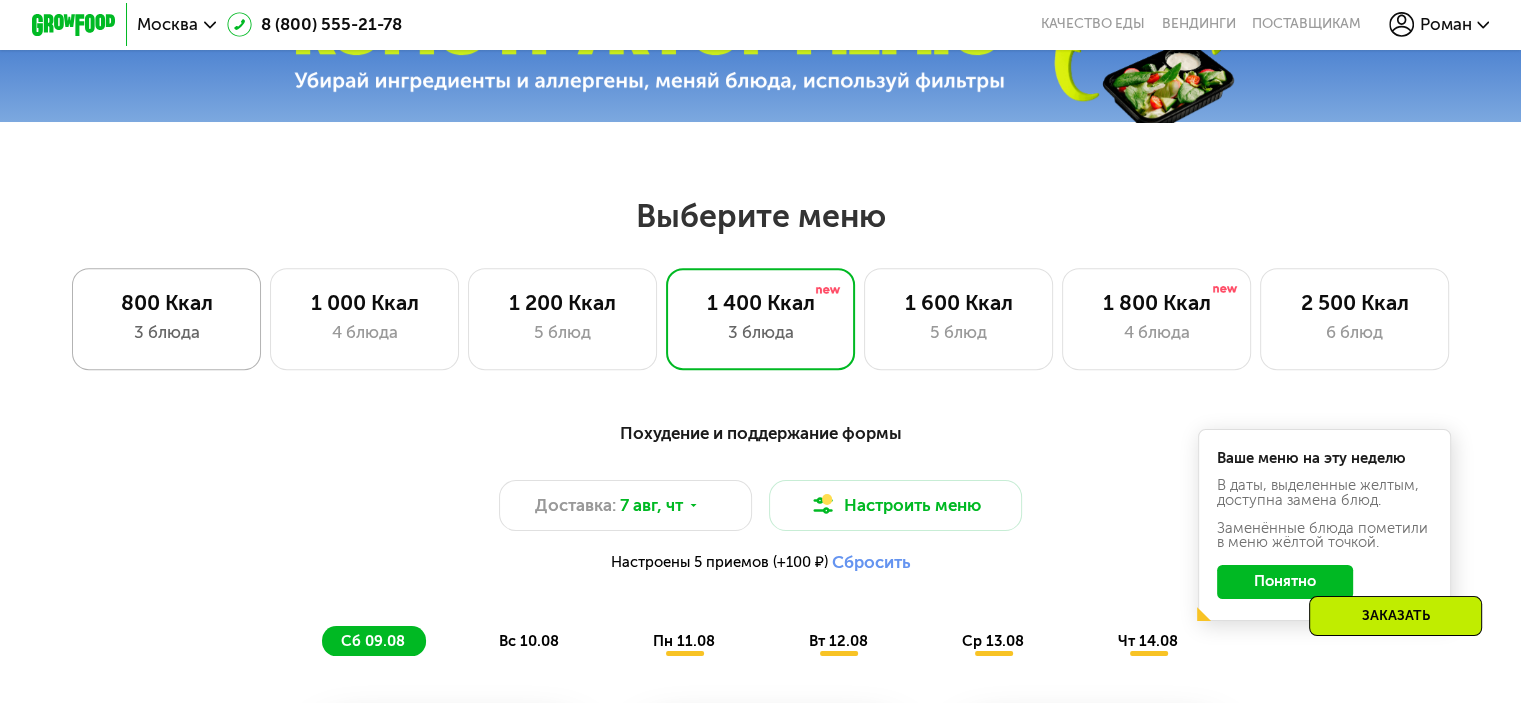 click on "3 блюда" at bounding box center (166, 332) 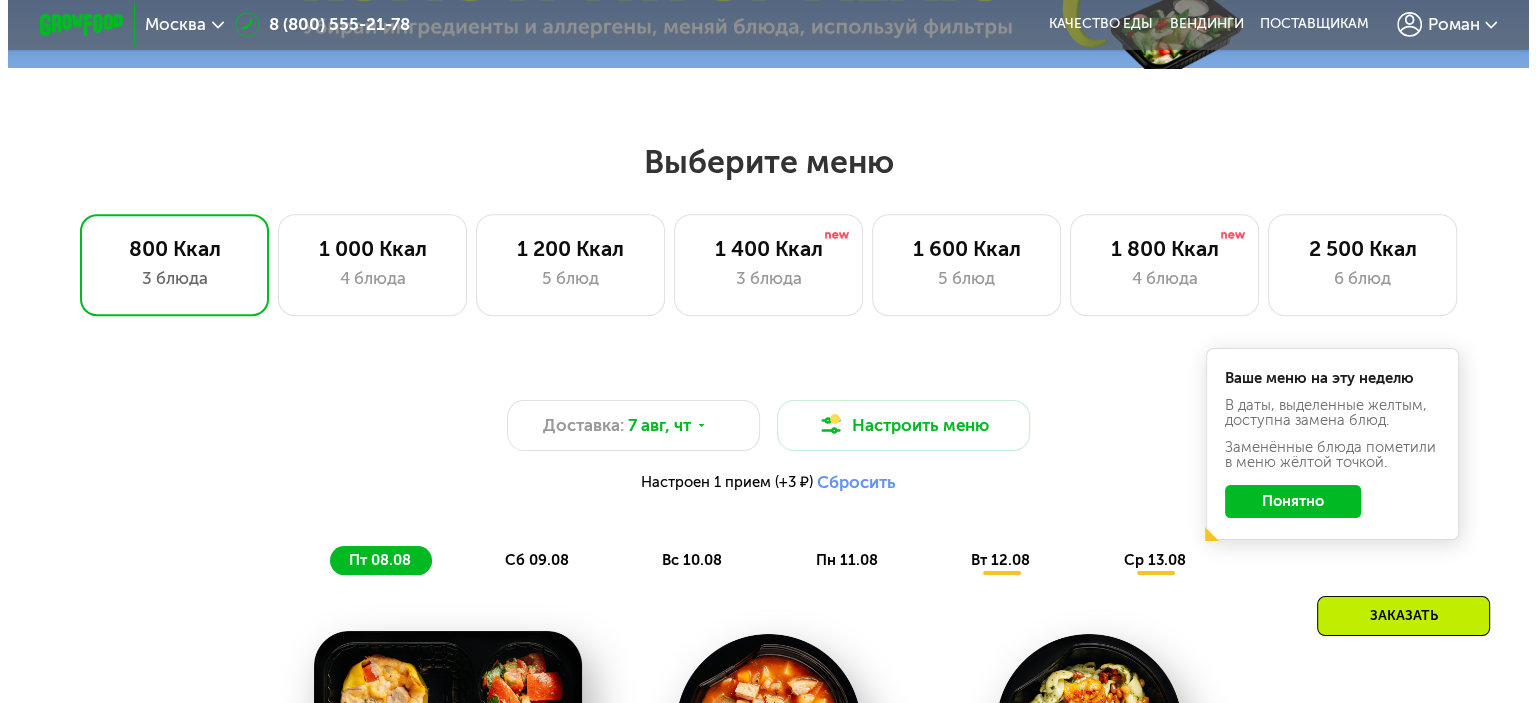 scroll, scrollTop: 846, scrollLeft: 0, axis: vertical 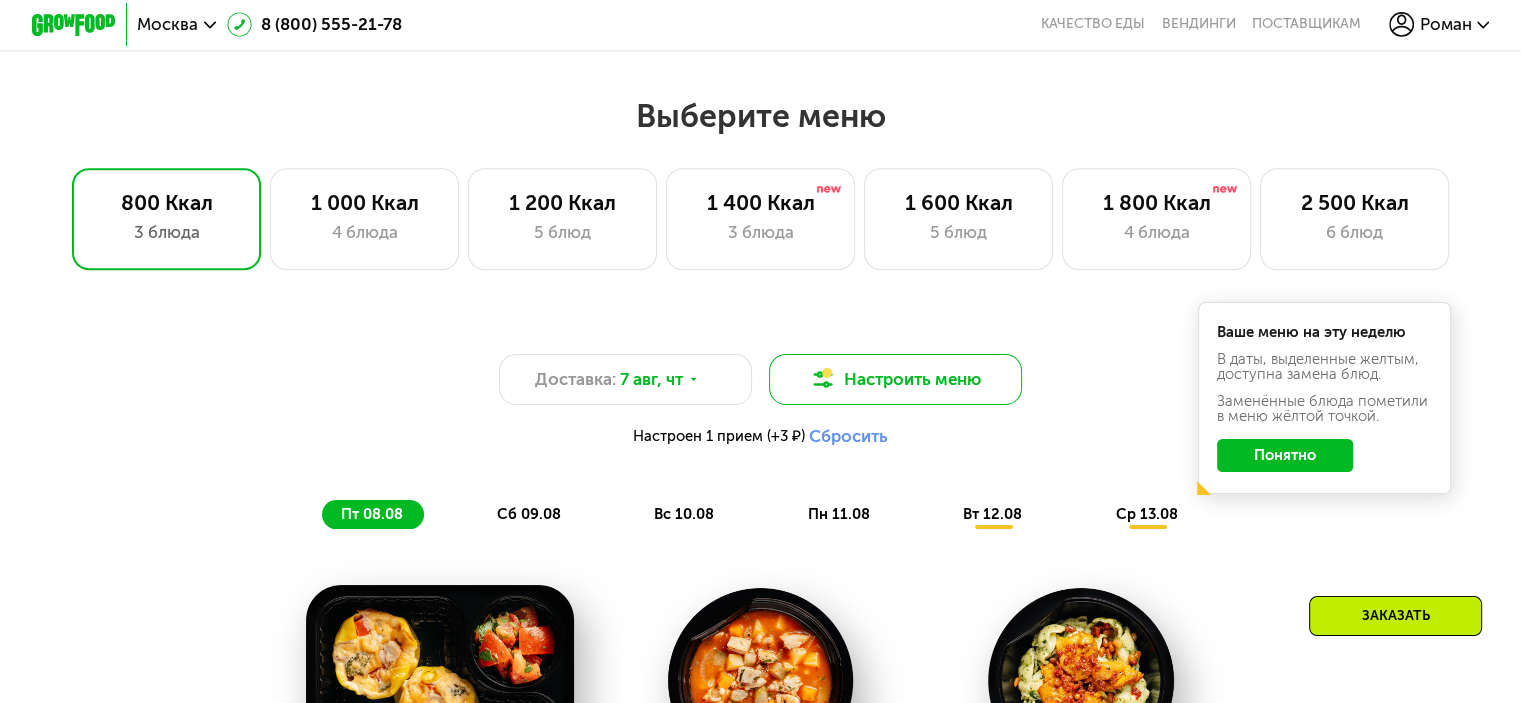 click on "Настроить меню" at bounding box center [896, 379] 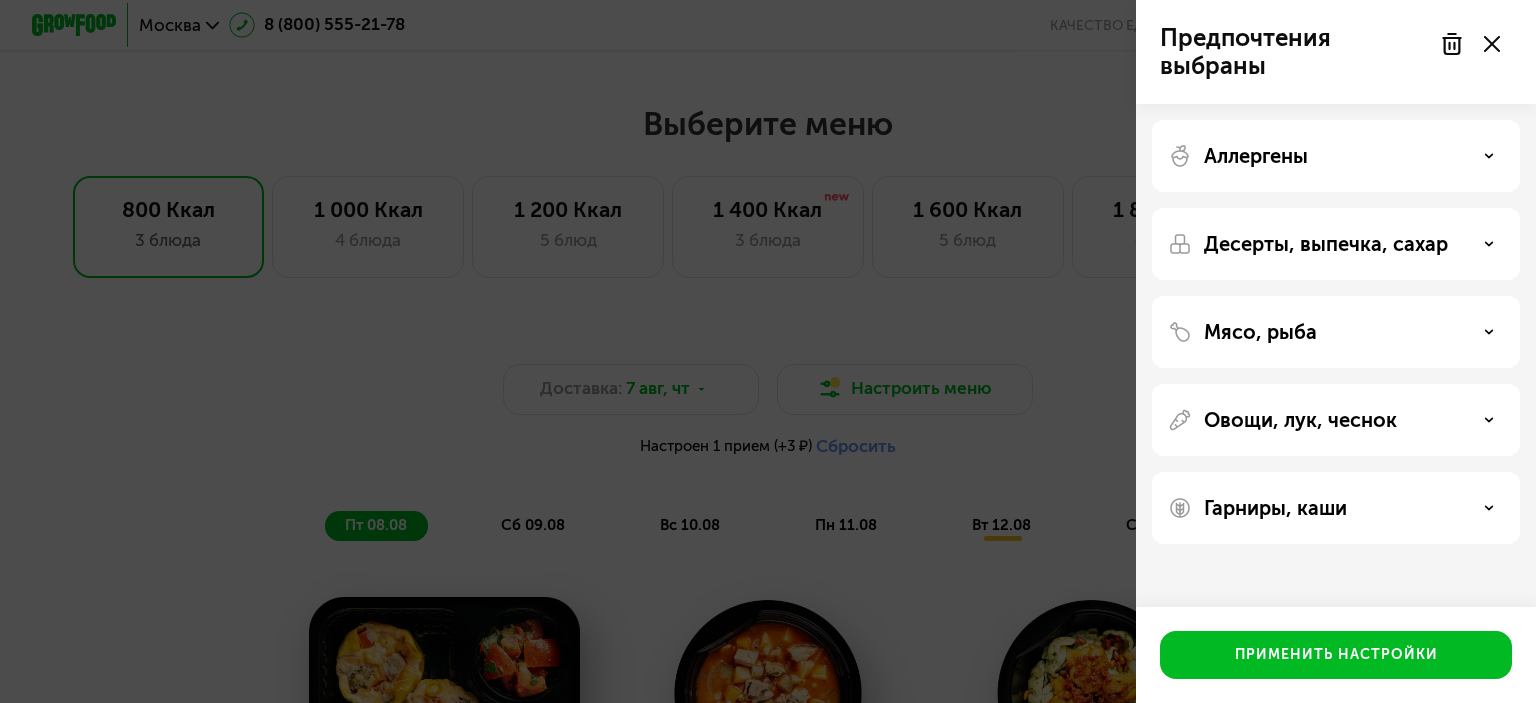 click at bounding box center [1470, 44] 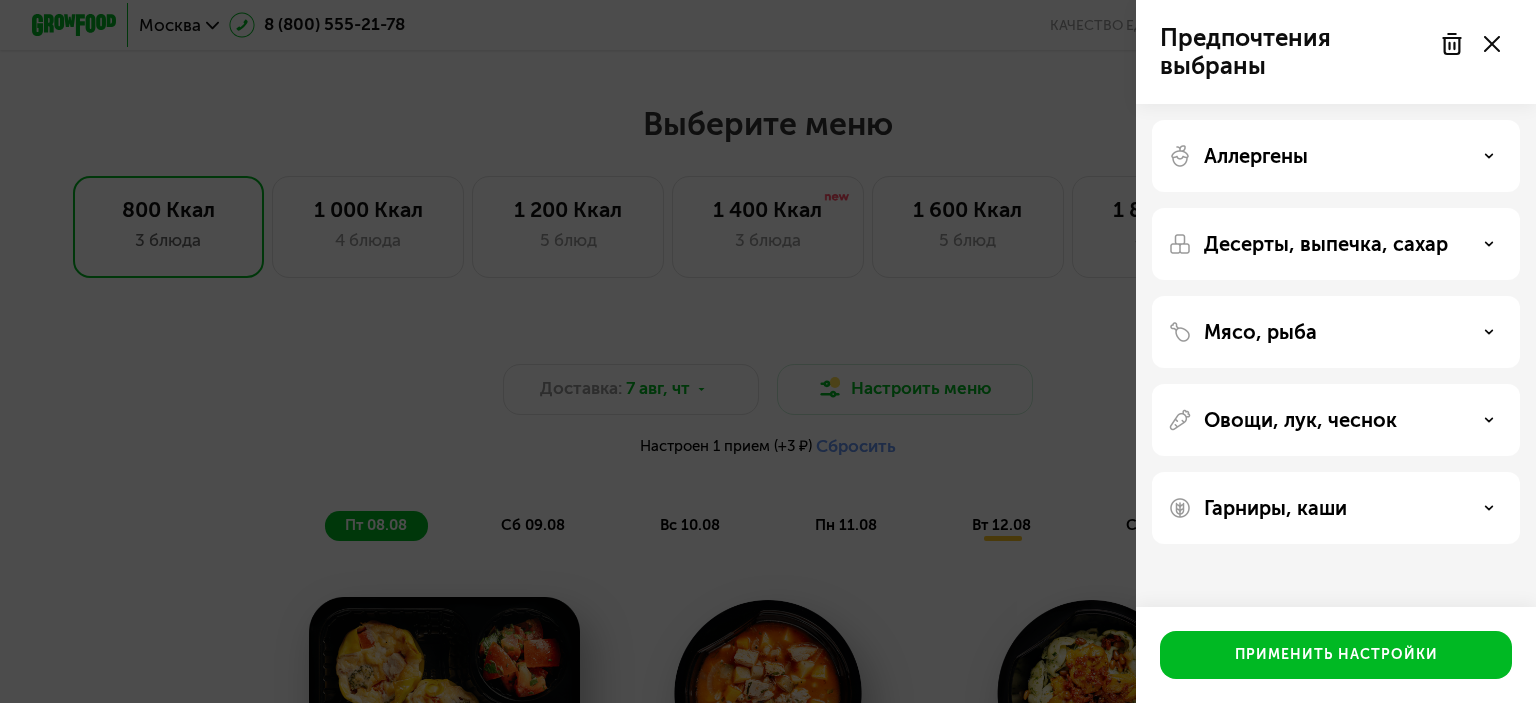 click on "Овощи, лук, чеснок" at bounding box center [1300, 420] 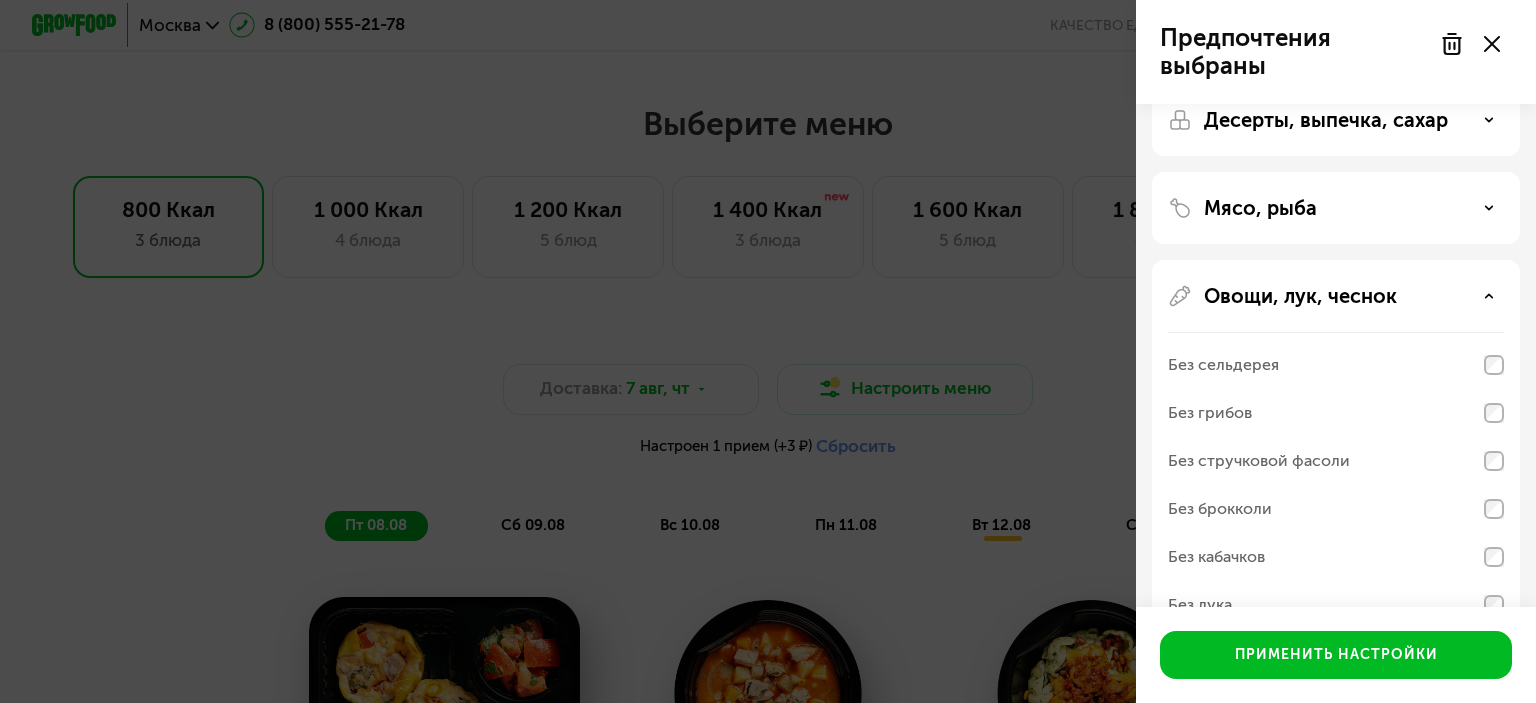 scroll, scrollTop: 0, scrollLeft: 0, axis: both 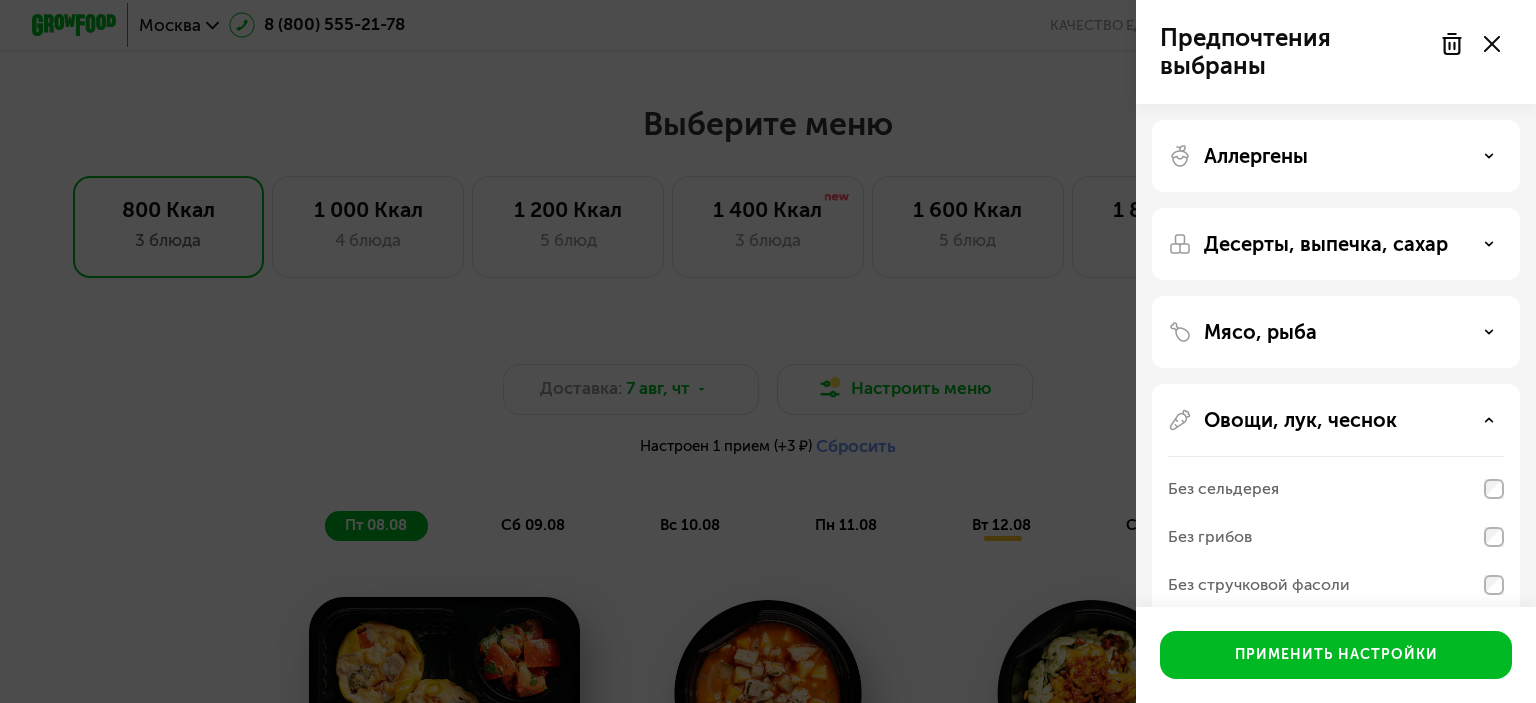 click on "Мясо, рыба" 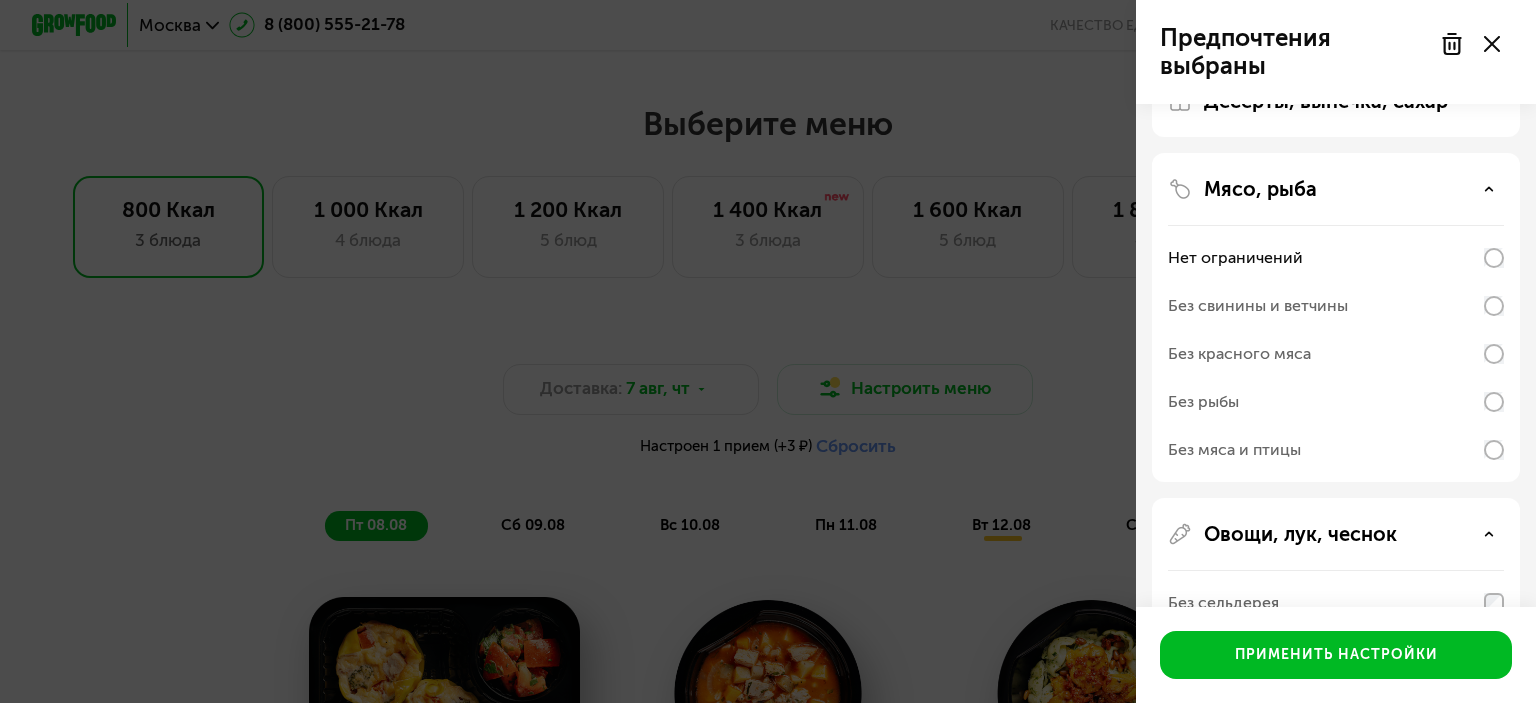 scroll, scrollTop: 400, scrollLeft: 0, axis: vertical 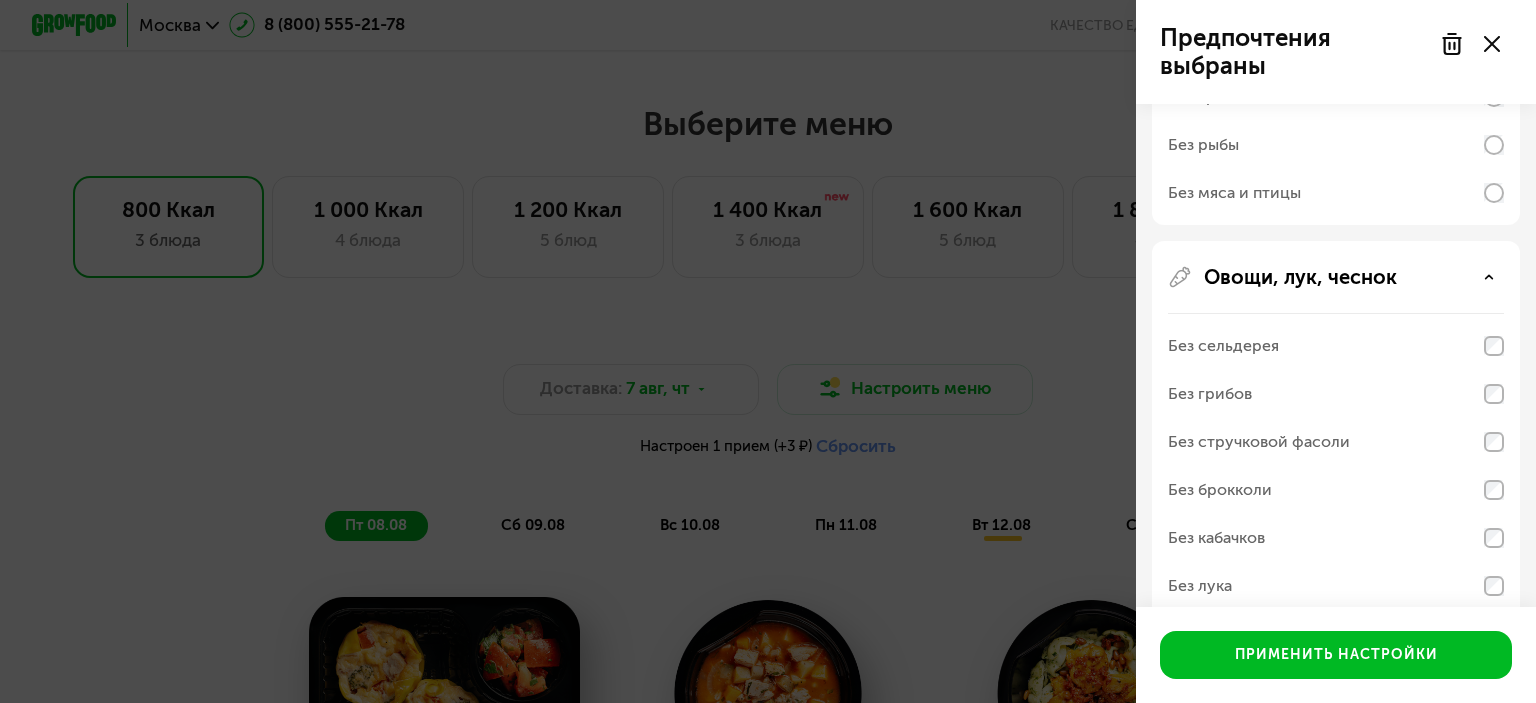 click on "Овощи, лук, чеснок Без сельдерея Без грибов Без стручковой фасоли Без брокколи Без кабачков Без лука Без чеснока" 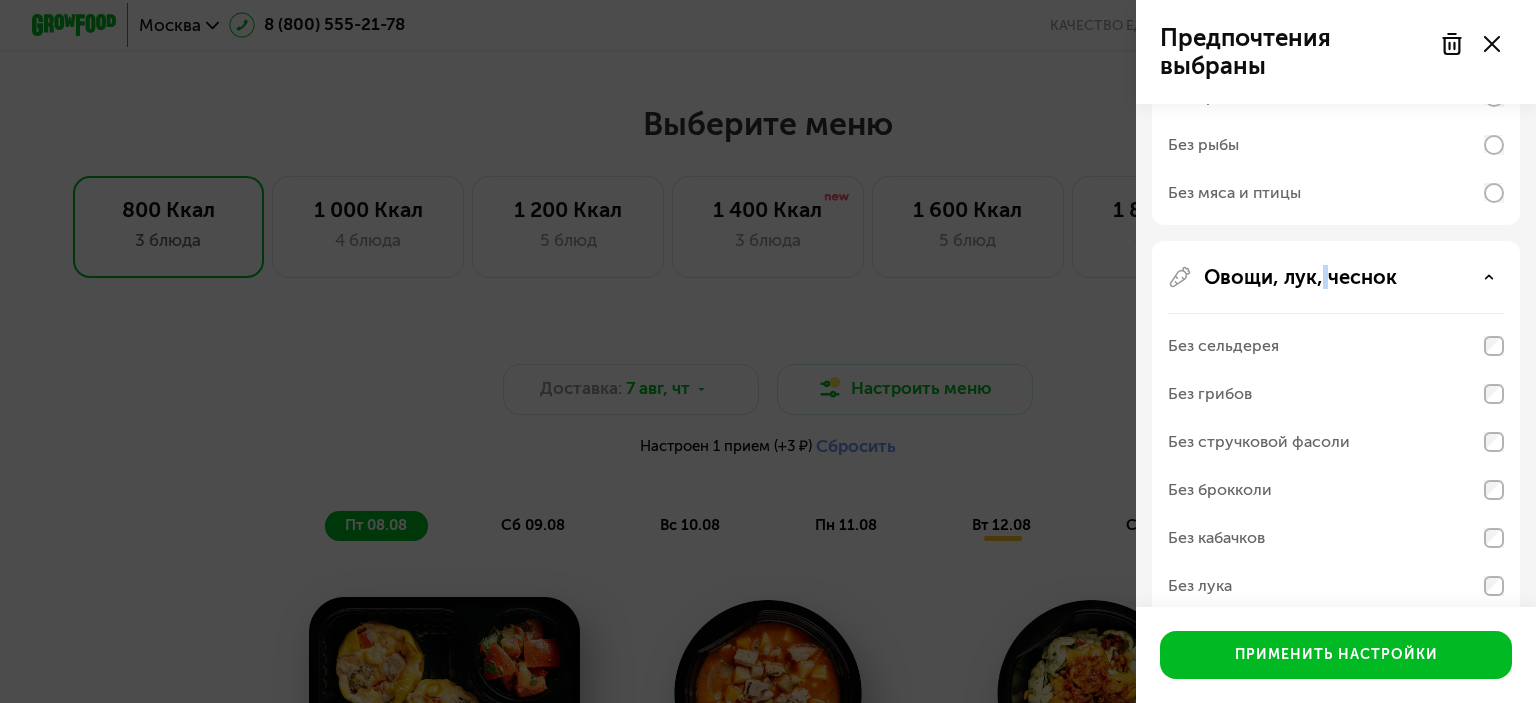 click on "Овощи, лук, чеснок" at bounding box center (1300, 277) 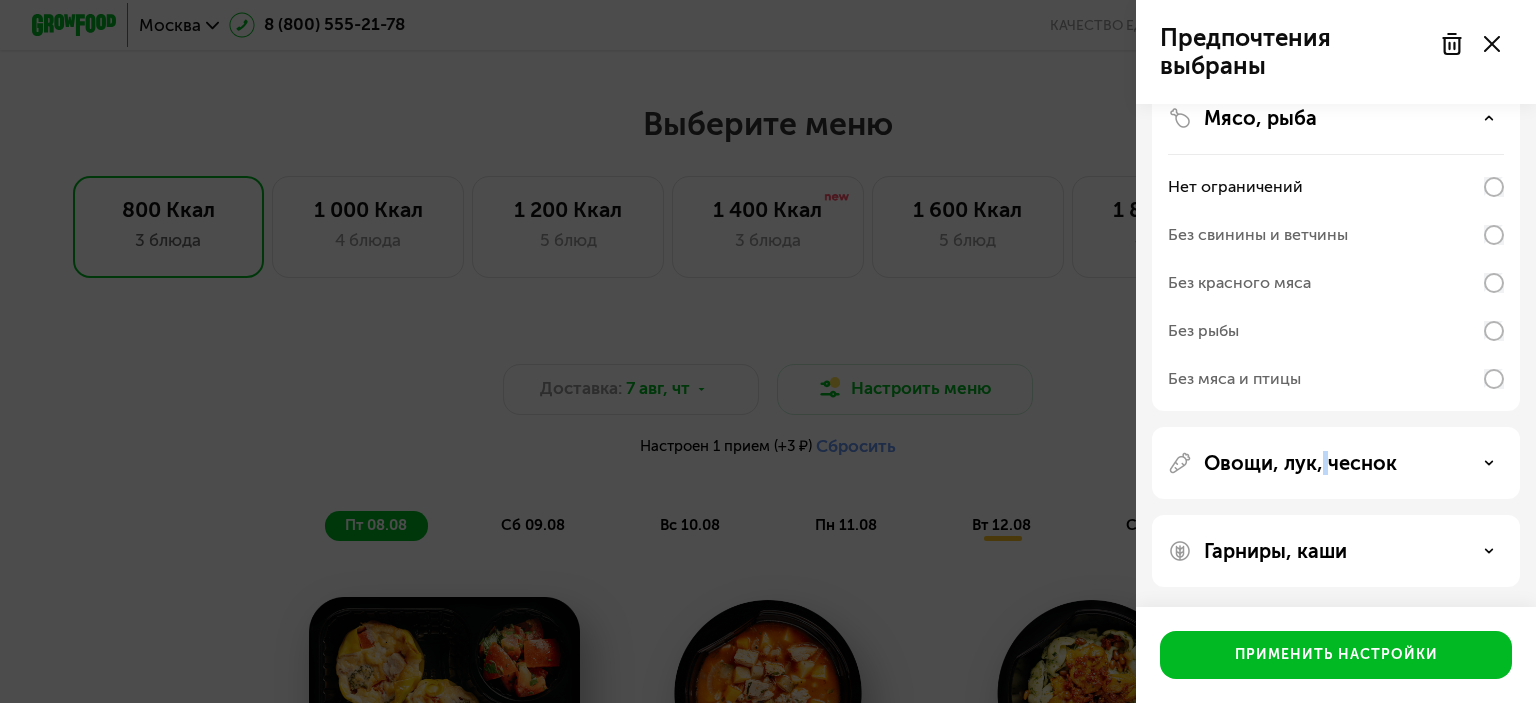 scroll, scrollTop: 213, scrollLeft: 0, axis: vertical 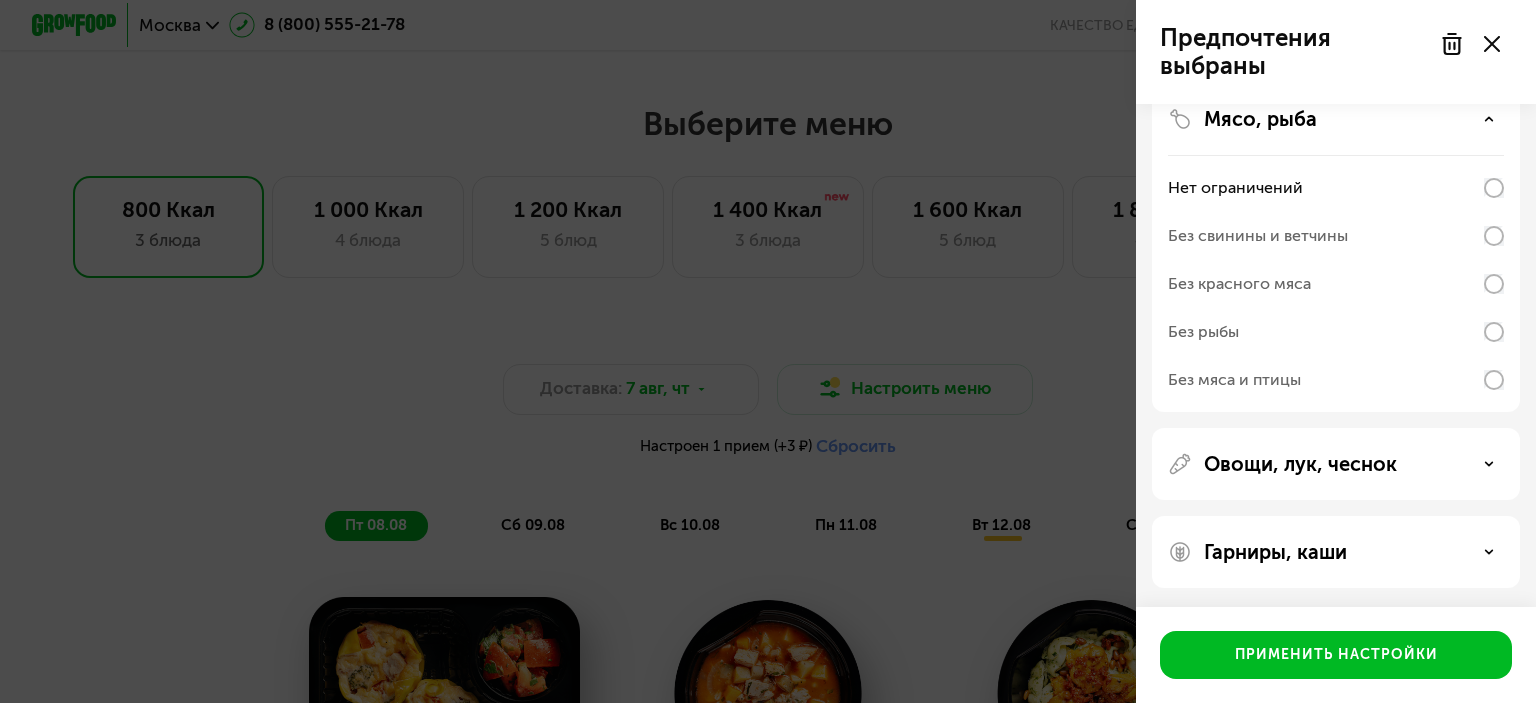 click 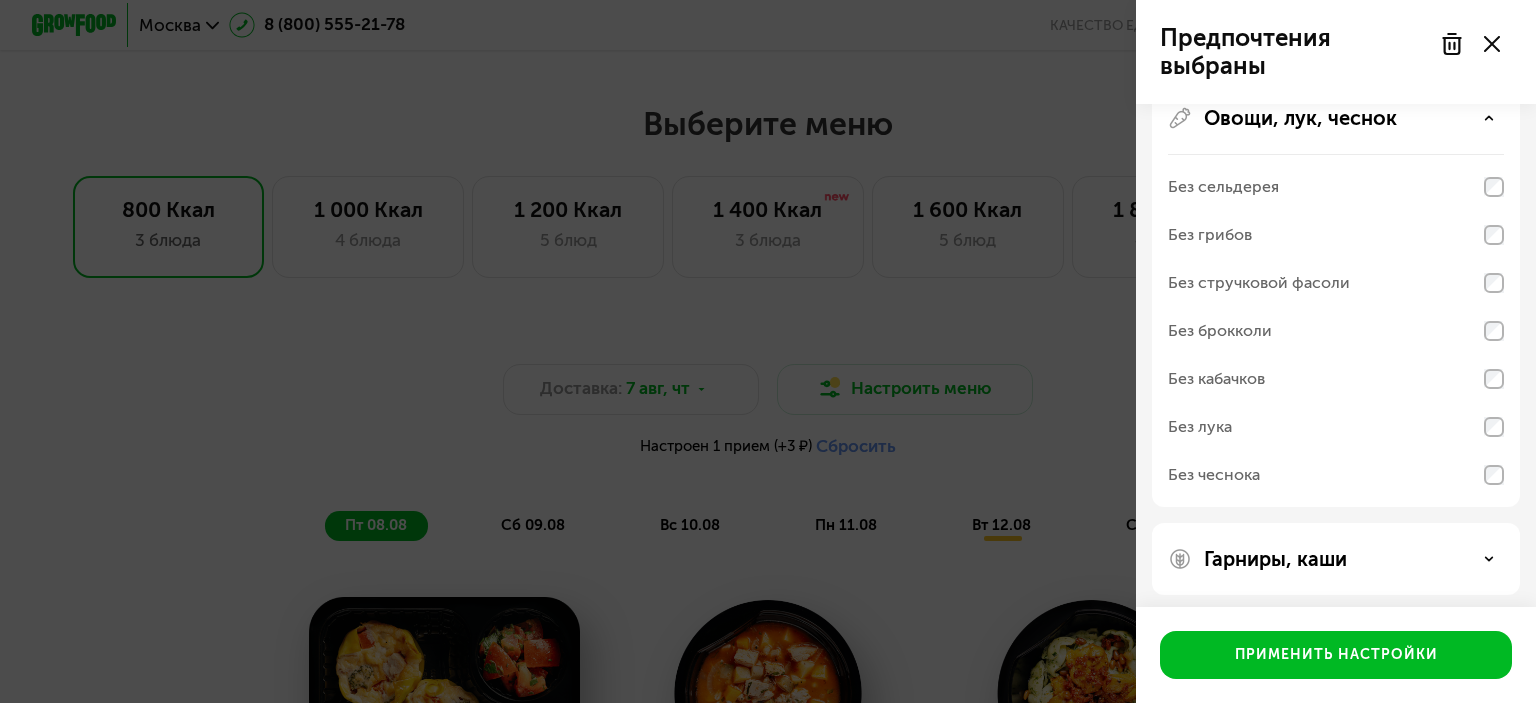 scroll, scrollTop: 566, scrollLeft: 0, axis: vertical 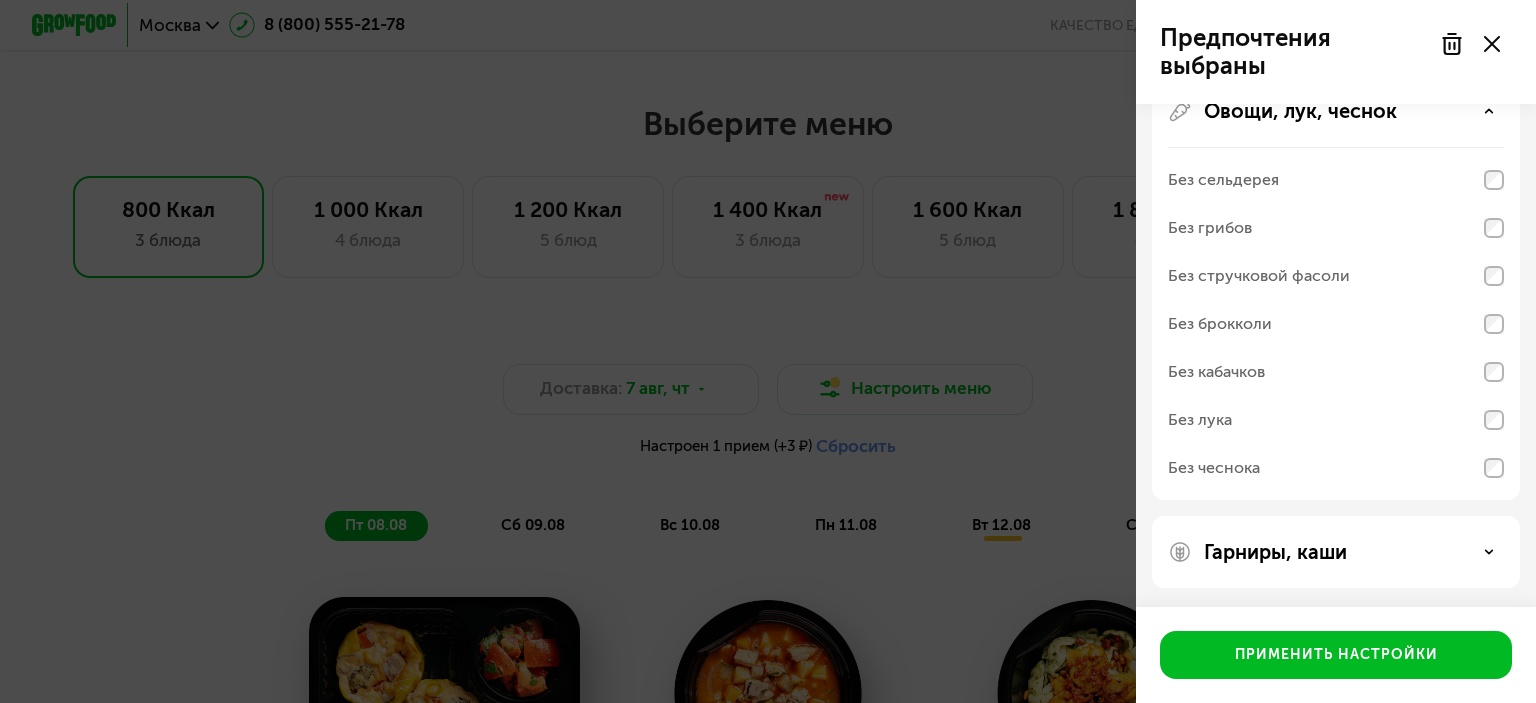 click on "Без сельдерея" 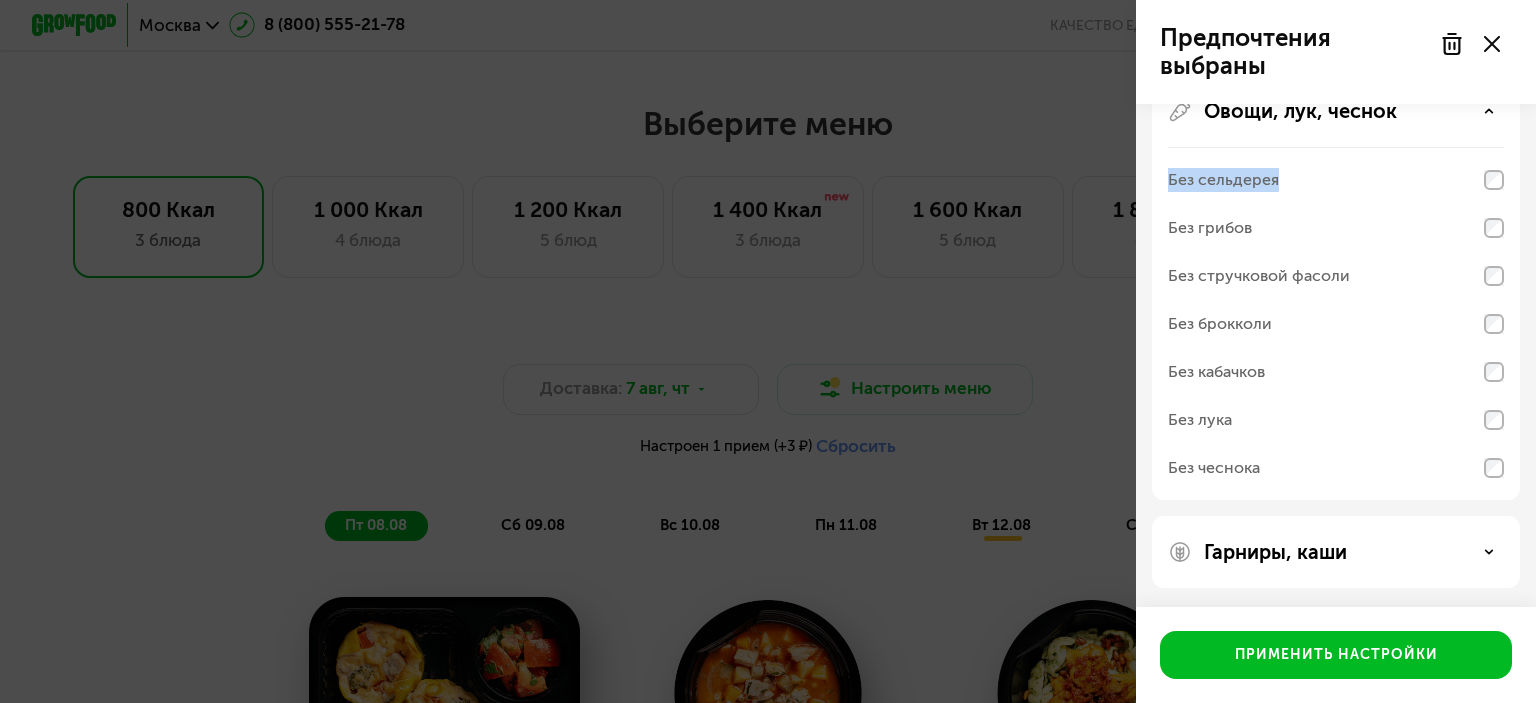 click on "Без сельдерея" 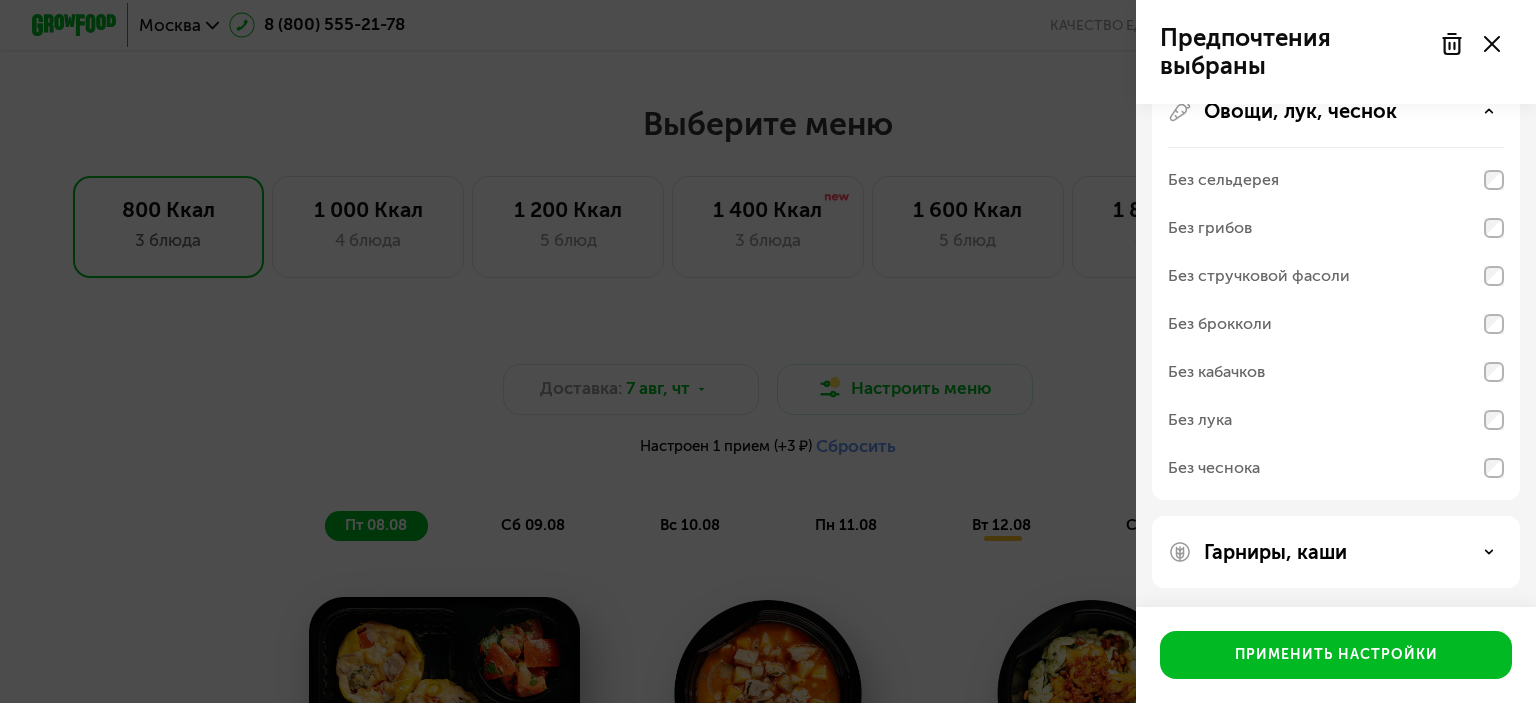 click on "Без сельдерея" 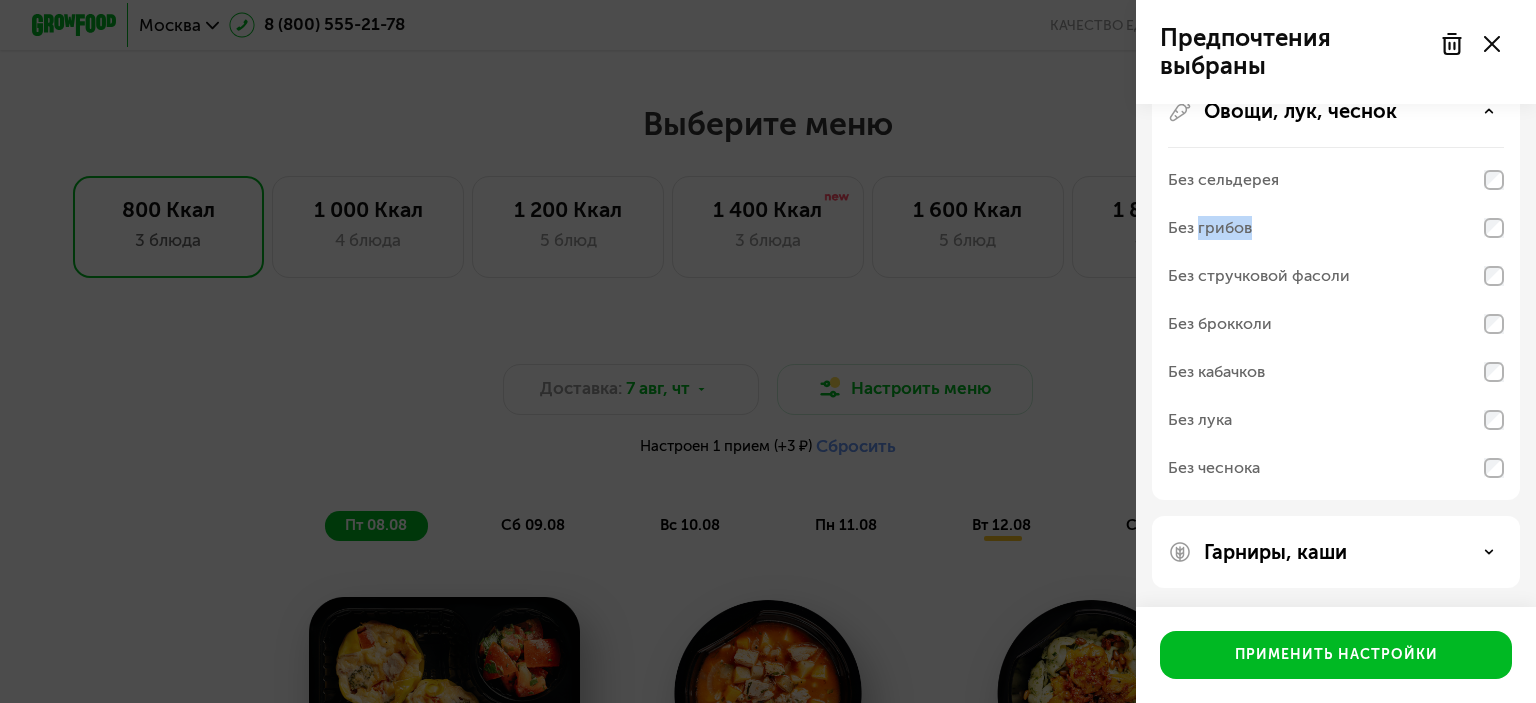 drag, startPoint x: 1239, startPoint y: 220, endPoint x: 1270, endPoint y: 417, distance: 199.42416 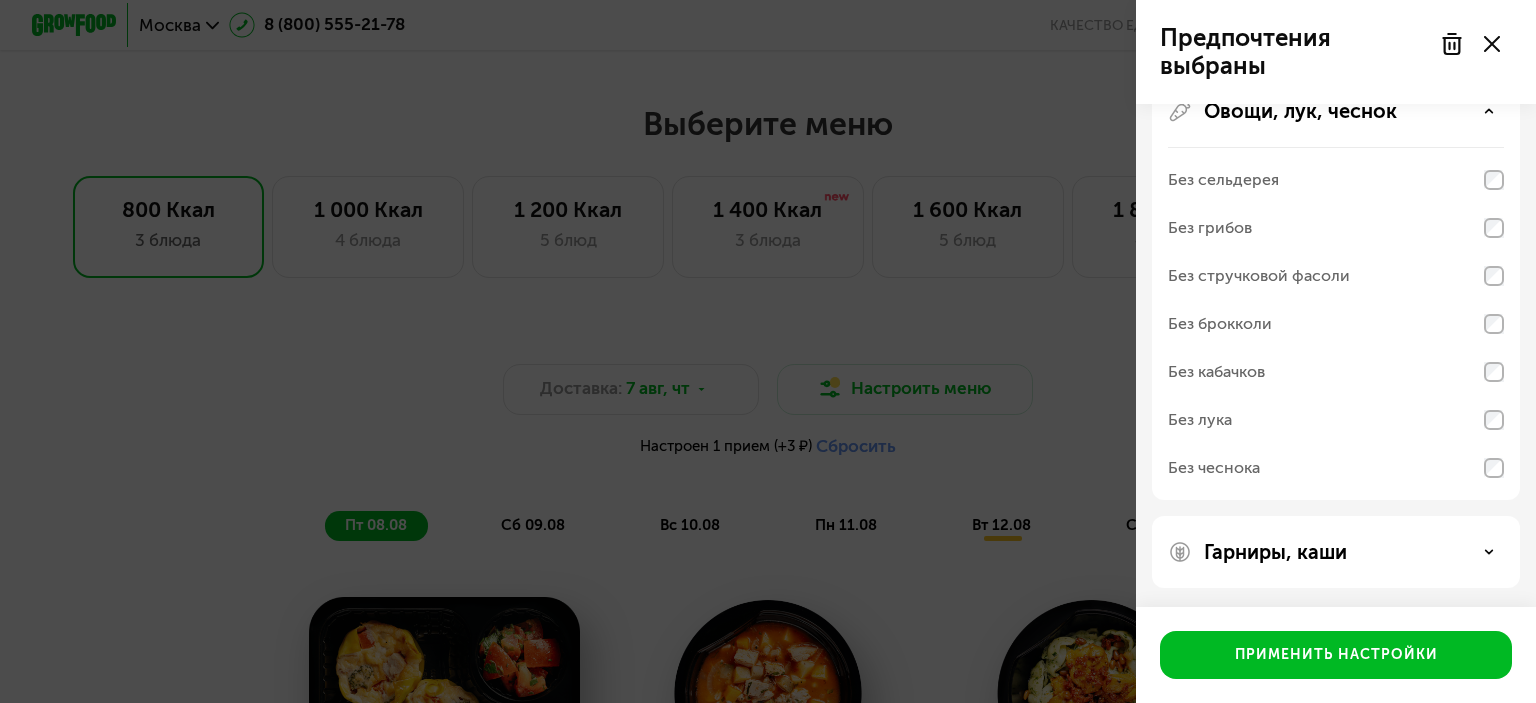 click on "Без лука" at bounding box center [1200, 420] 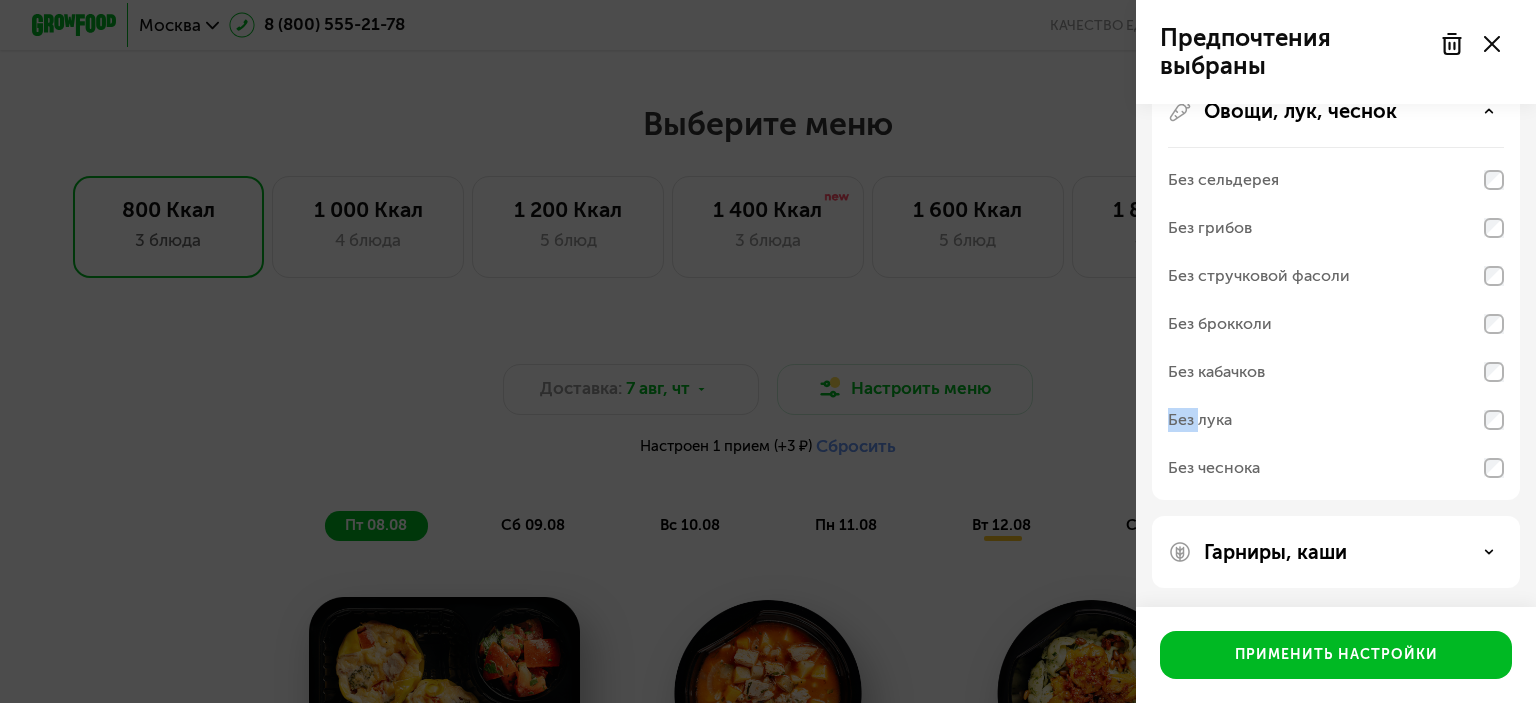 click on "Без лука" at bounding box center (1200, 420) 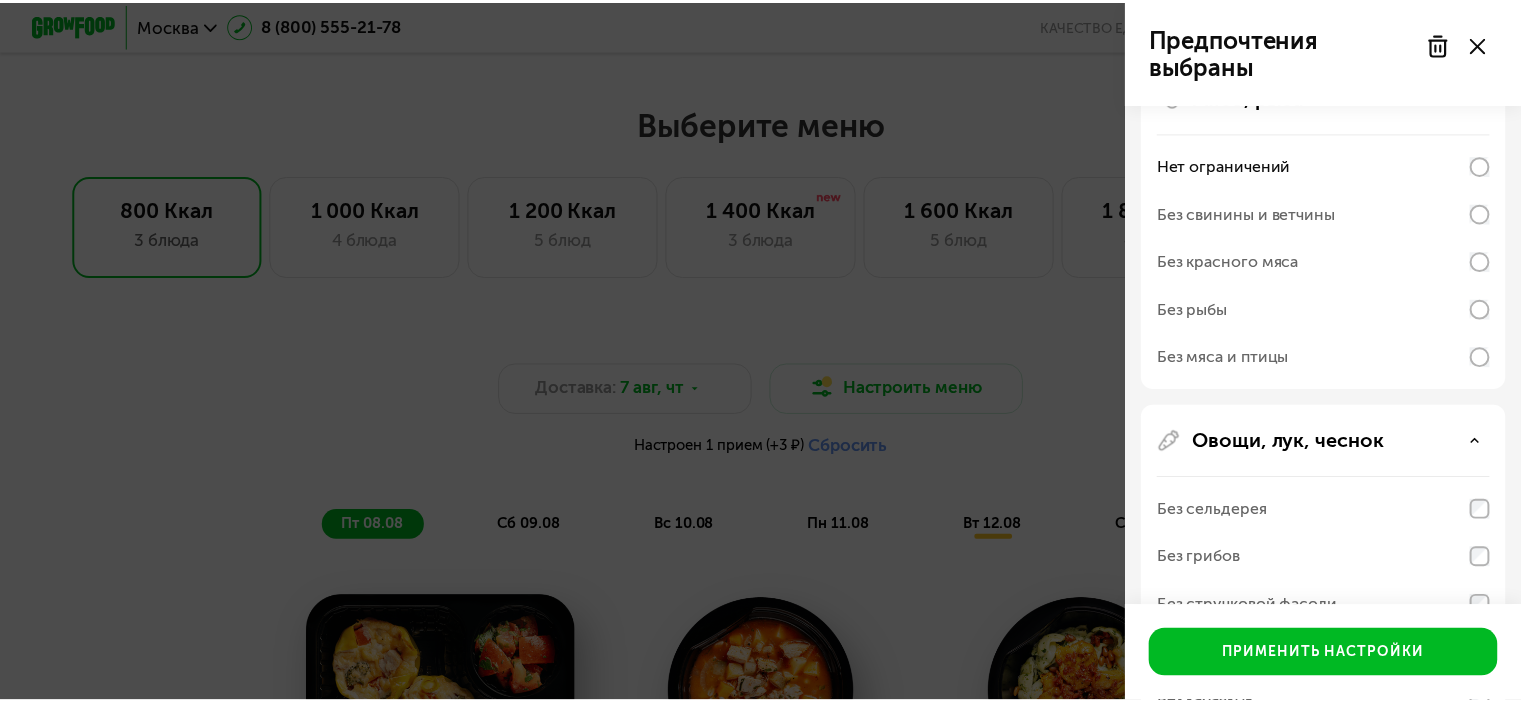 scroll, scrollTop: 0, scrollLeft: 0, axis: both 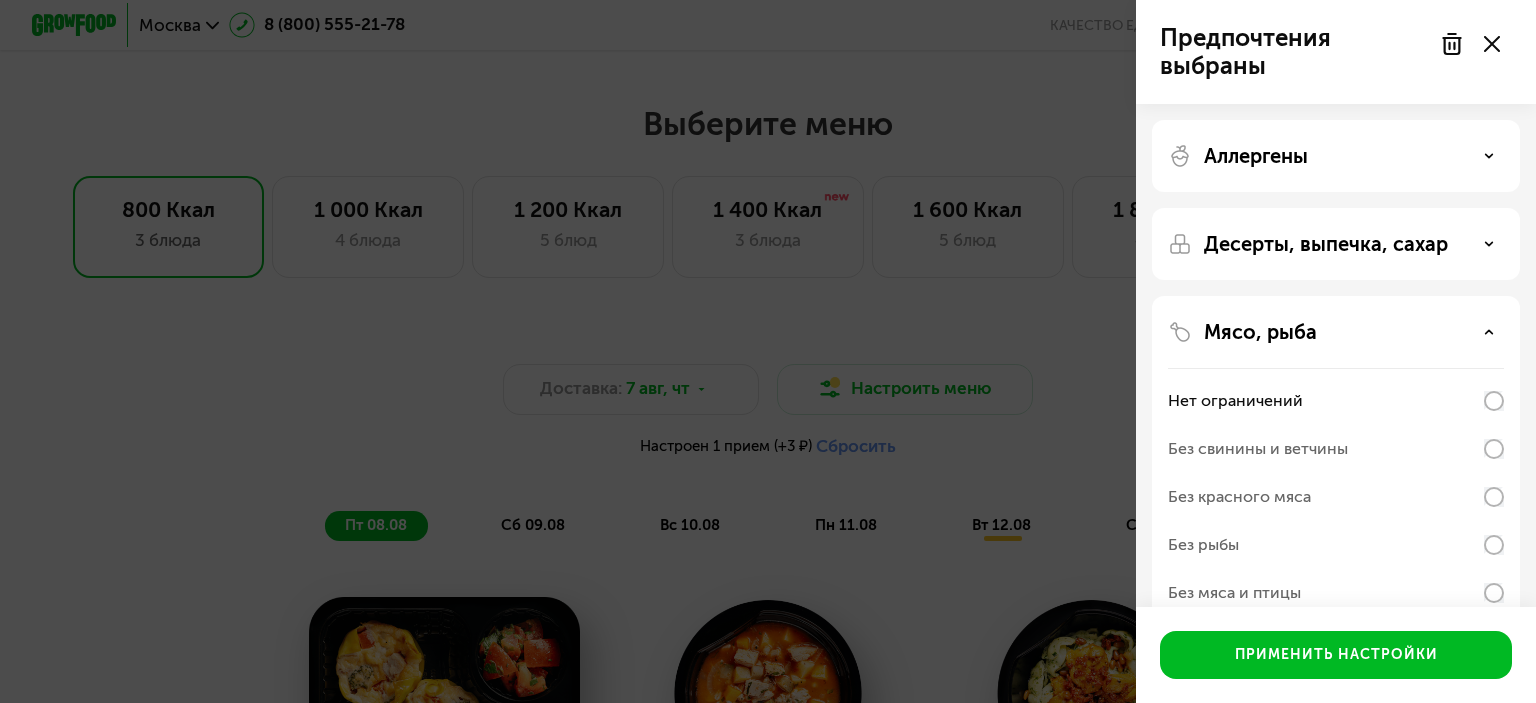 click on "Предпочтения выбраны Аллергены Десерты, выпечка, сахар Мясо, рыба Нет ограничений Без свинины и ветчины Без красного мяса Без рыбы Без мяса и птицы Овощи, лук, чеснок Без сельдерея Без грибов Без стручковой фасоли Без брокколи Без кабачков Без лука Без чеснока Гарниры, каши  Применить настройки" 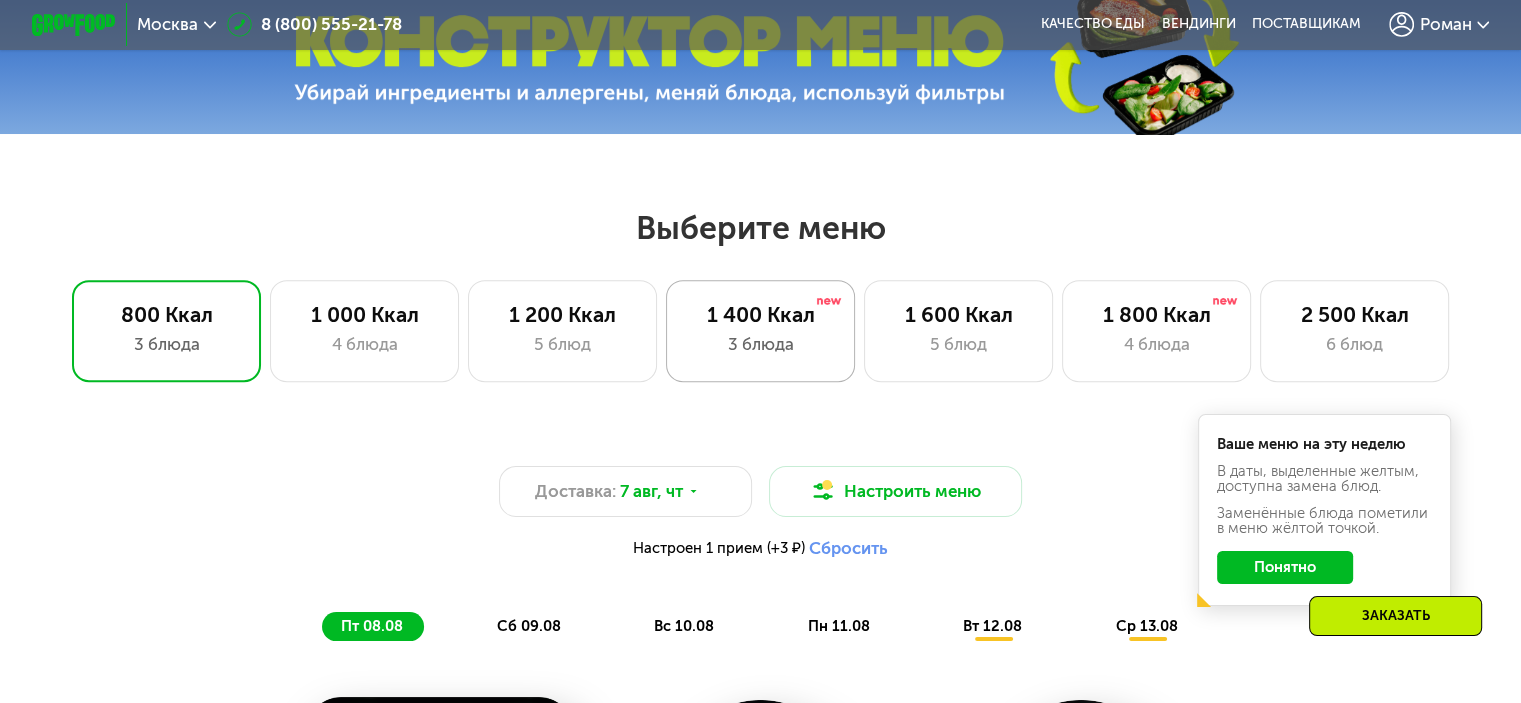 scroll, scrollTop: 746, scrollLeft: 0, axis: vertical 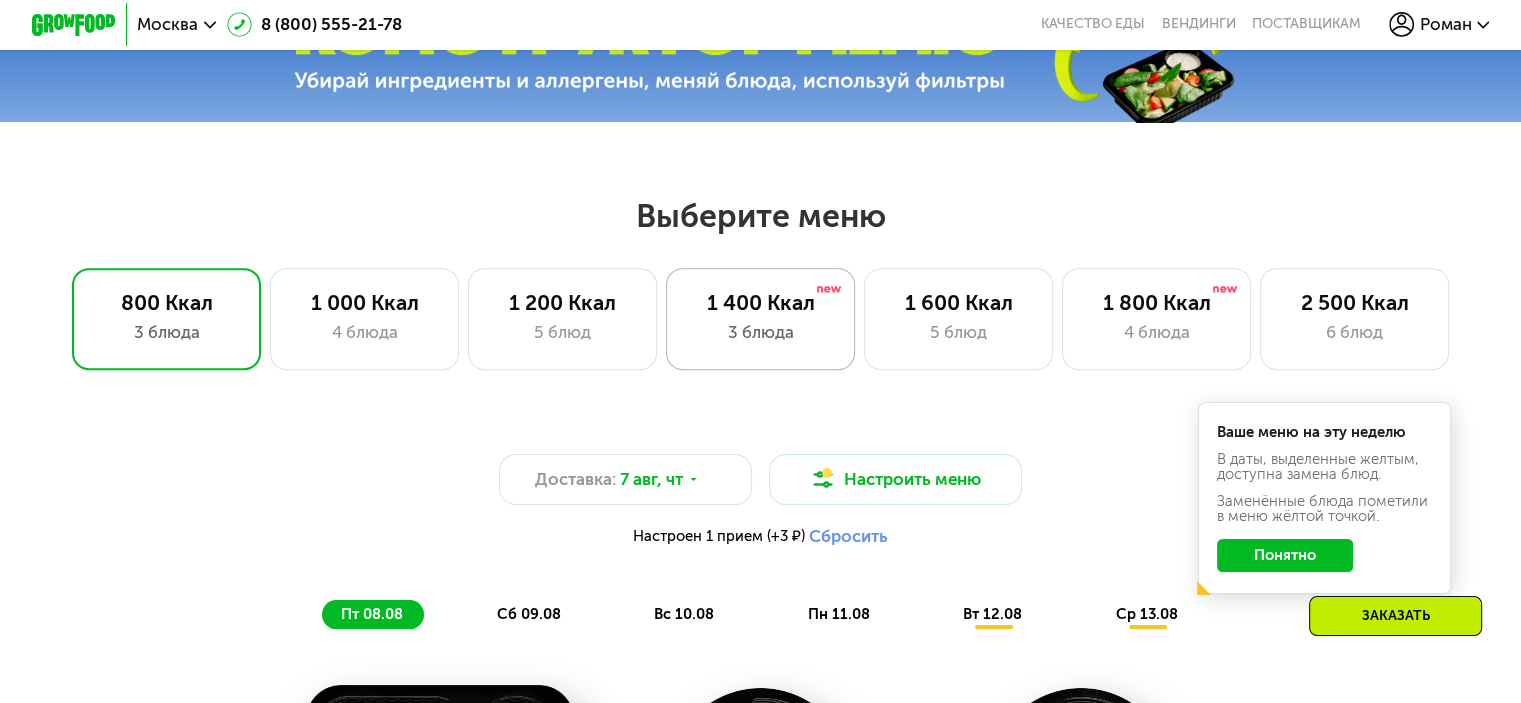 click on "3 блюда" at bounding box center [760, 332] 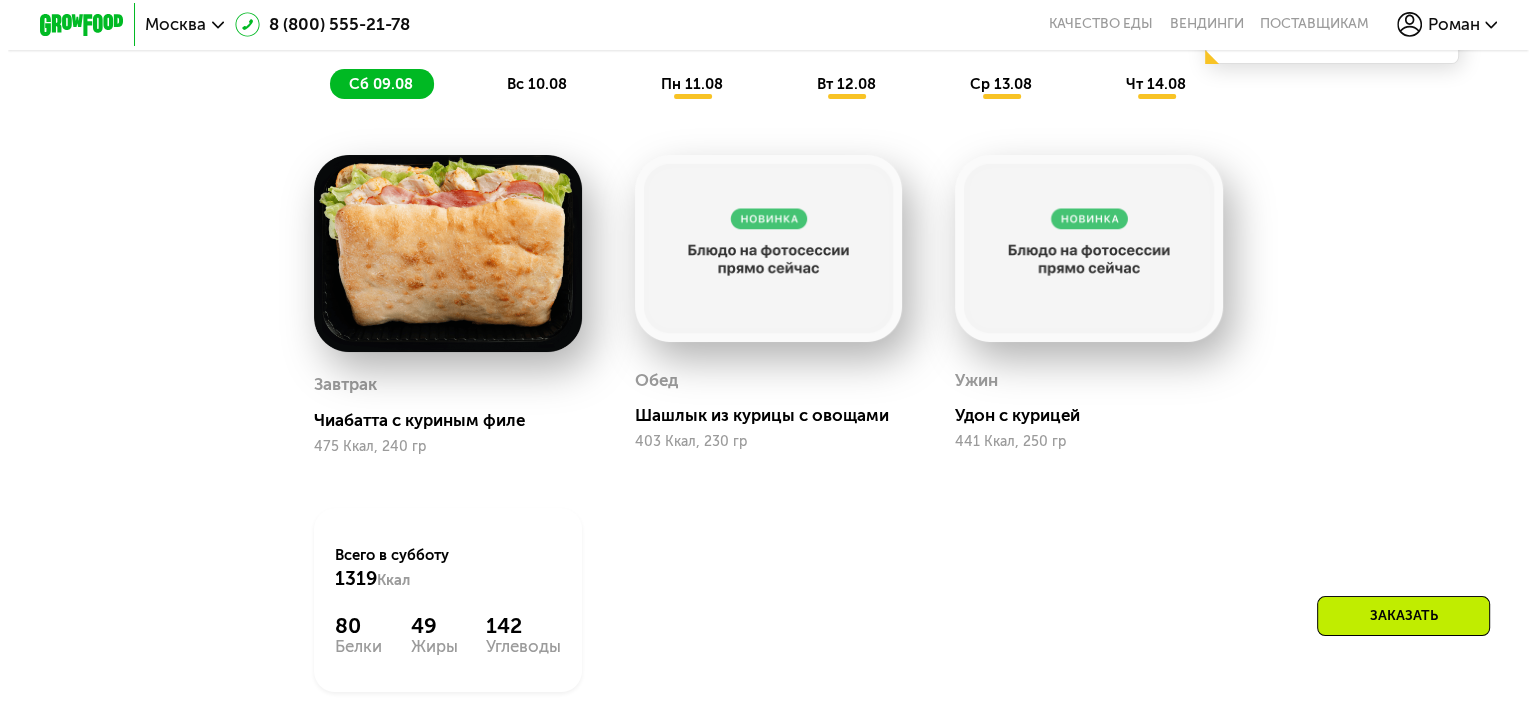 scroll, scrollTop: 946, scrollLeft: 0, axis: vertical 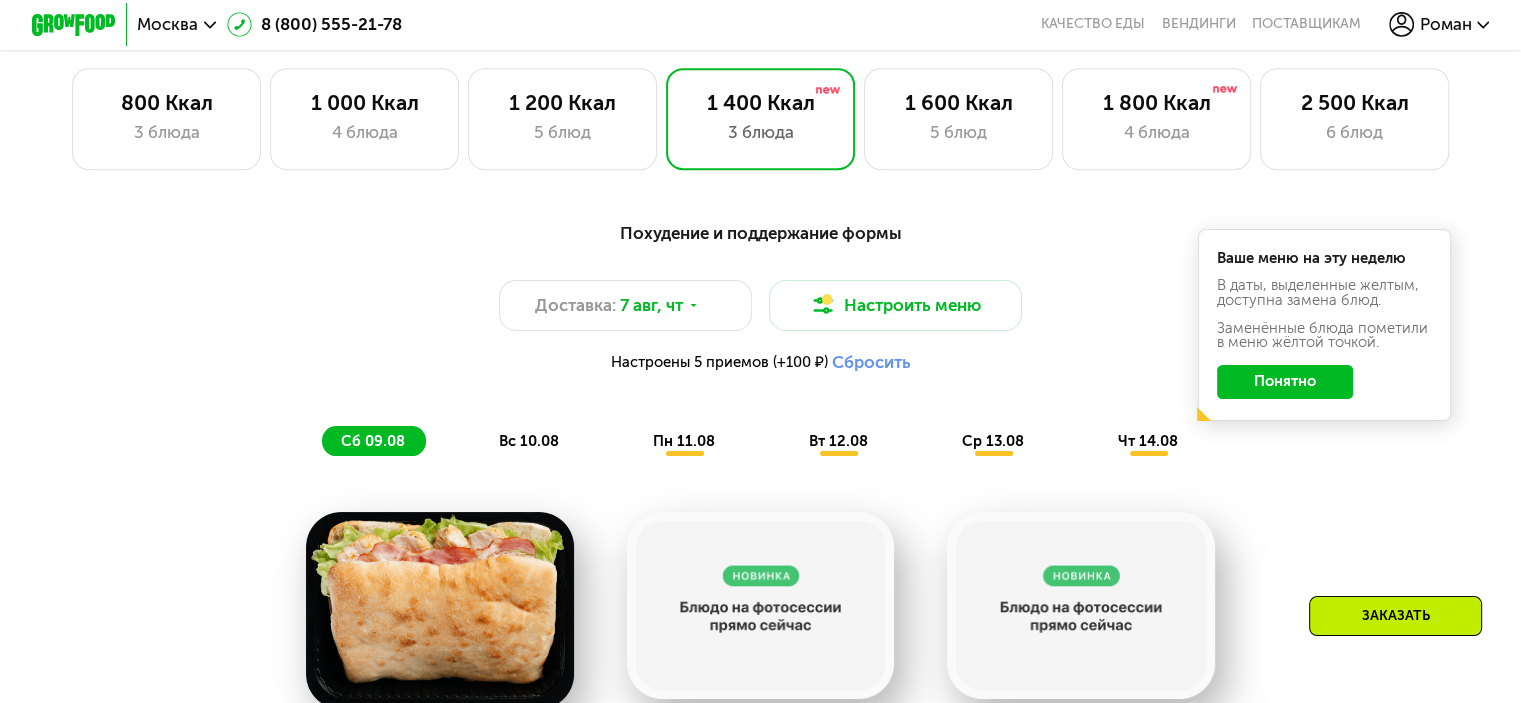 click on "Понятно" 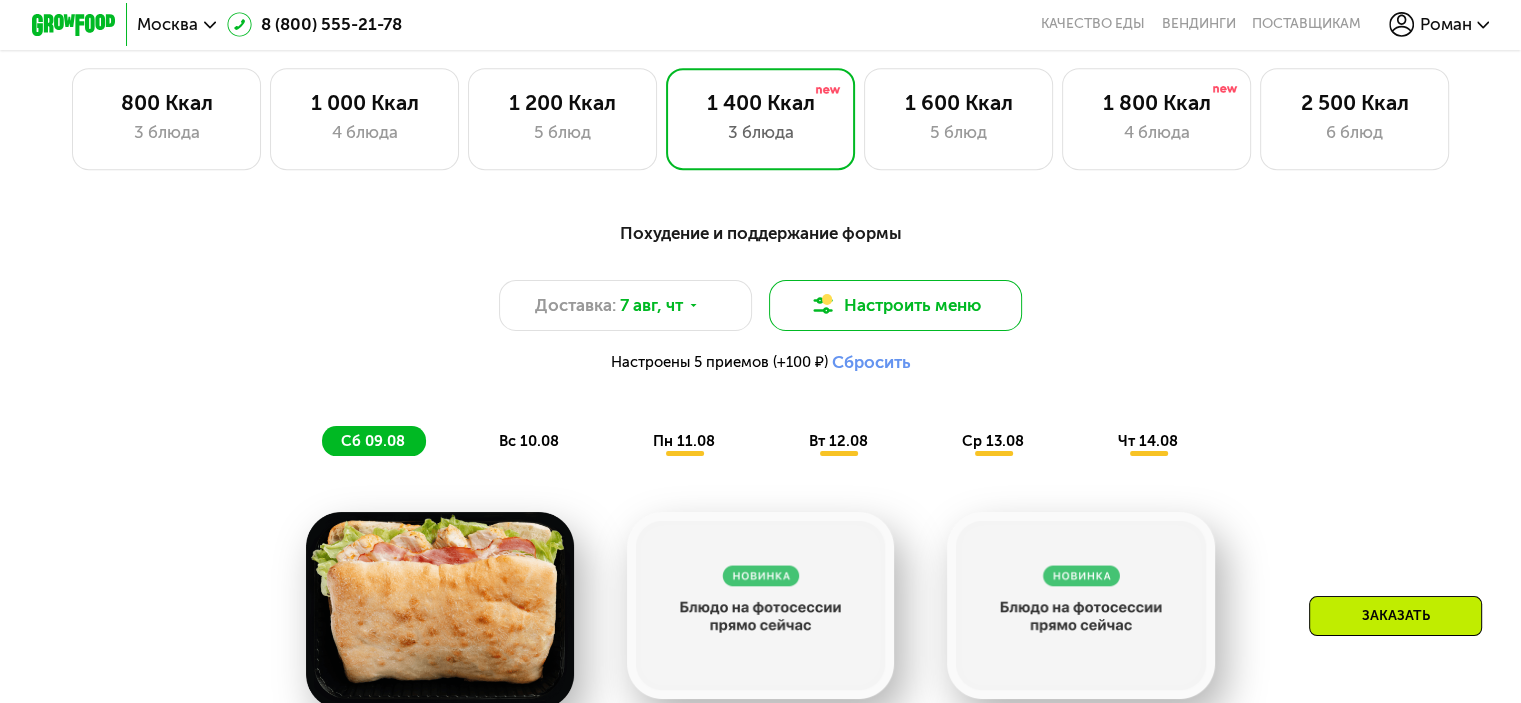 click on "Настроить меню" at bounding box center [896, 305] 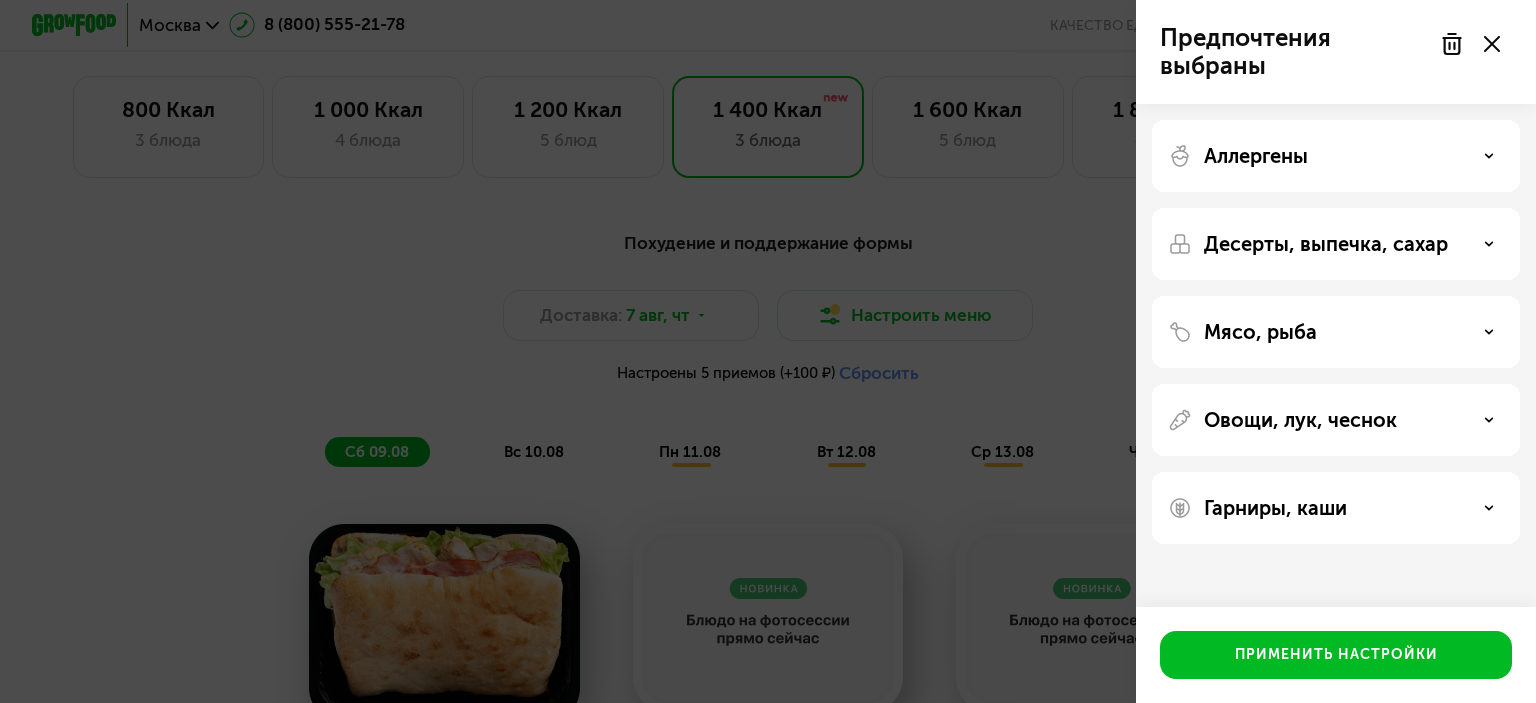 click on "Аллергены" at bounding box center [1336, 156] 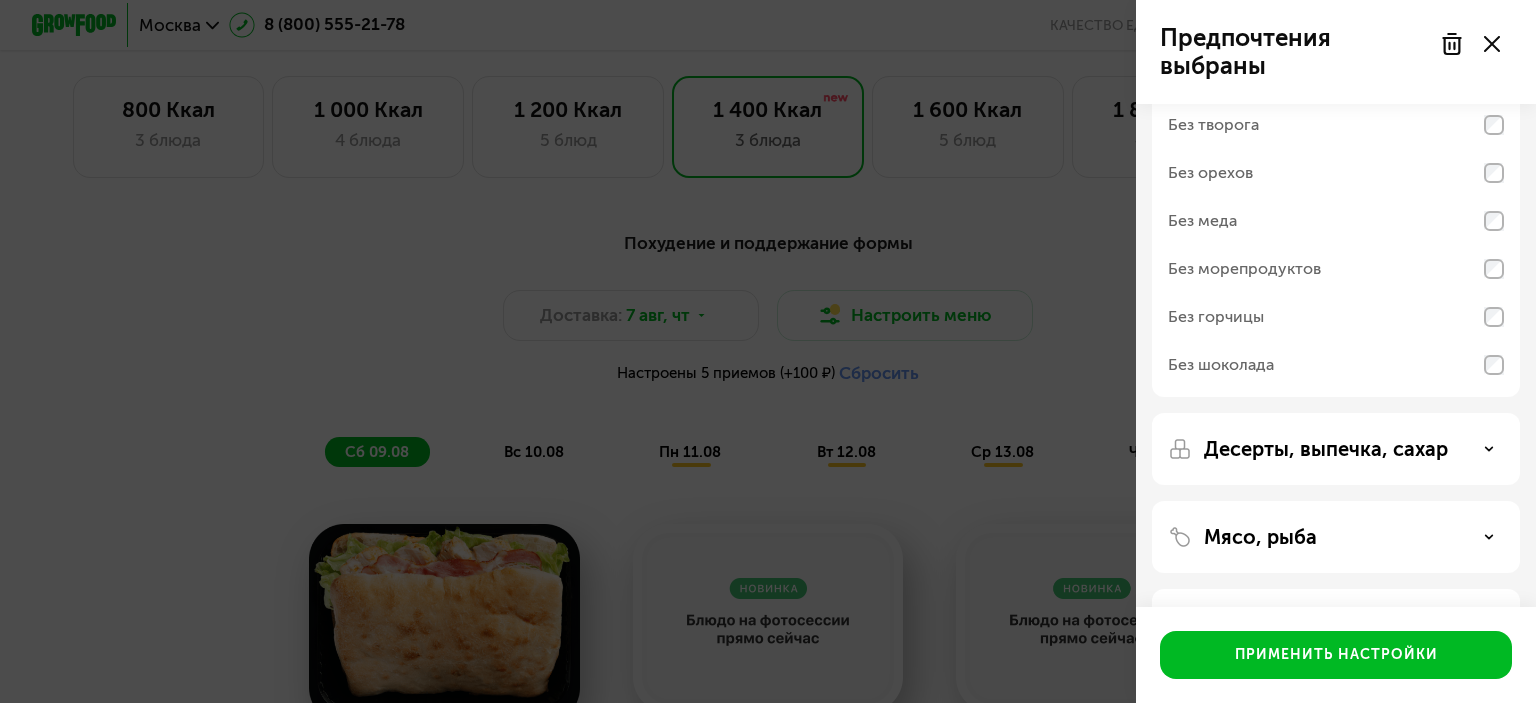 scroll, scrollTop: 261, scrollLeft: 0, axis: vertical 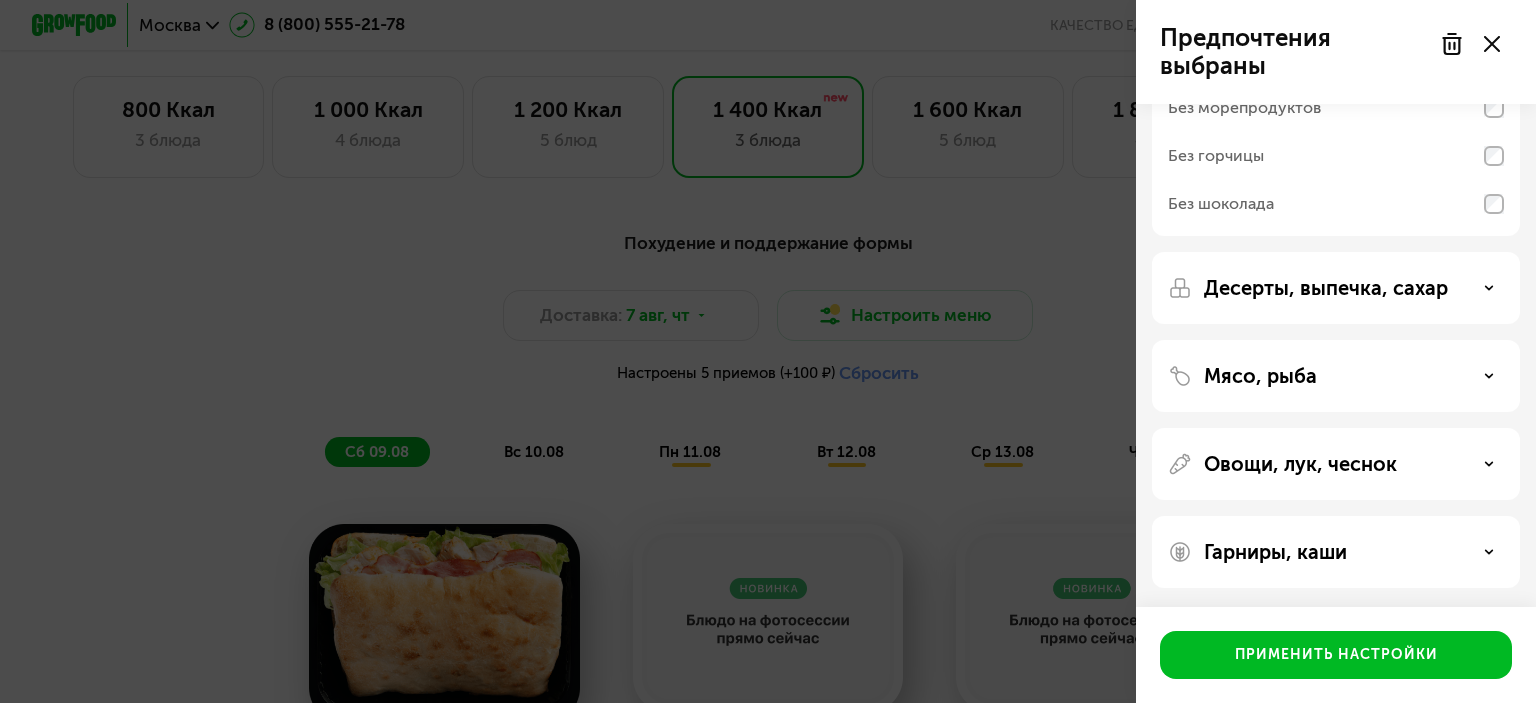 click on "Десерты, выпечка, сахар" at bounding box center [1326, 288] 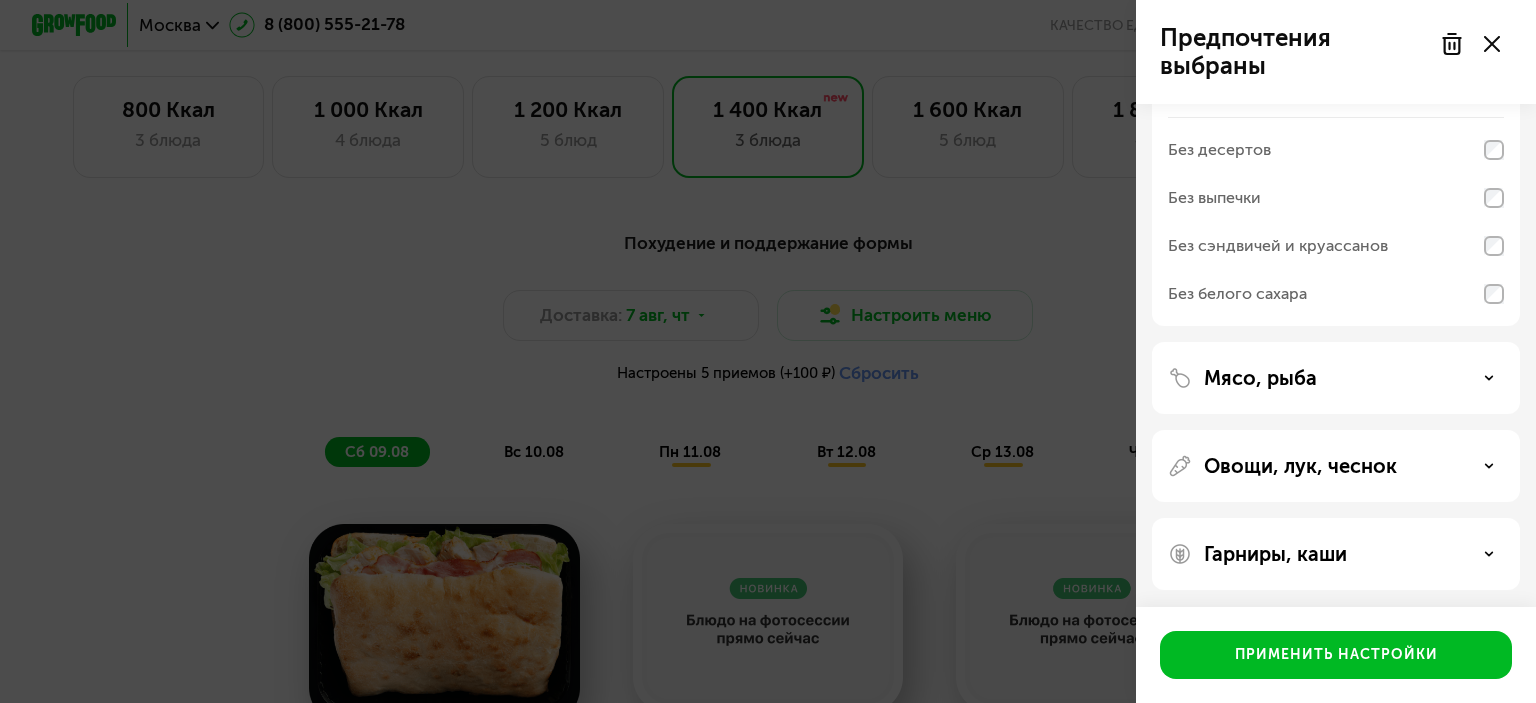 scroll, scrollTop: 470, scrollLeft: 0, axis: vertical 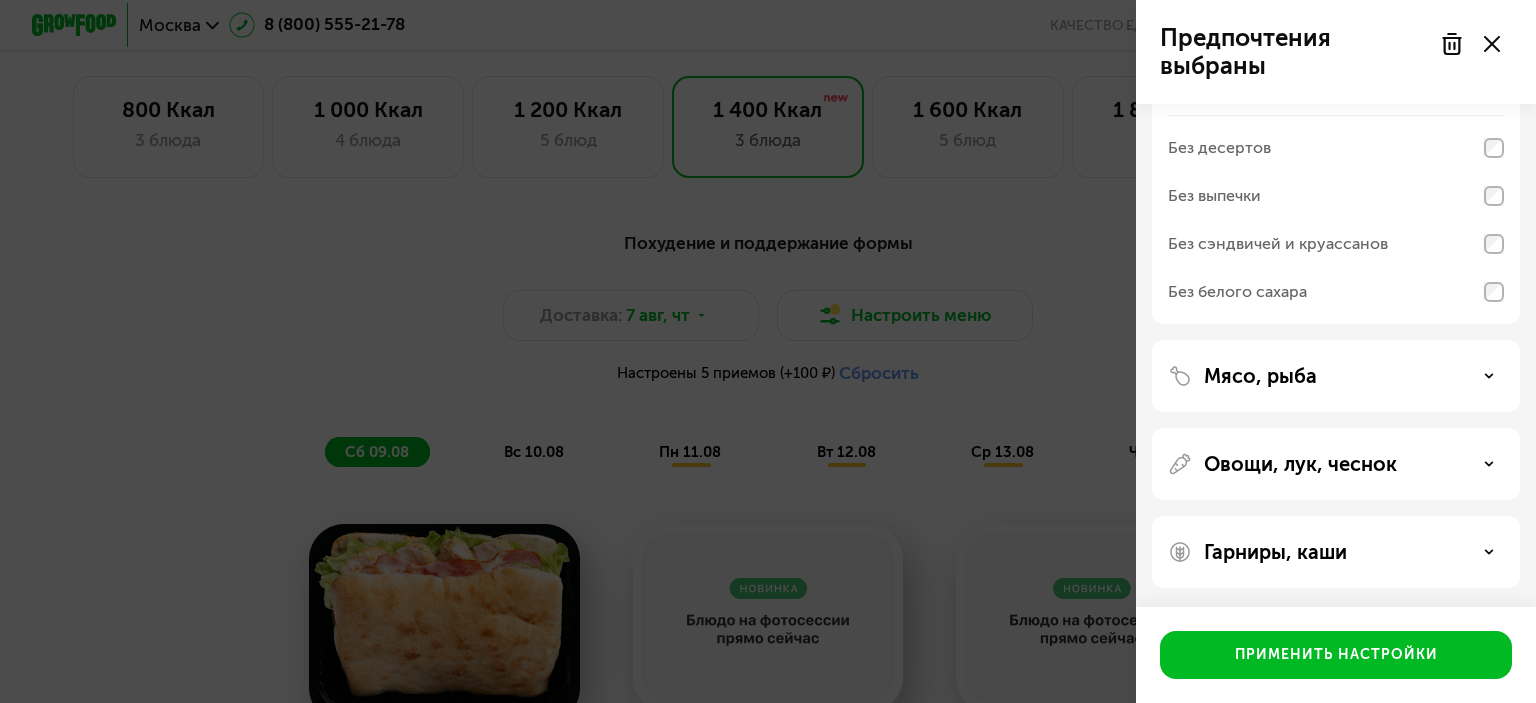 click on "Мясо, рыба" at bounding box center (1260, 376) 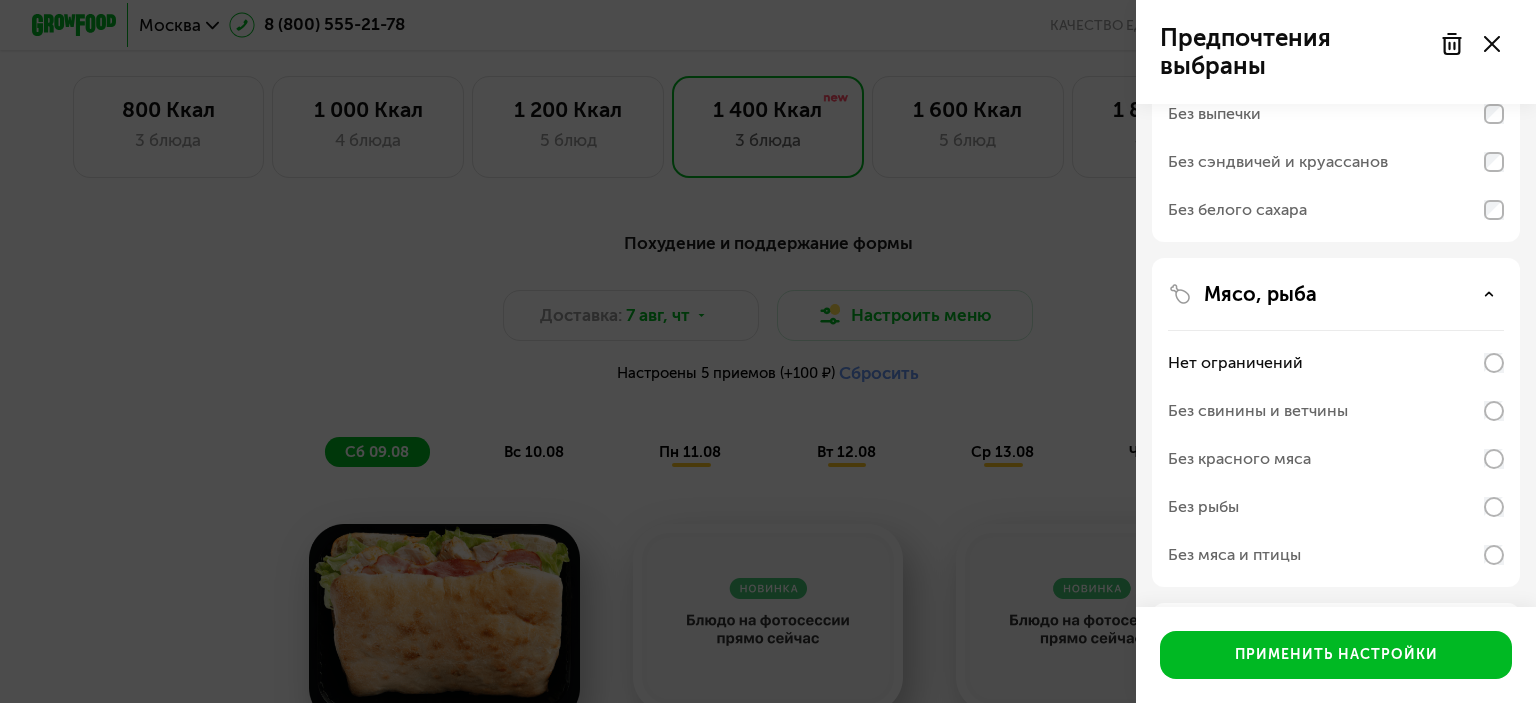 scroll, scrollTop: 727, scrollLeft: 0, axis: vertical 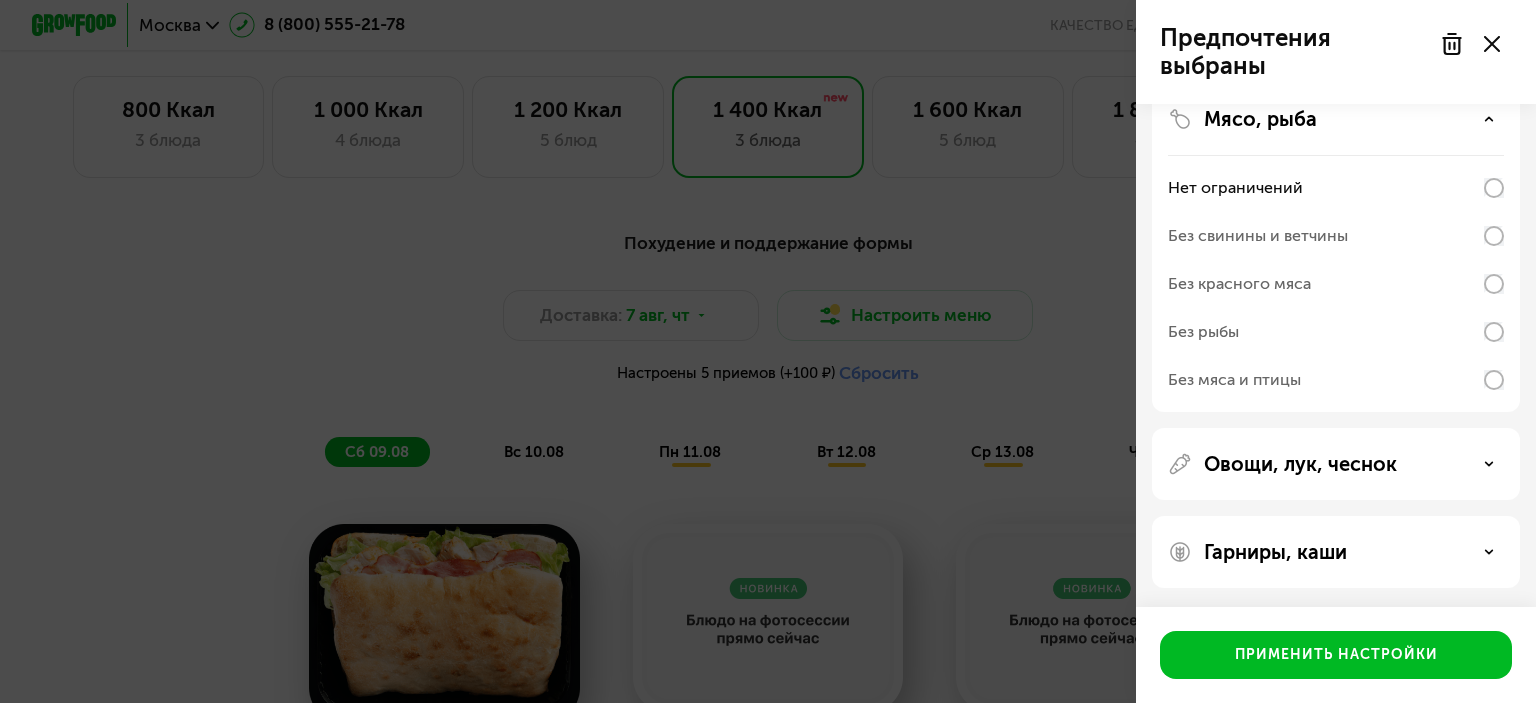 click on "Овощи, лук, чеснок" at bounding box center [1300, 464] 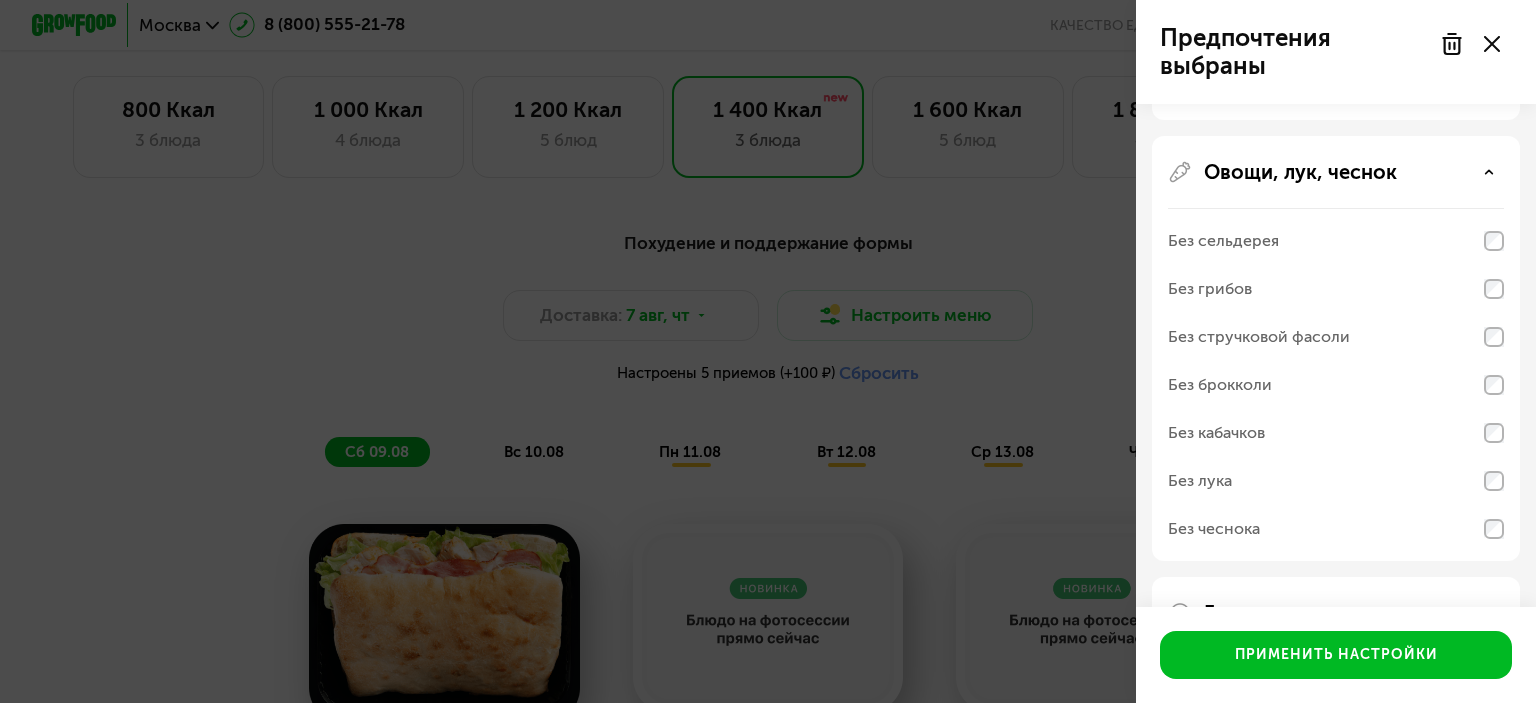scroll, scrollTop: 1080, scrollLeft: 0, axis: vertical 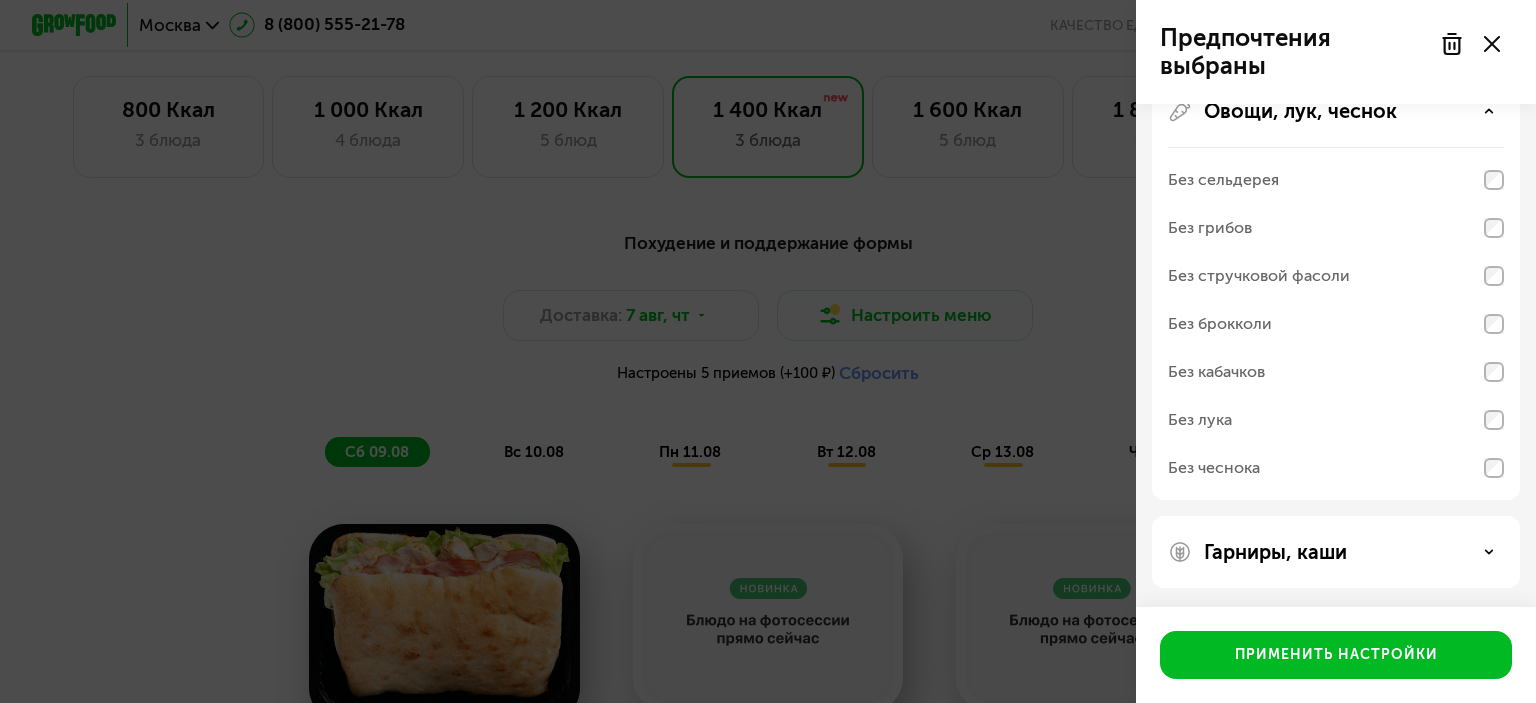 click on "Гарниры, каши" at bounding box center [1275, 552] 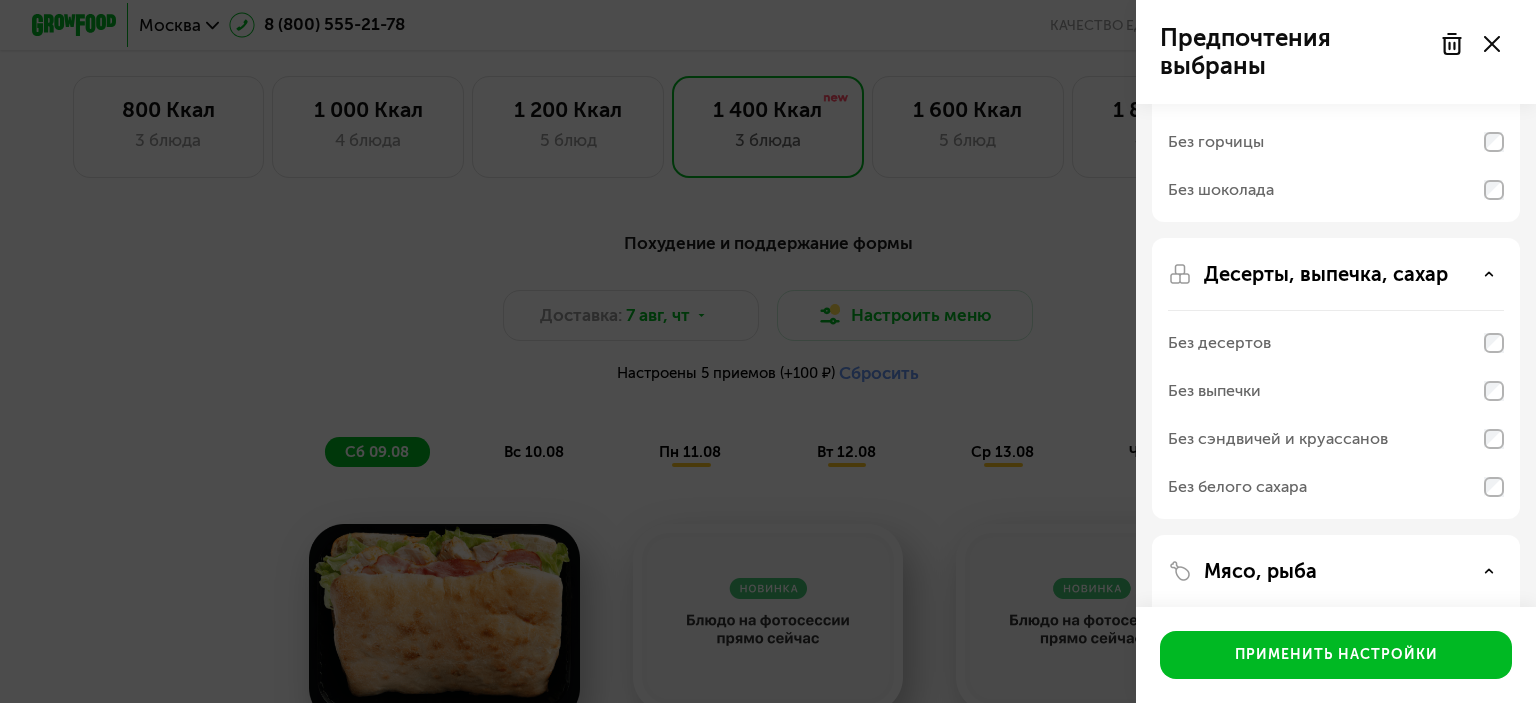 scroll, scrollTop: 0, scrollLeft: 0, axis: both 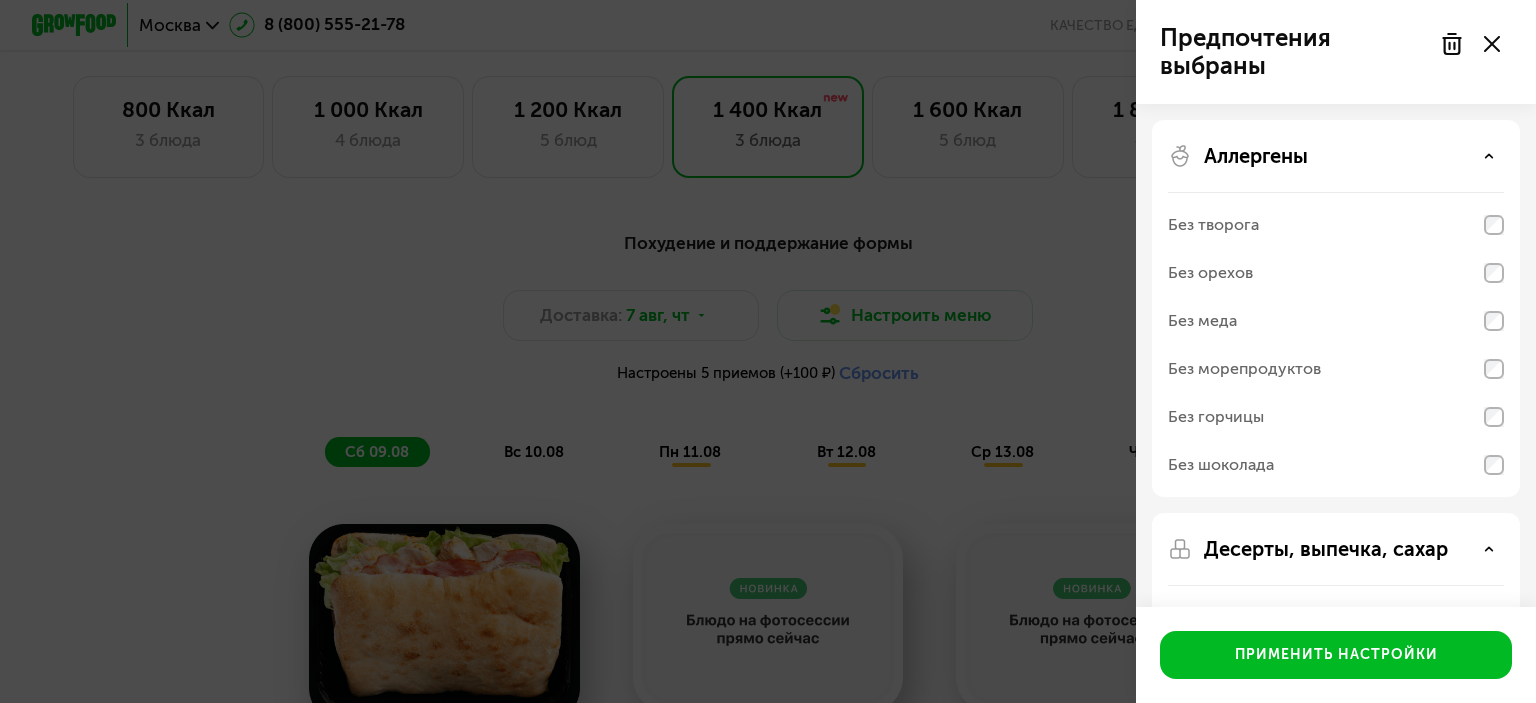 click 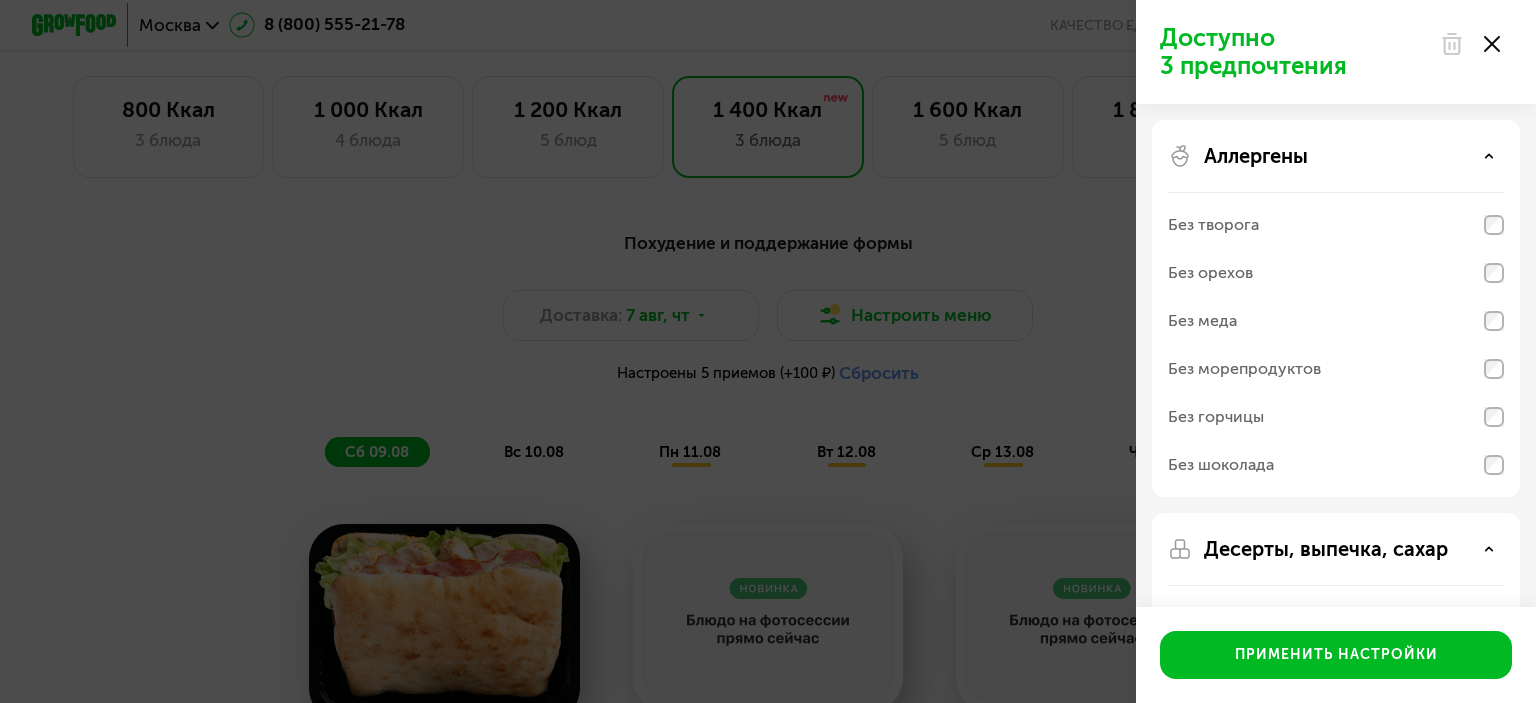 click 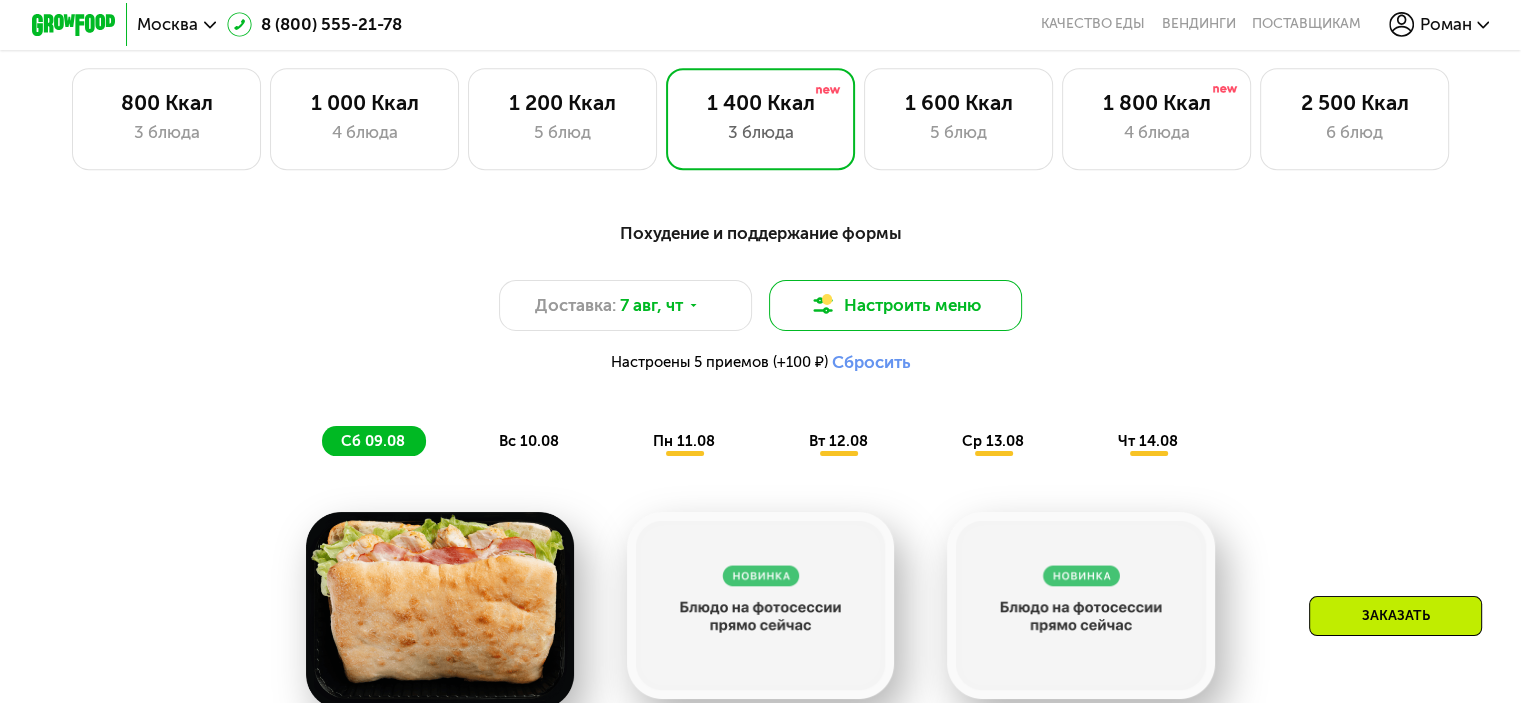 click on "Настроить меню" at bounding box center [896, 305] 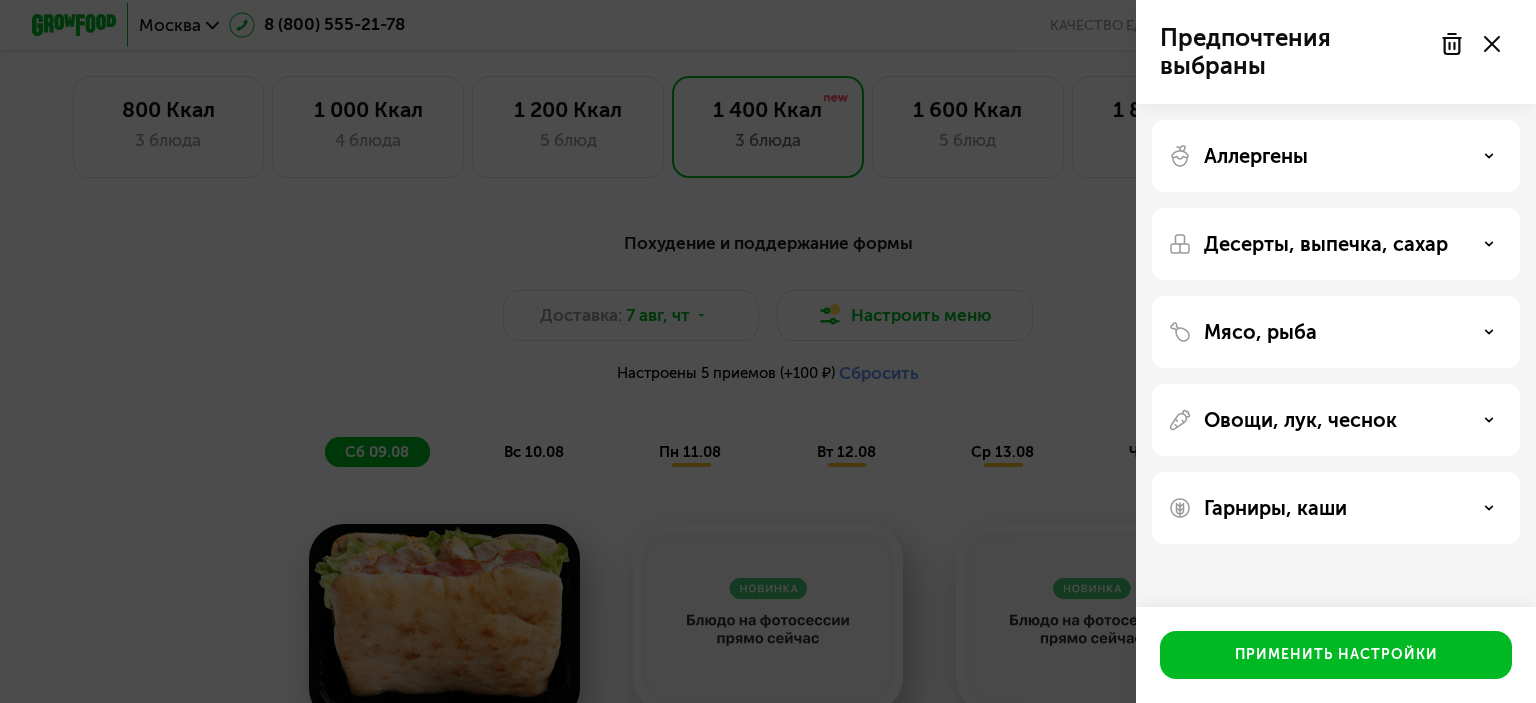 click on "Аллергены" at bounding box center (1336, 156) 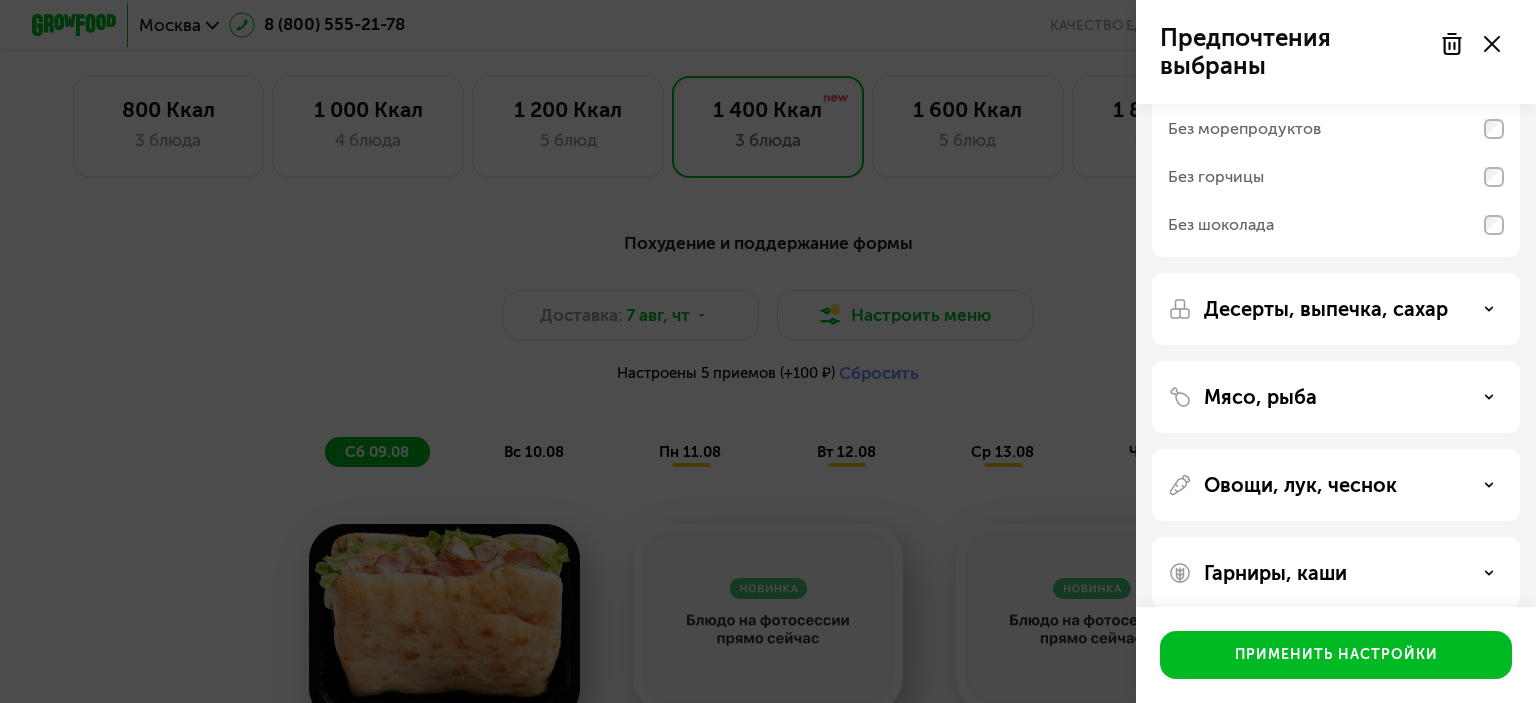 scroll, scrollTop: 261, scrollLeft: 0, axis: vertical 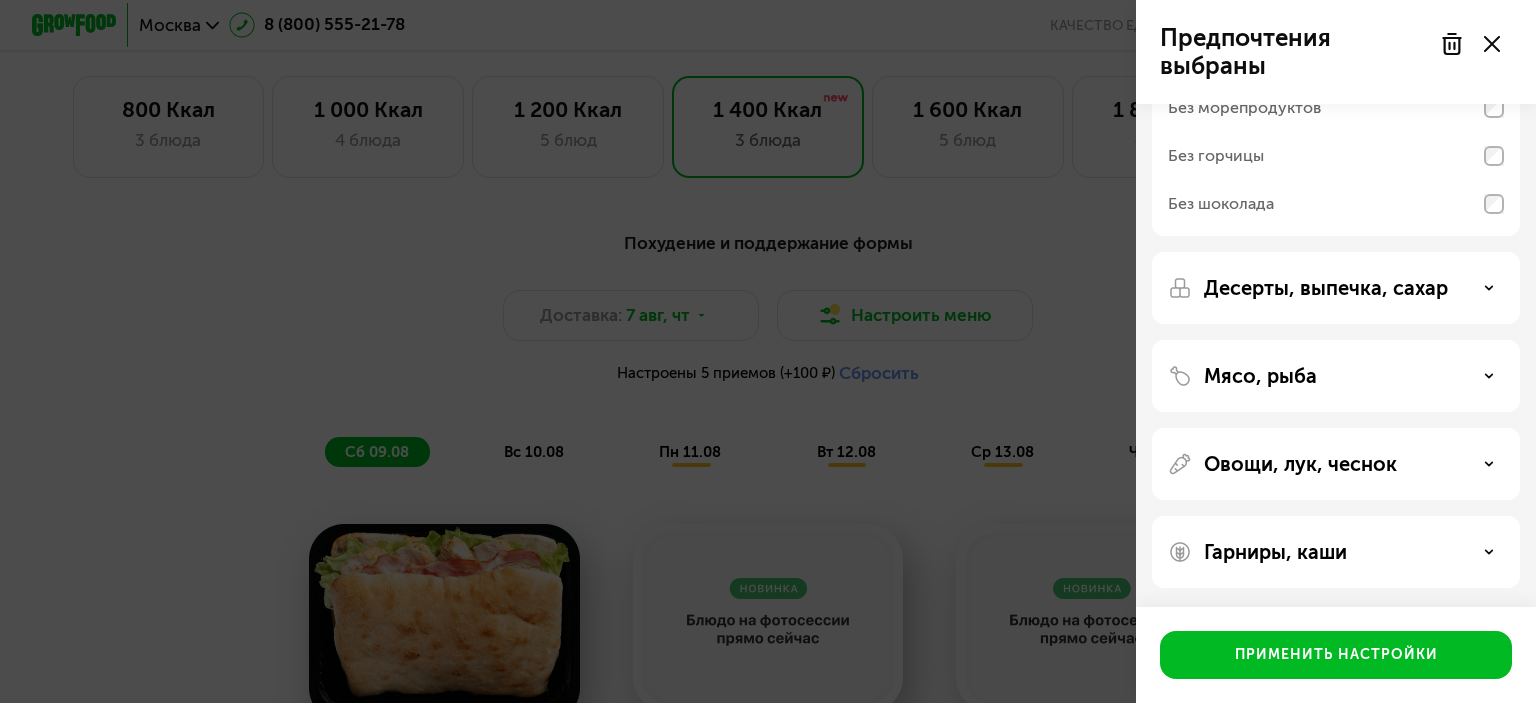 click on "Десерты, выпечка, сахар" 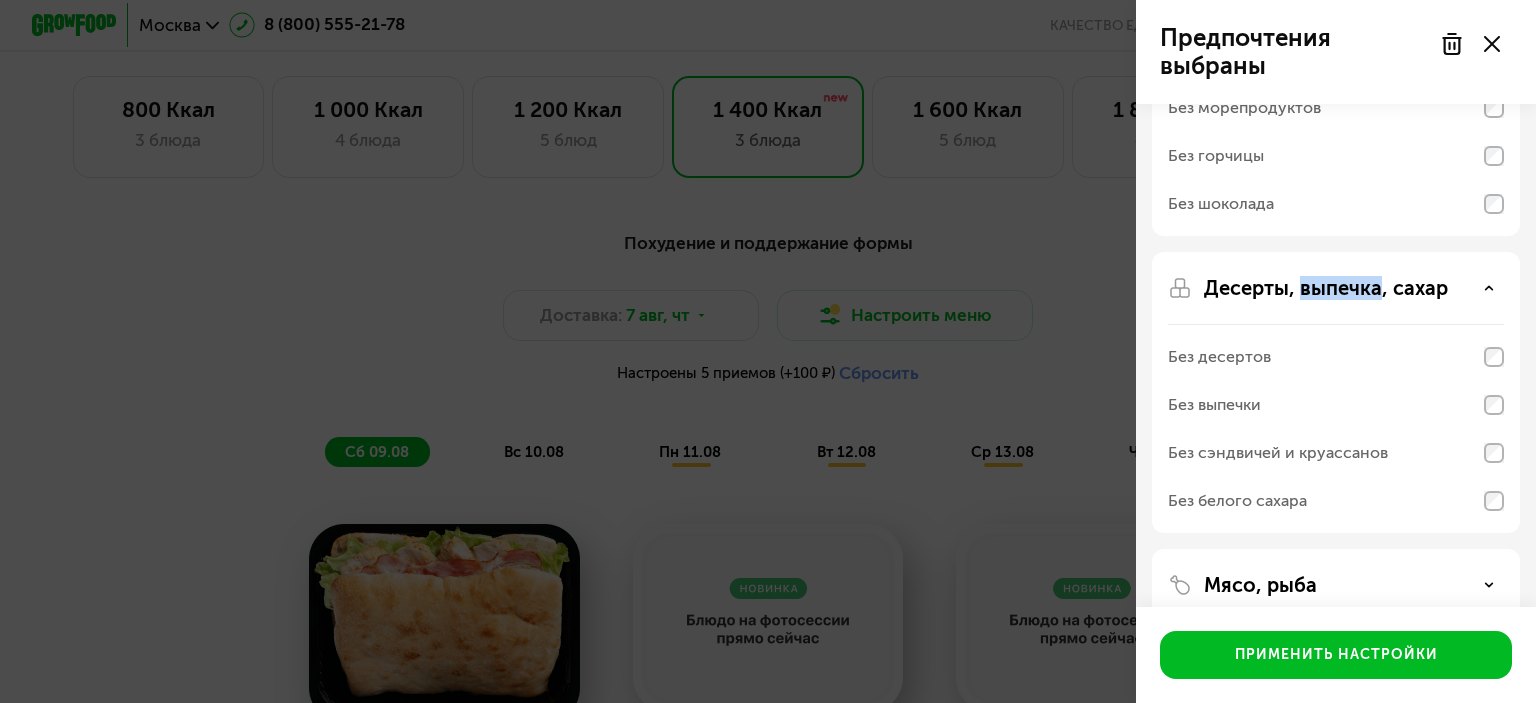 click on "Десерты, выпечка, сахар" at bounding box center (1326, 288) 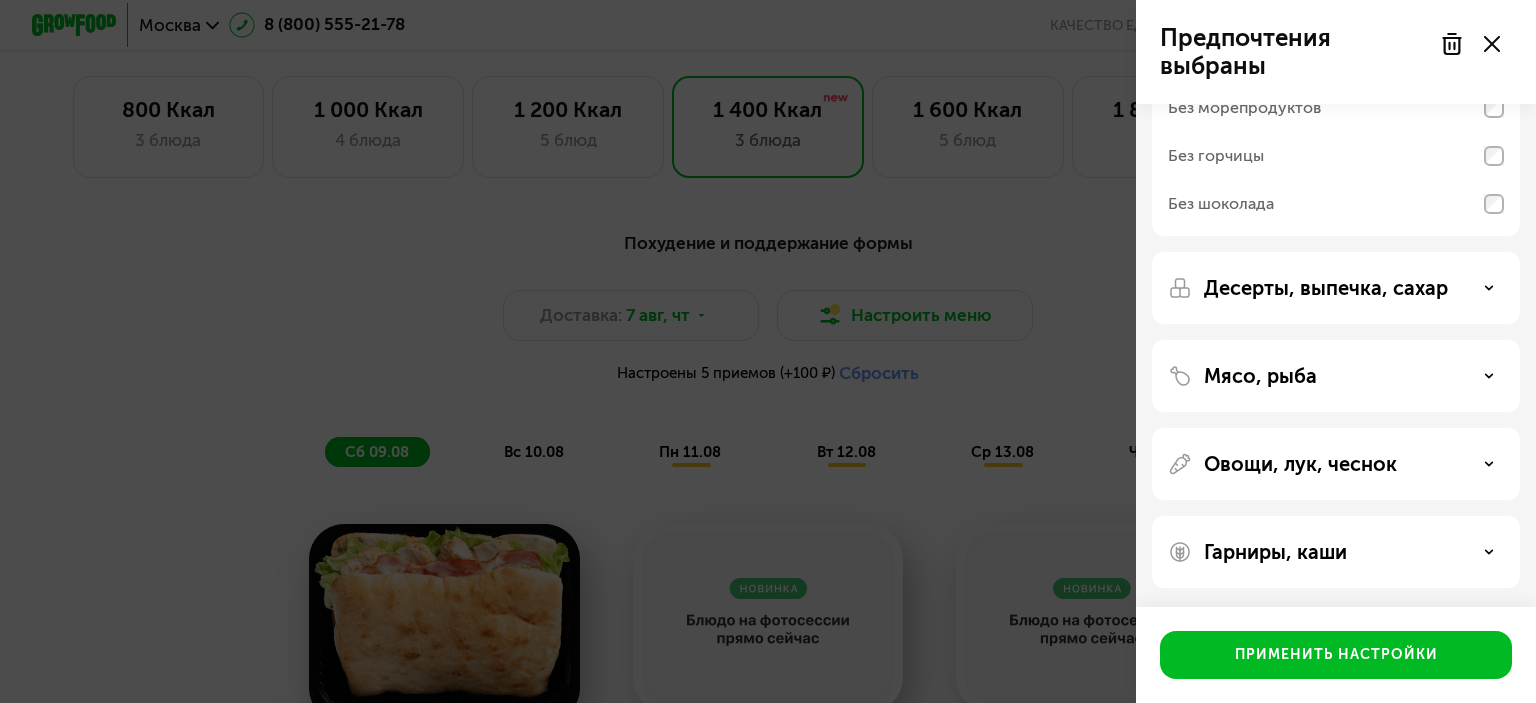 click on "Овощи, лук, чеснок" 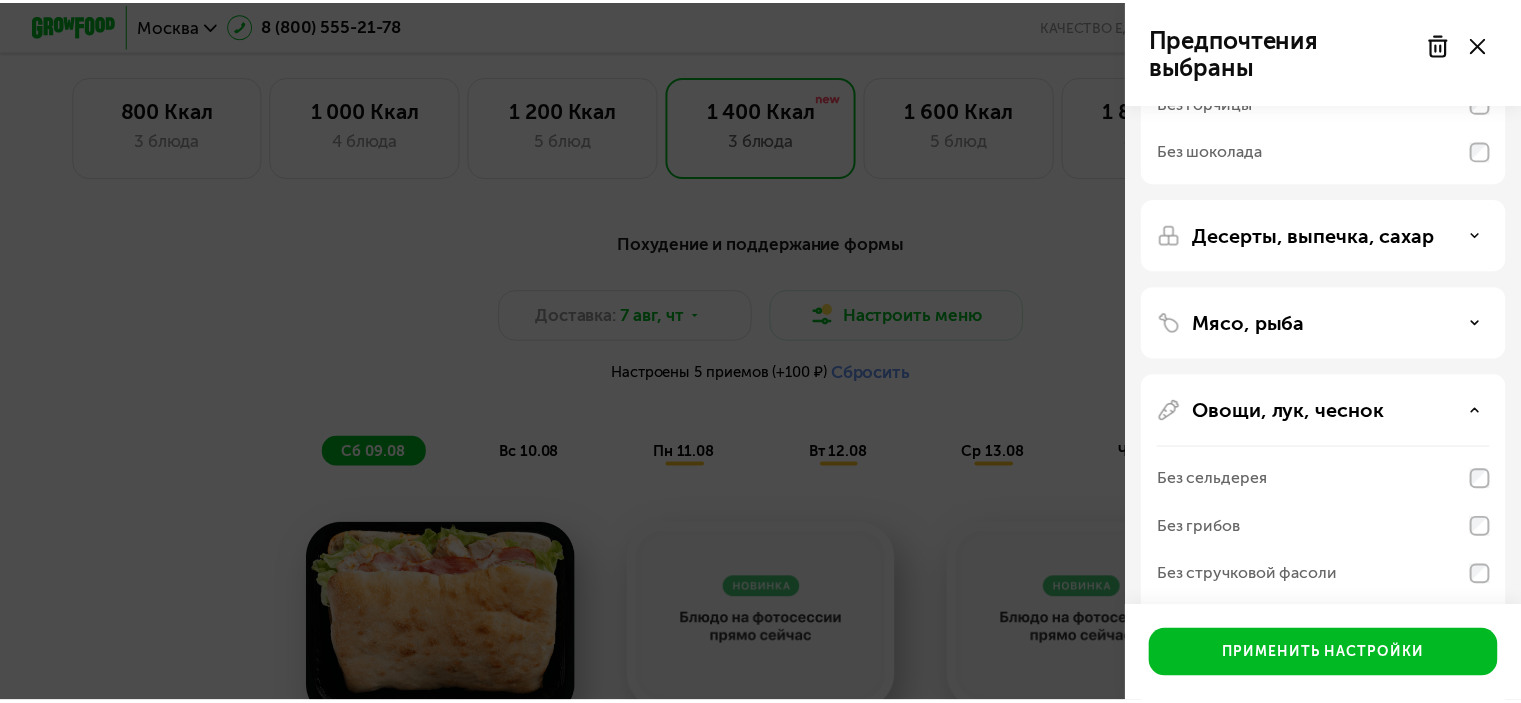 scroll, scrollTop: 614, scrollLeft: 0, axis: vertical 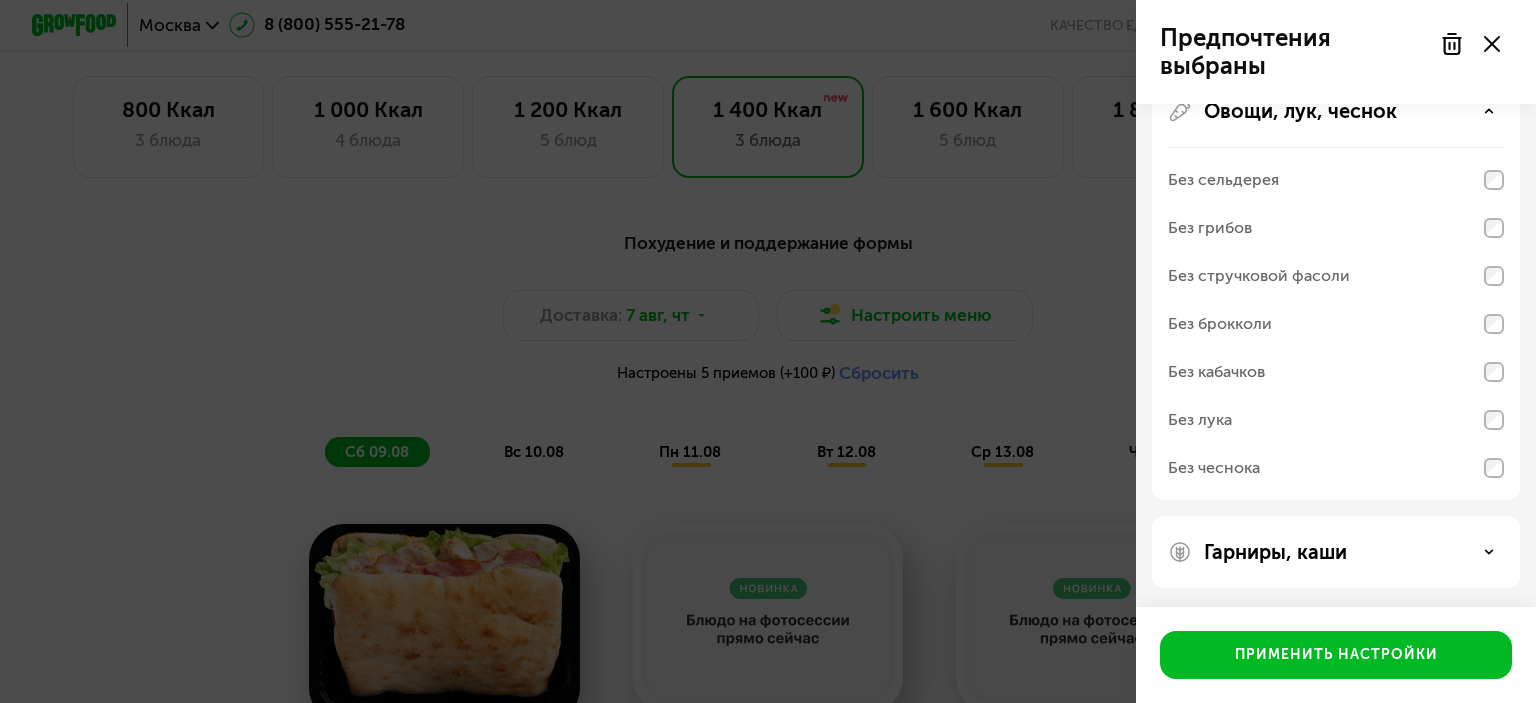click on "Без стручковой фасоли" 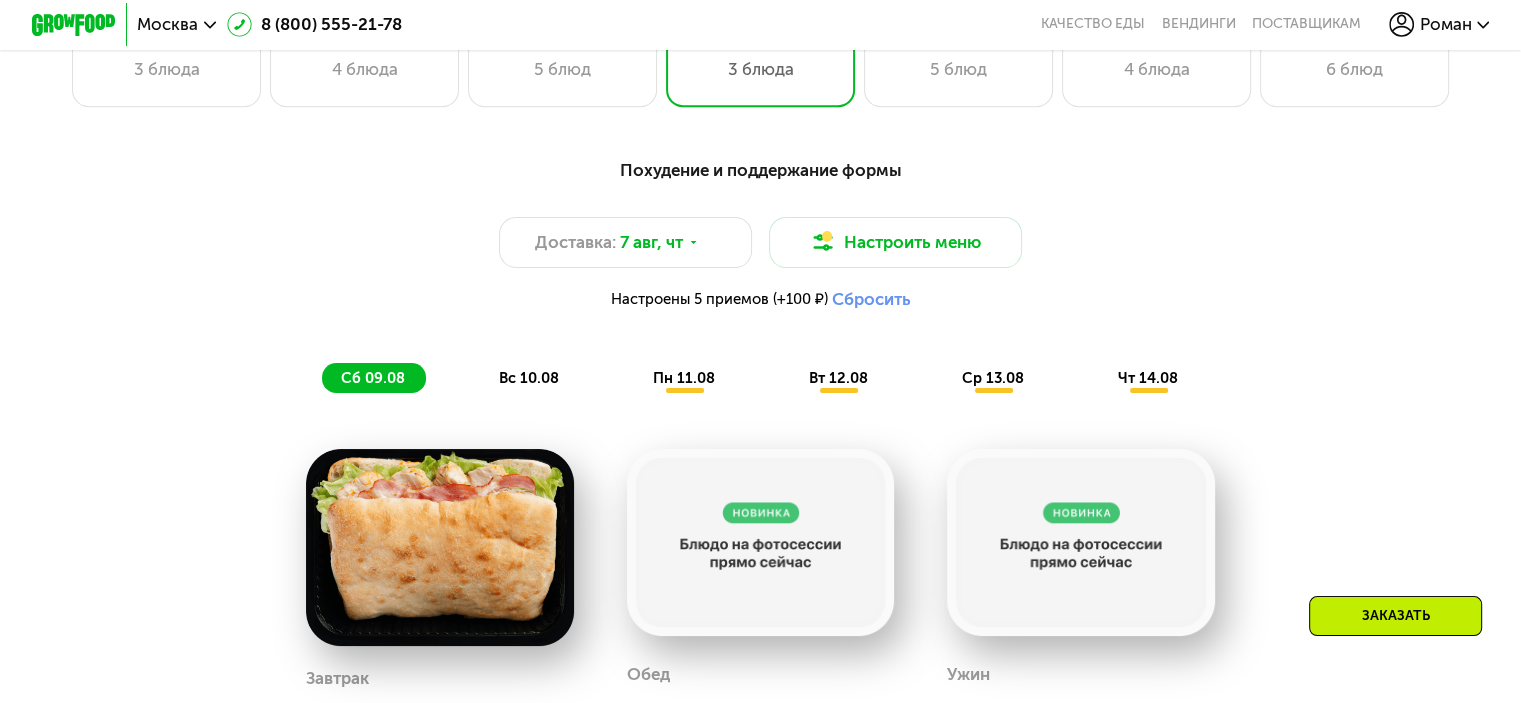 scroll, scrollTop: 846, scrollLeft: 0, axis: vertical 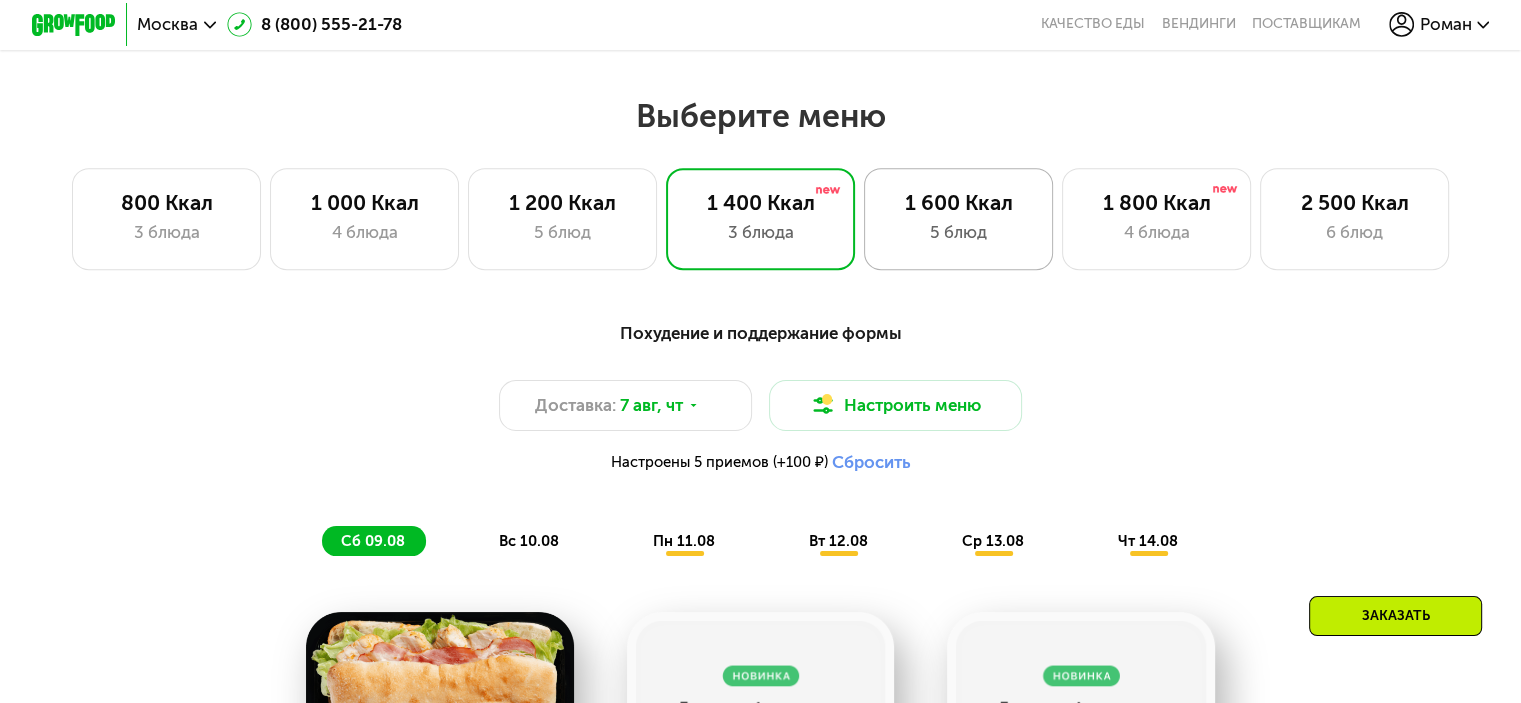 click on "1 600 Ккал 5 блюд" 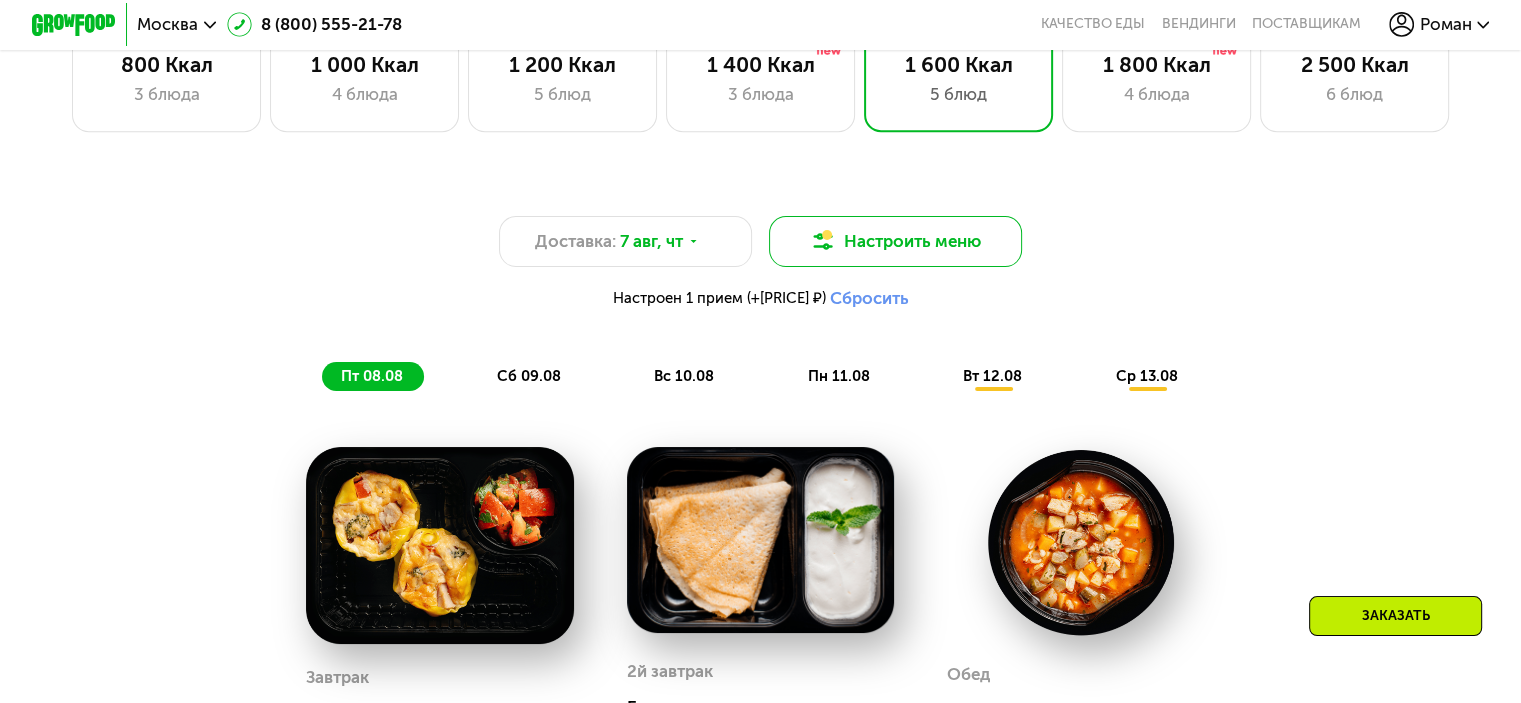 scroll, scrollTop: 846, scrollLeft: 0, axis: vertical 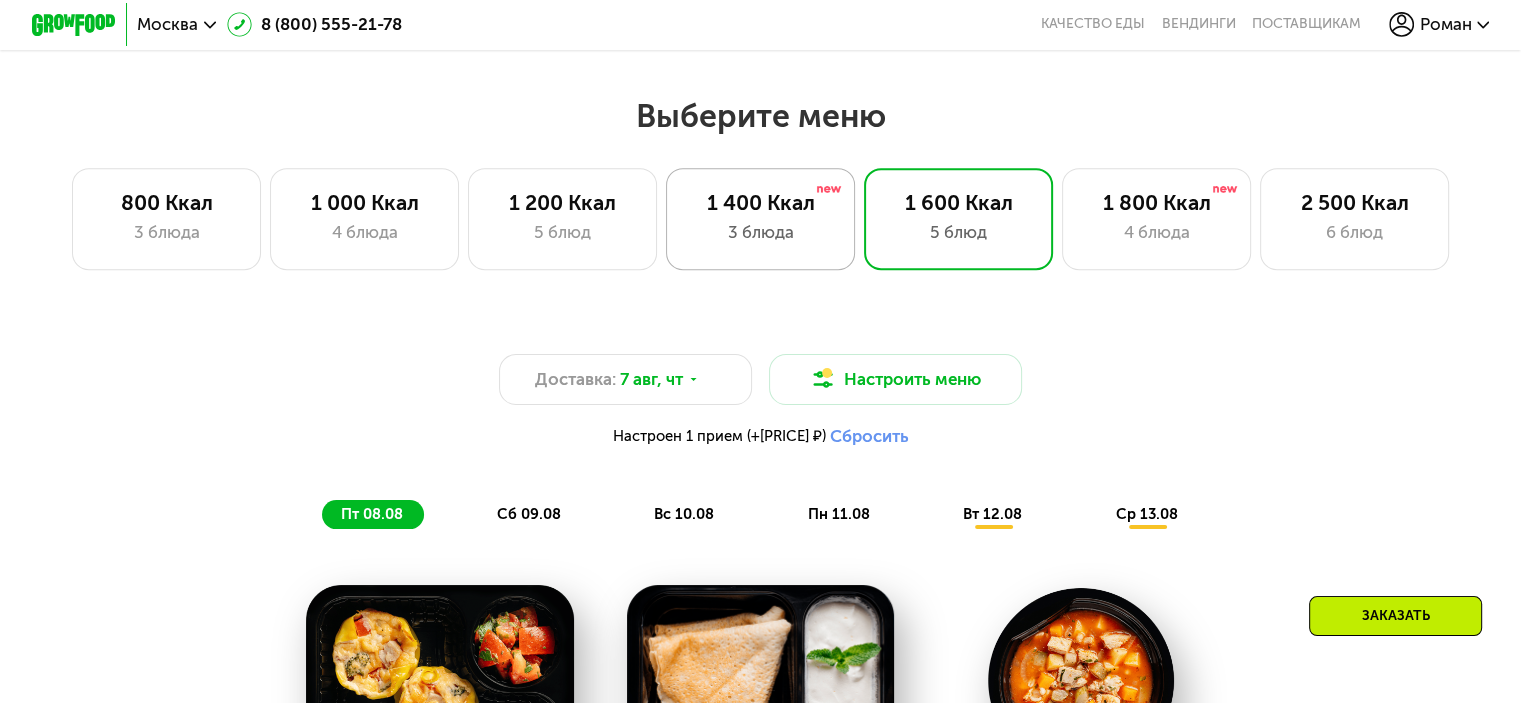 click on "1 400 Ккал 3 блюда" 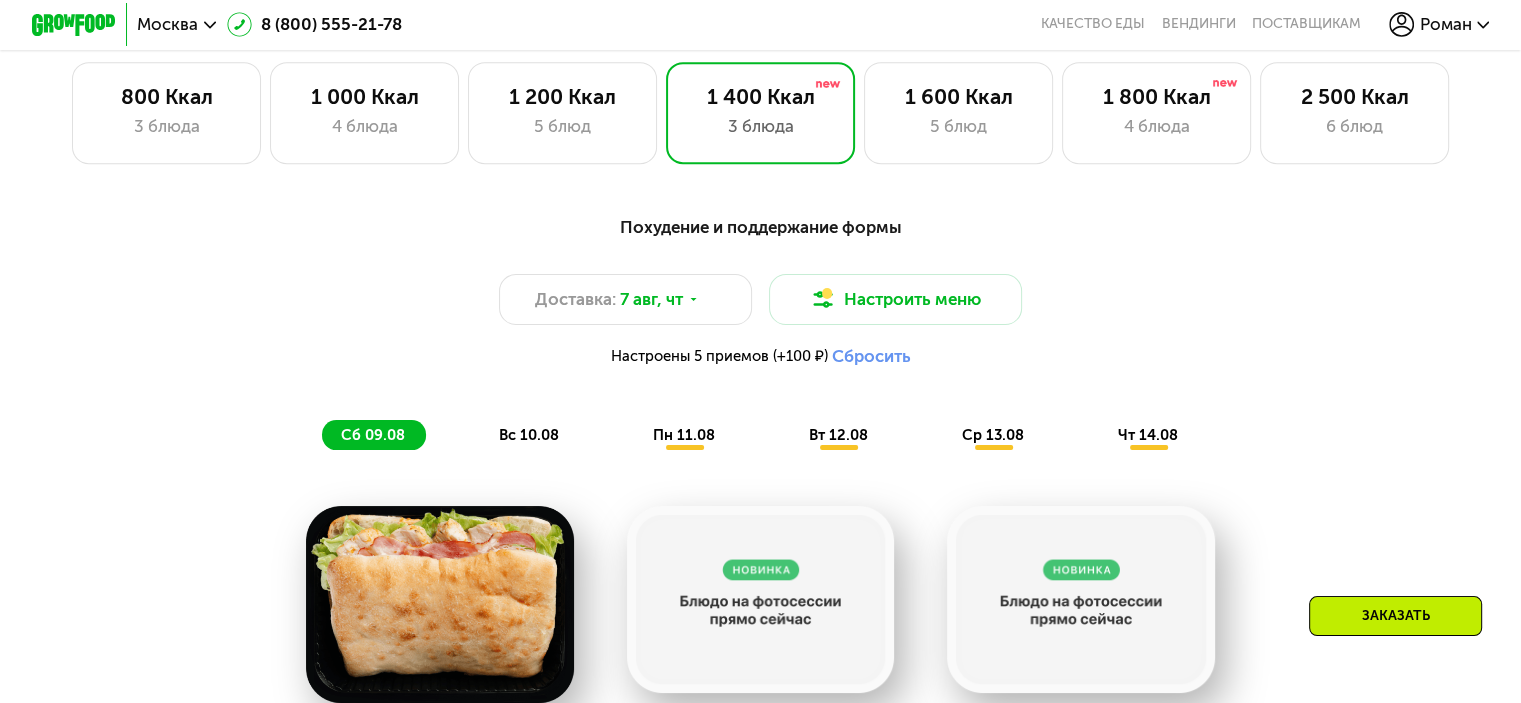 scroll, scrollTop: 1146, scrollLeft: 0, axis: vertical 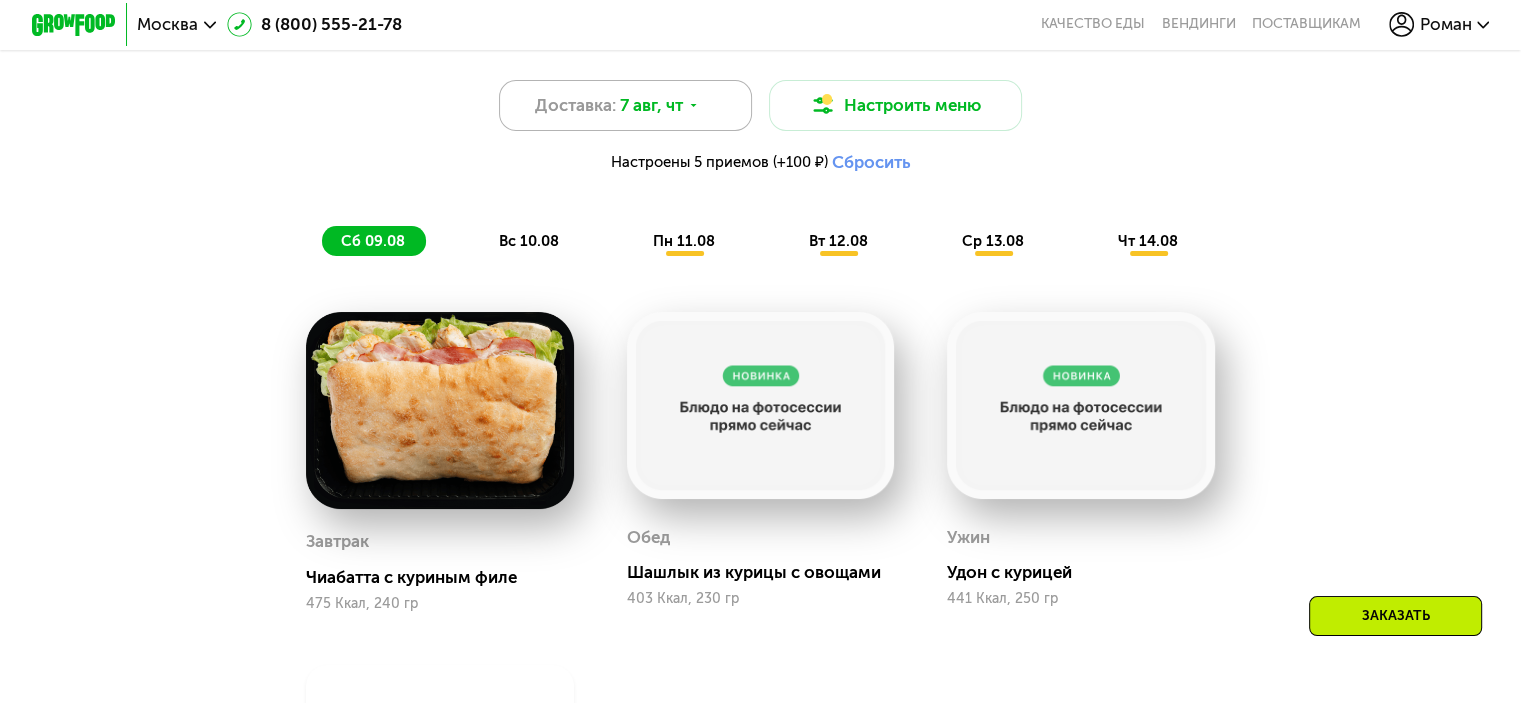 click on "7 авг, чт" at bounding box center (651, 105) 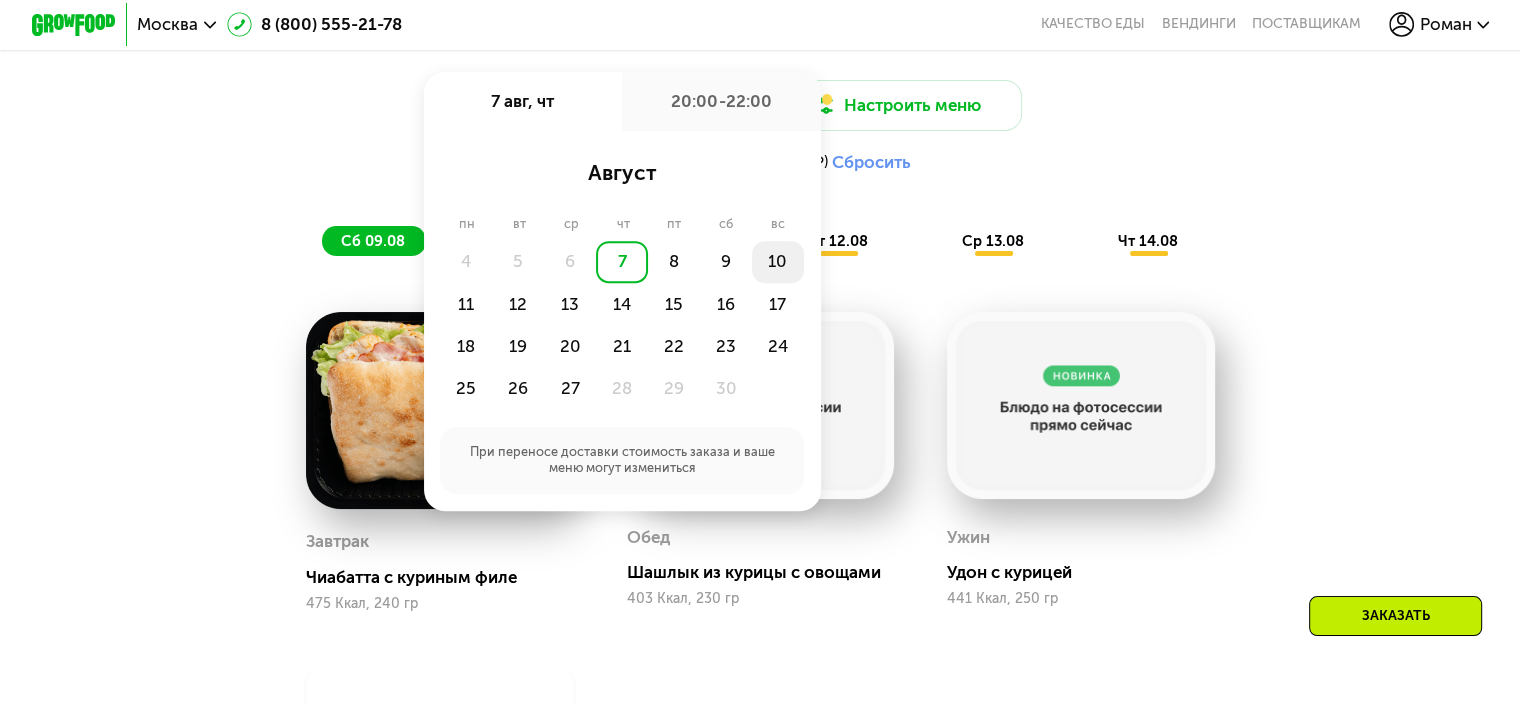 click on "10" 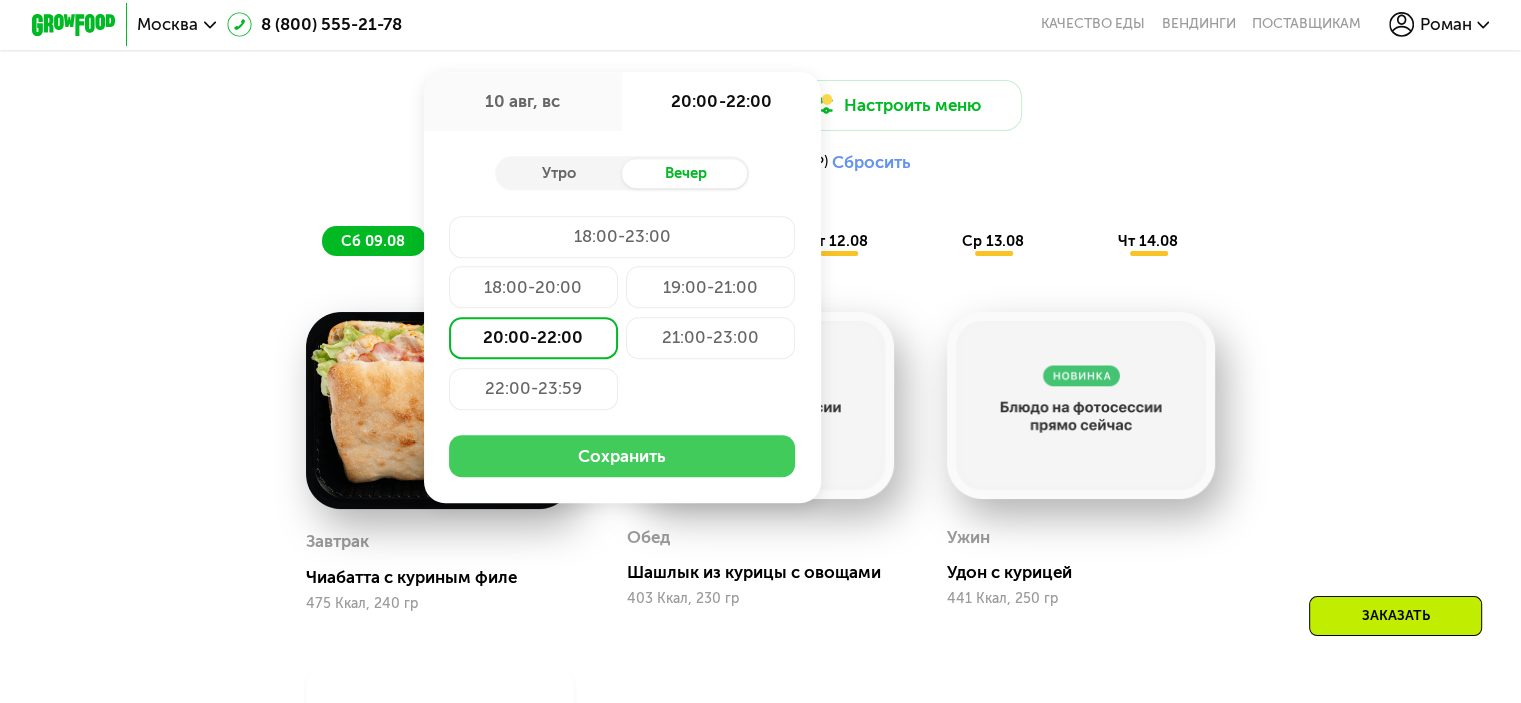 click on "Сохранить" at bounding box center (622, 456) 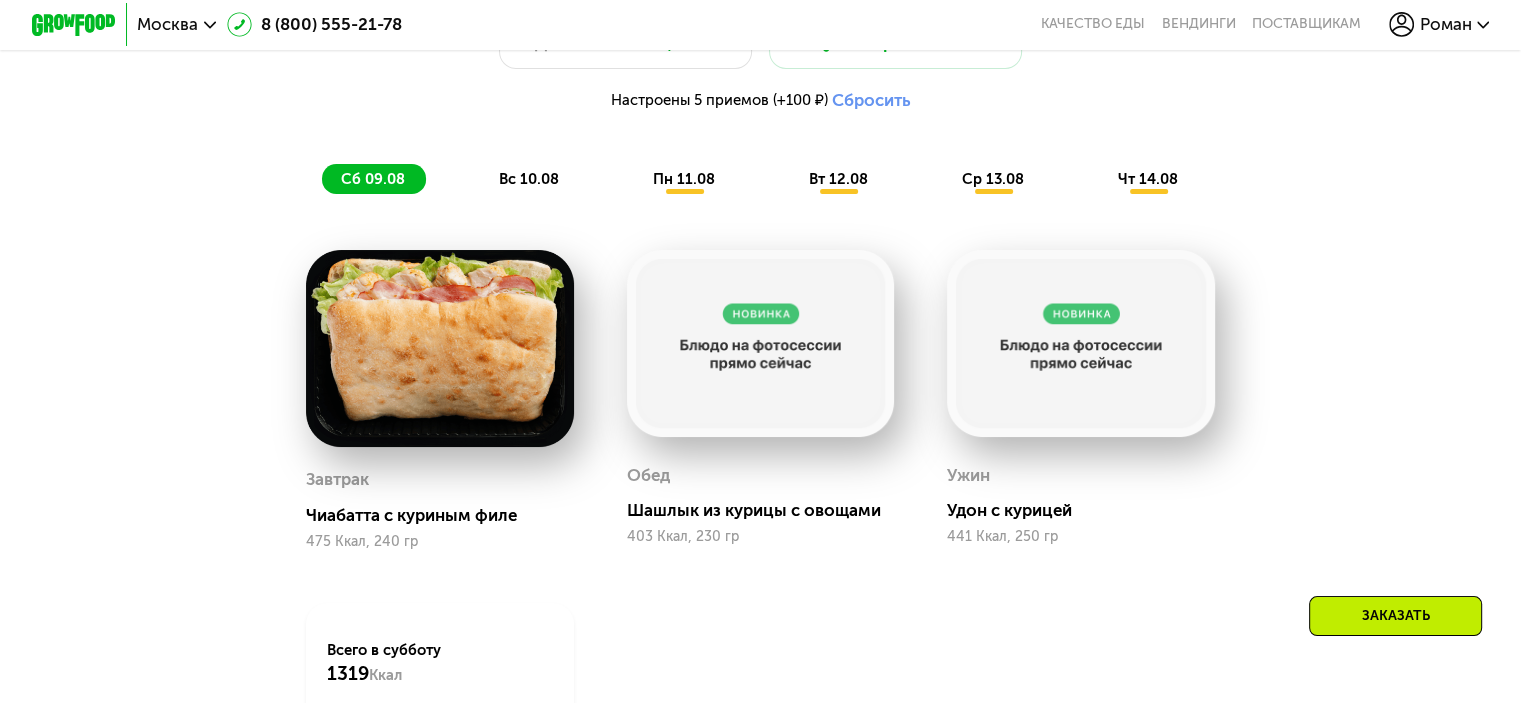 scroll, scrollTop: 1246, scrollLeft: 0, axis: vertical 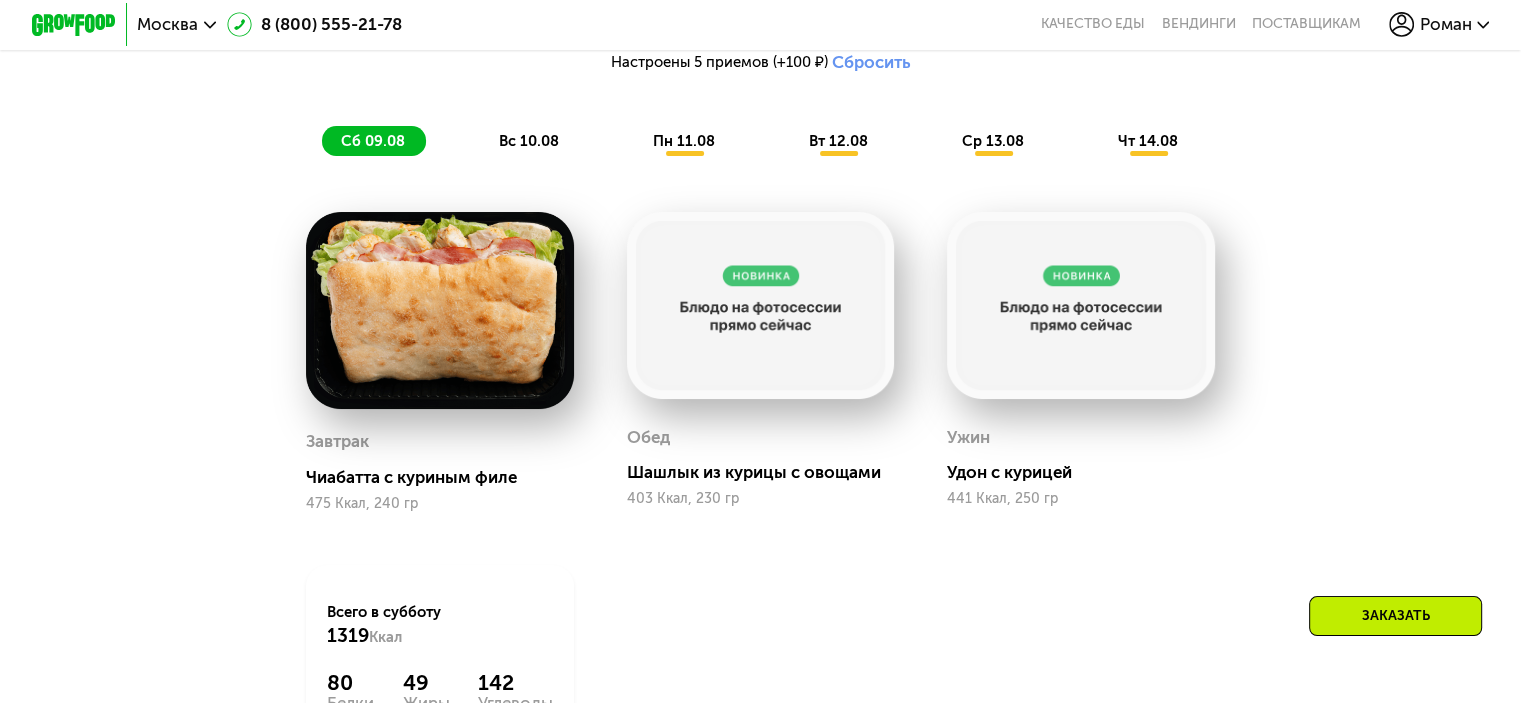 click on "пн 11.08" at bounding box center (684, 141) 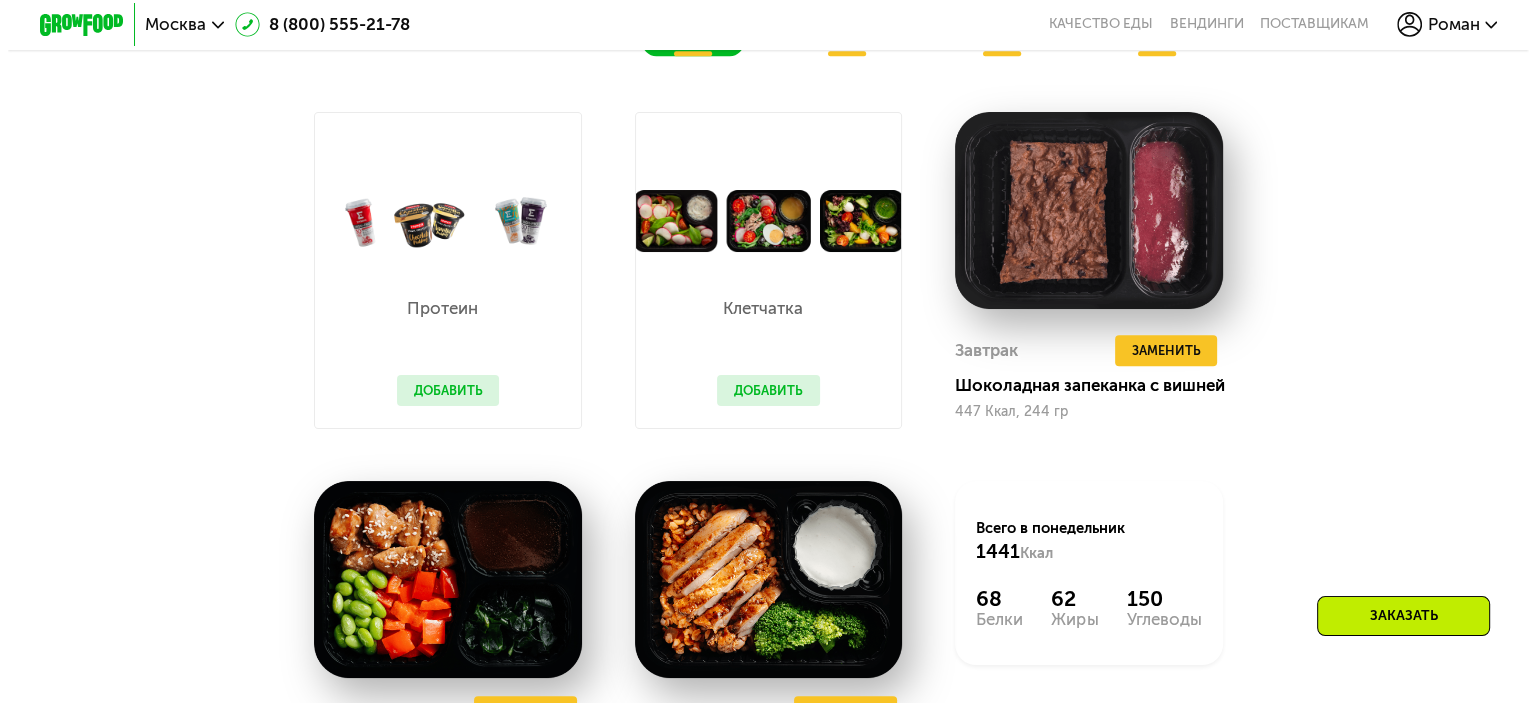 scroll, scrollTop: 946, scrollLeft: 0, axis: vertical 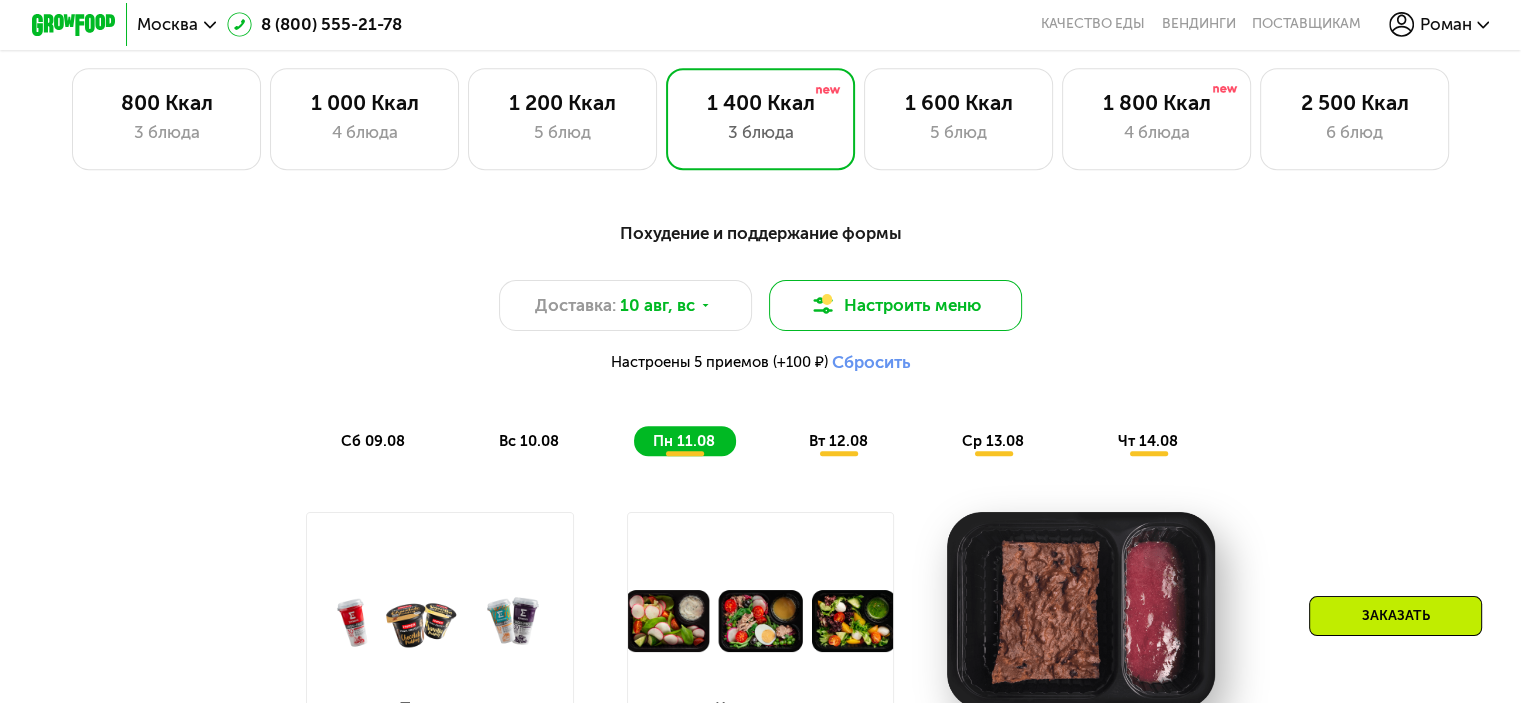 click on "Настроить меню" at bounding box center (896, 305) 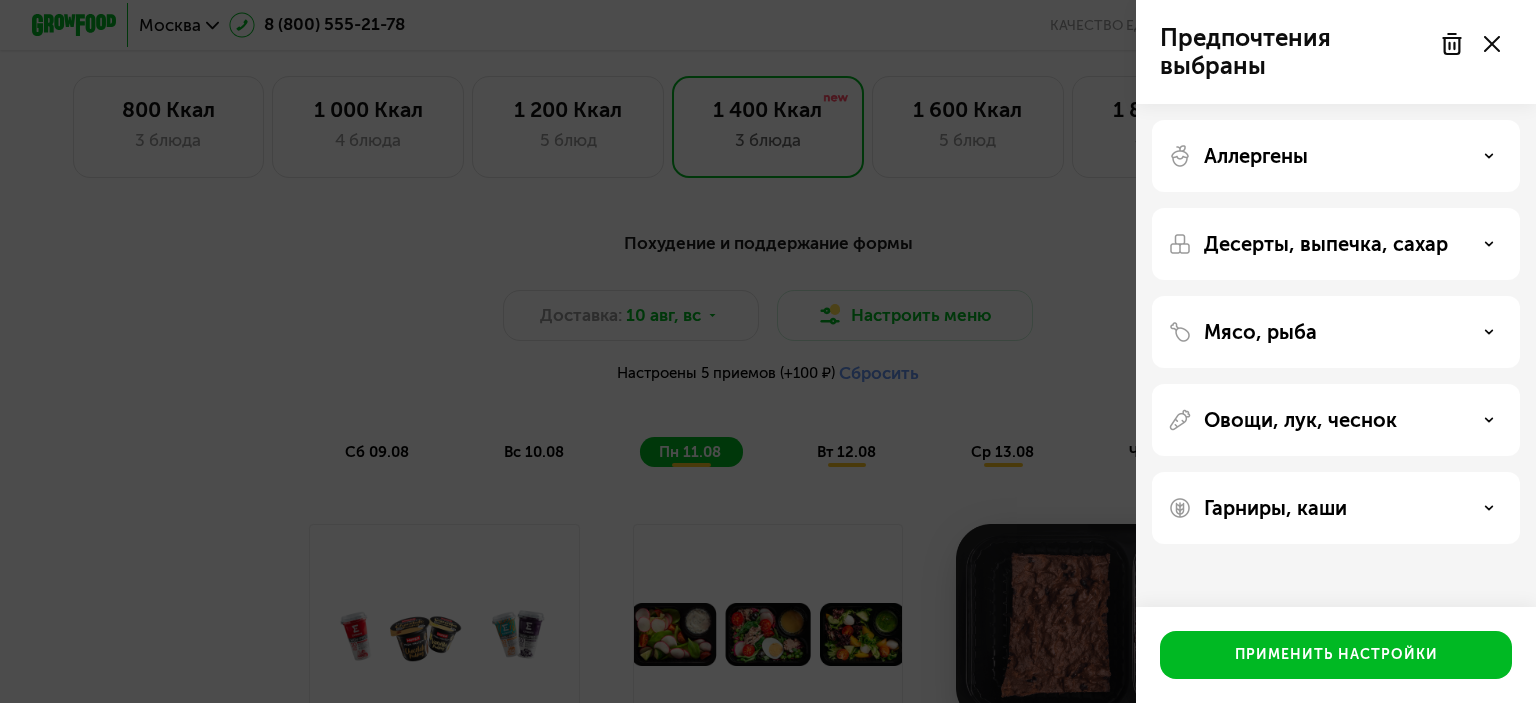 click on "Овощи, лук, чеснок" at bounding box center [1300, 420] 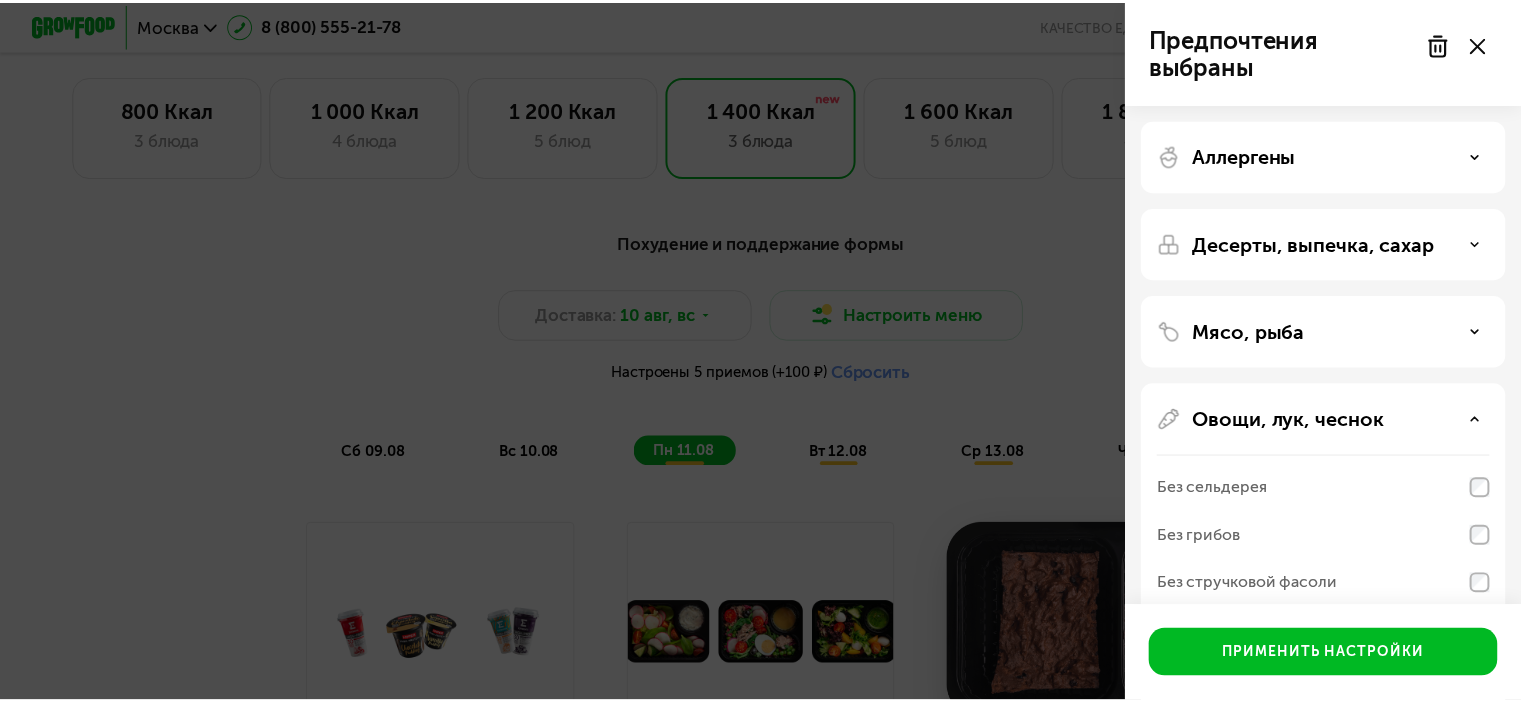 scroll, scrollTop: 200, scrollLeft: 0, axis: vertical 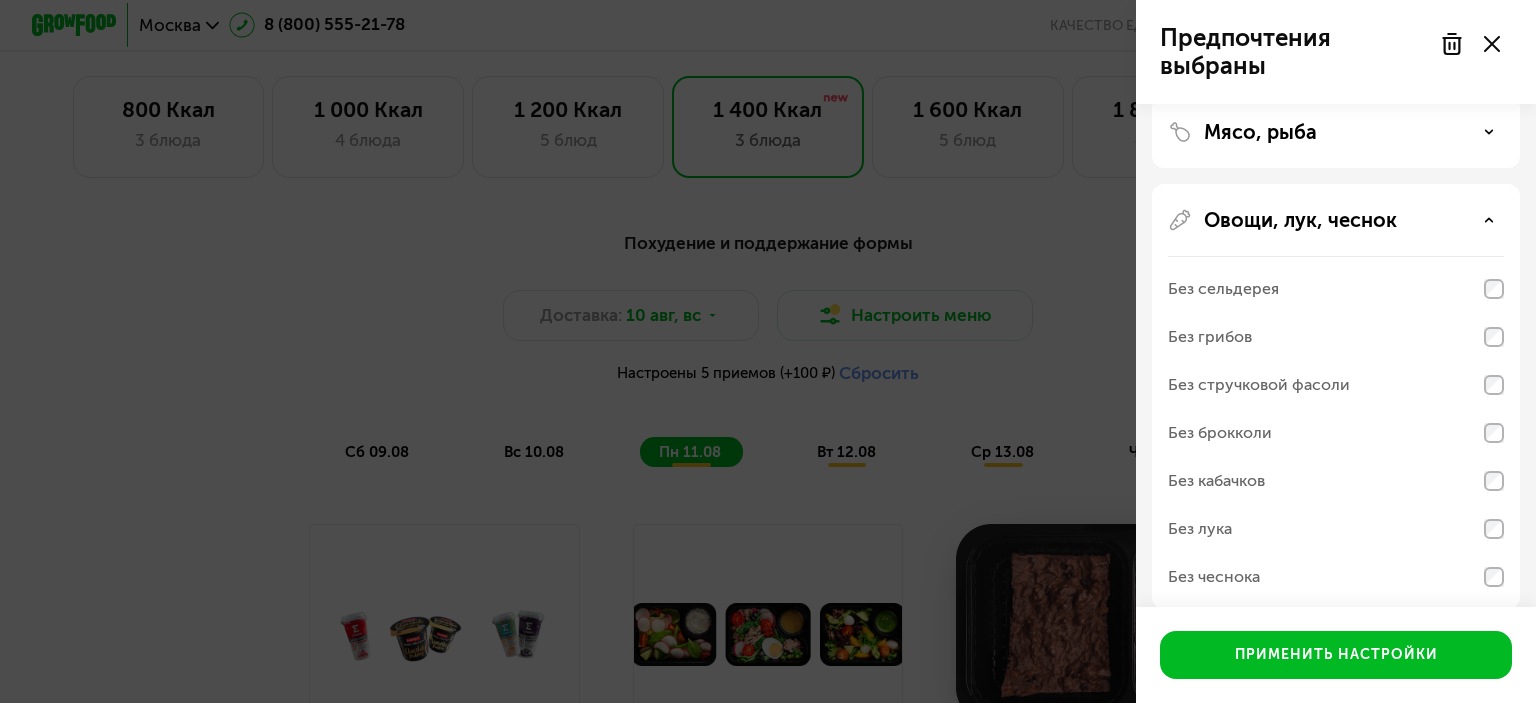 drag, startPoint x: 1491, startPoint y: 347, endPoint x: 1498, endPoint y: 415, distance: 68.359344 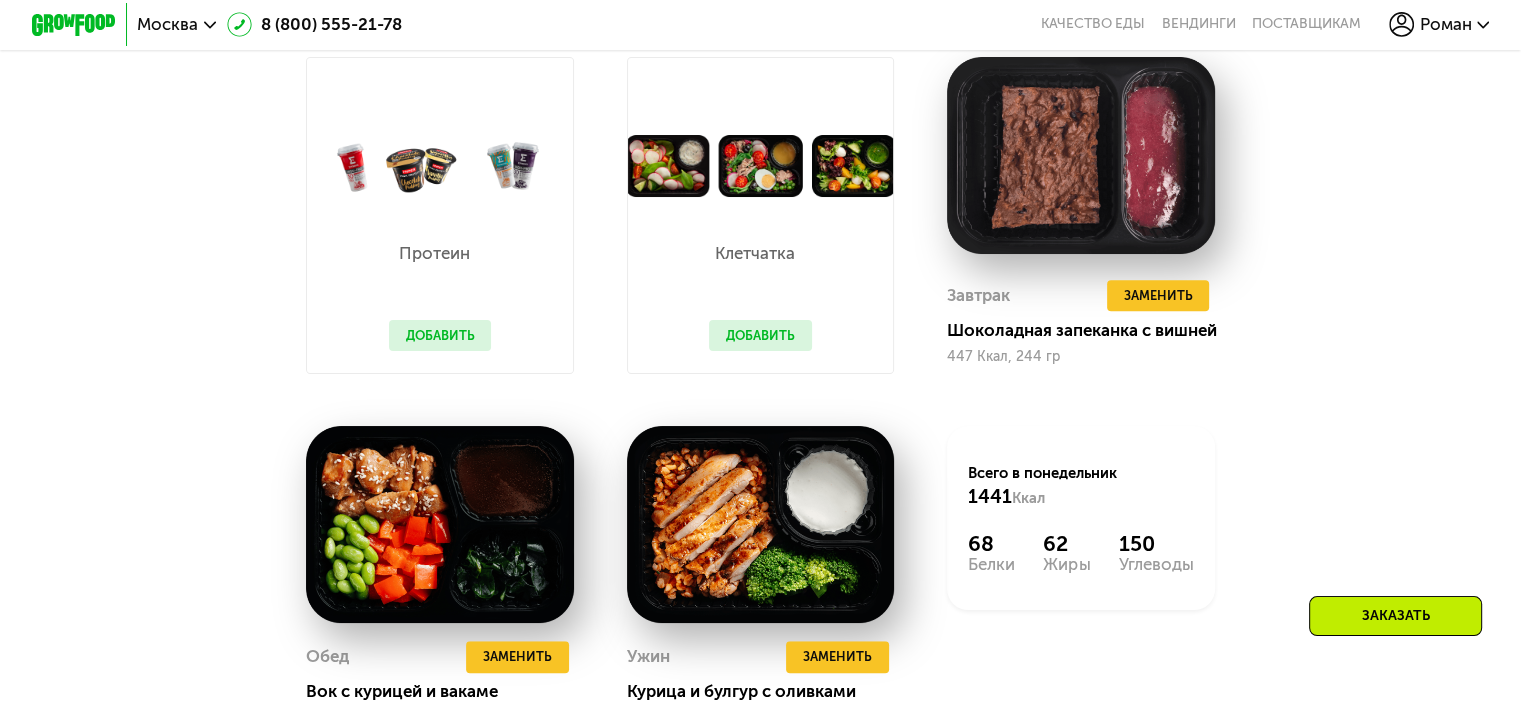 scroll, scrollTop: 1446, scrollLeft: 0, axis: vertical 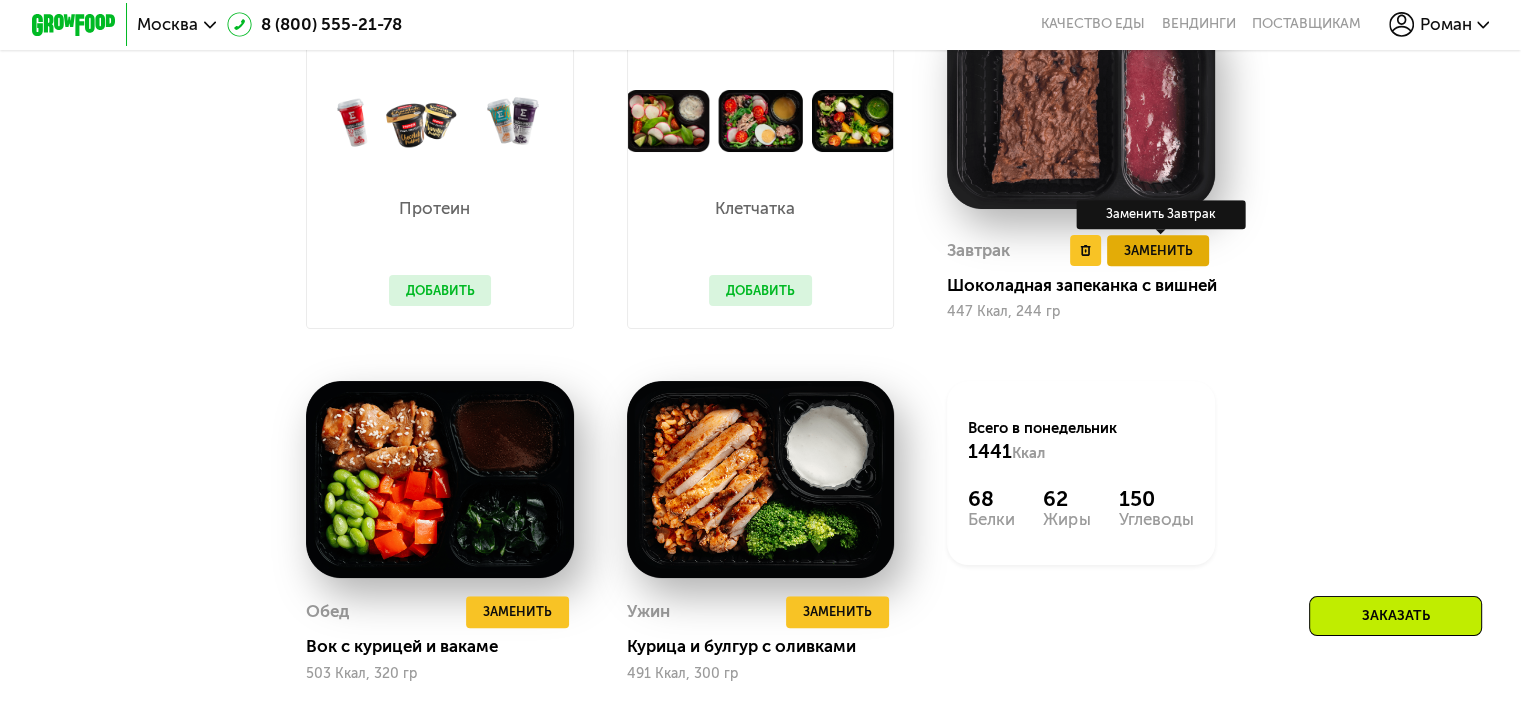 click on "Заменить" at bounding box center [1157, 250] 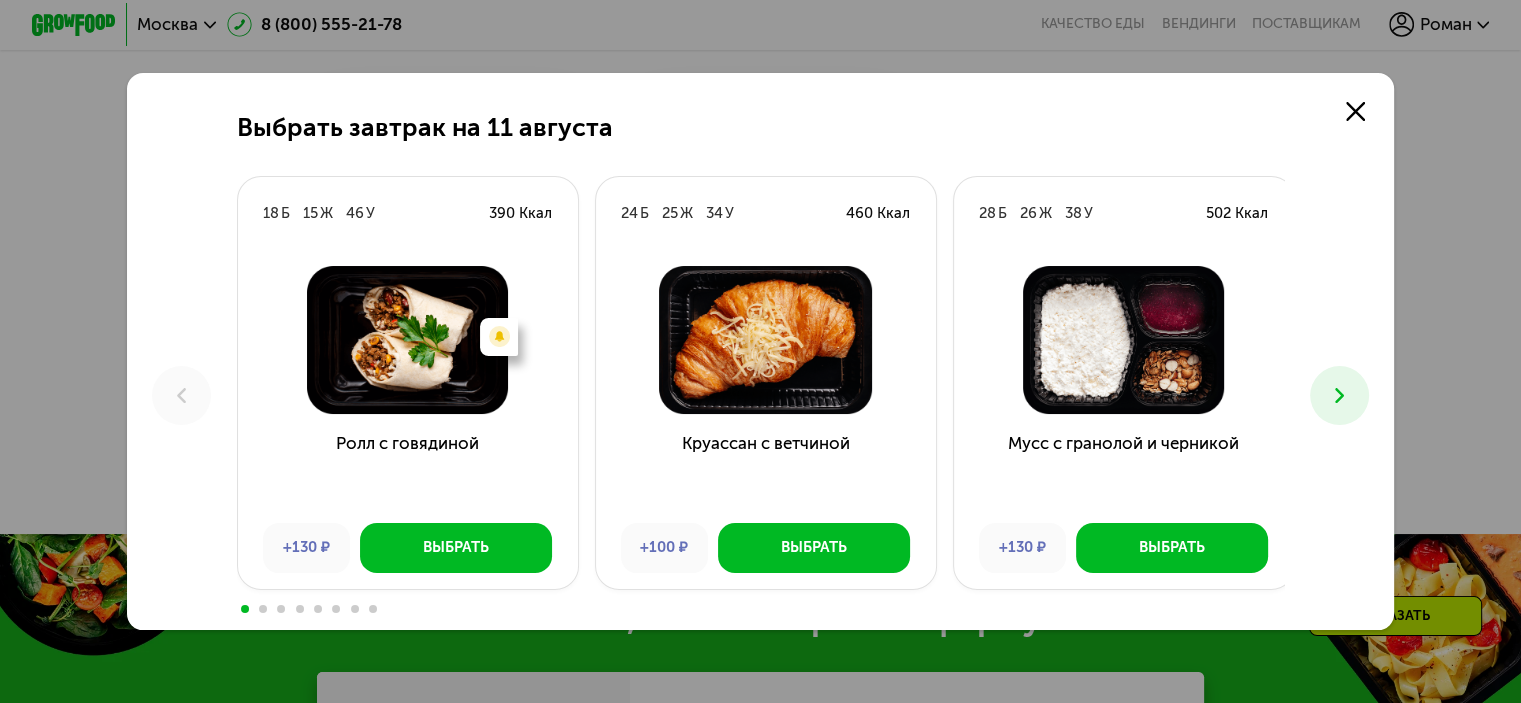 scroll, scrollTop: 1746, scrollLeft: 0, axis: vertical 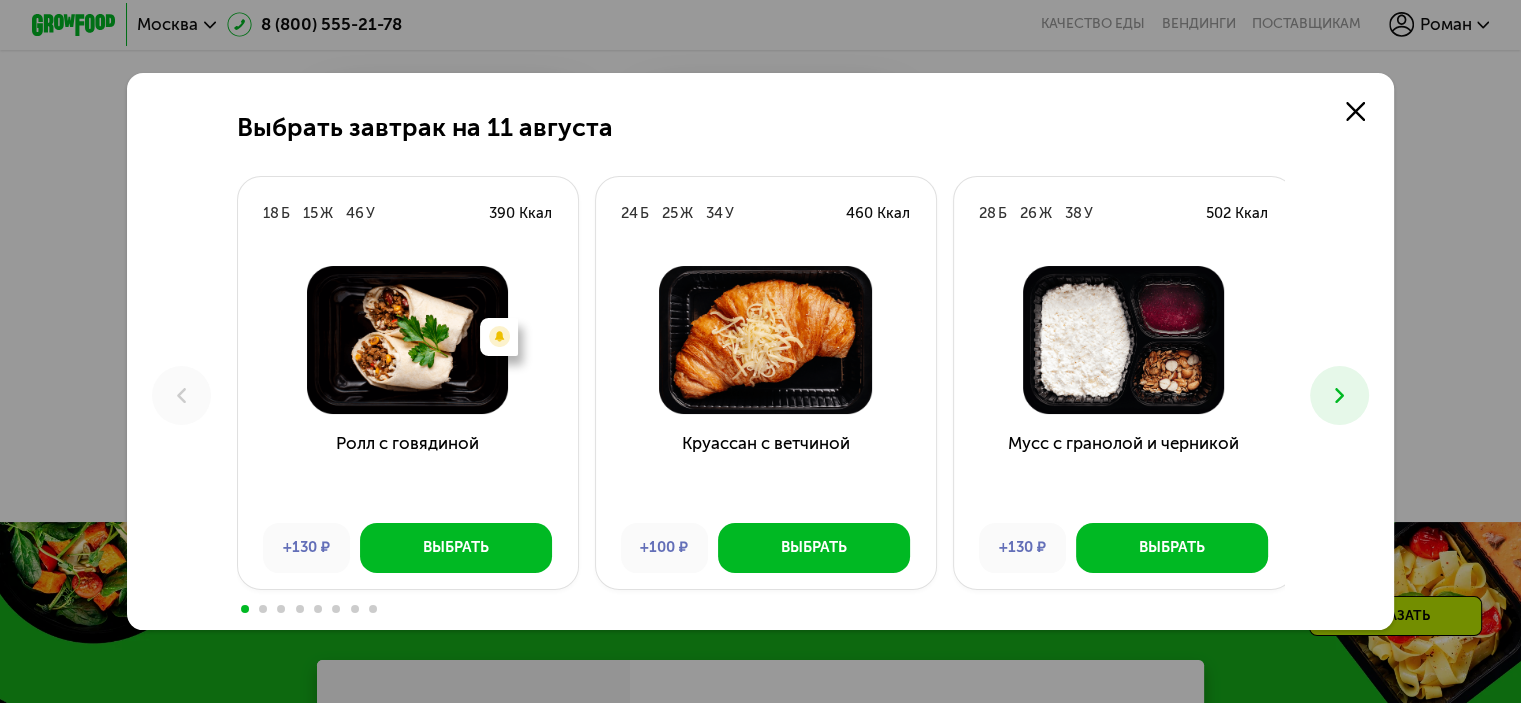 click at bounding box center (1339, 395) 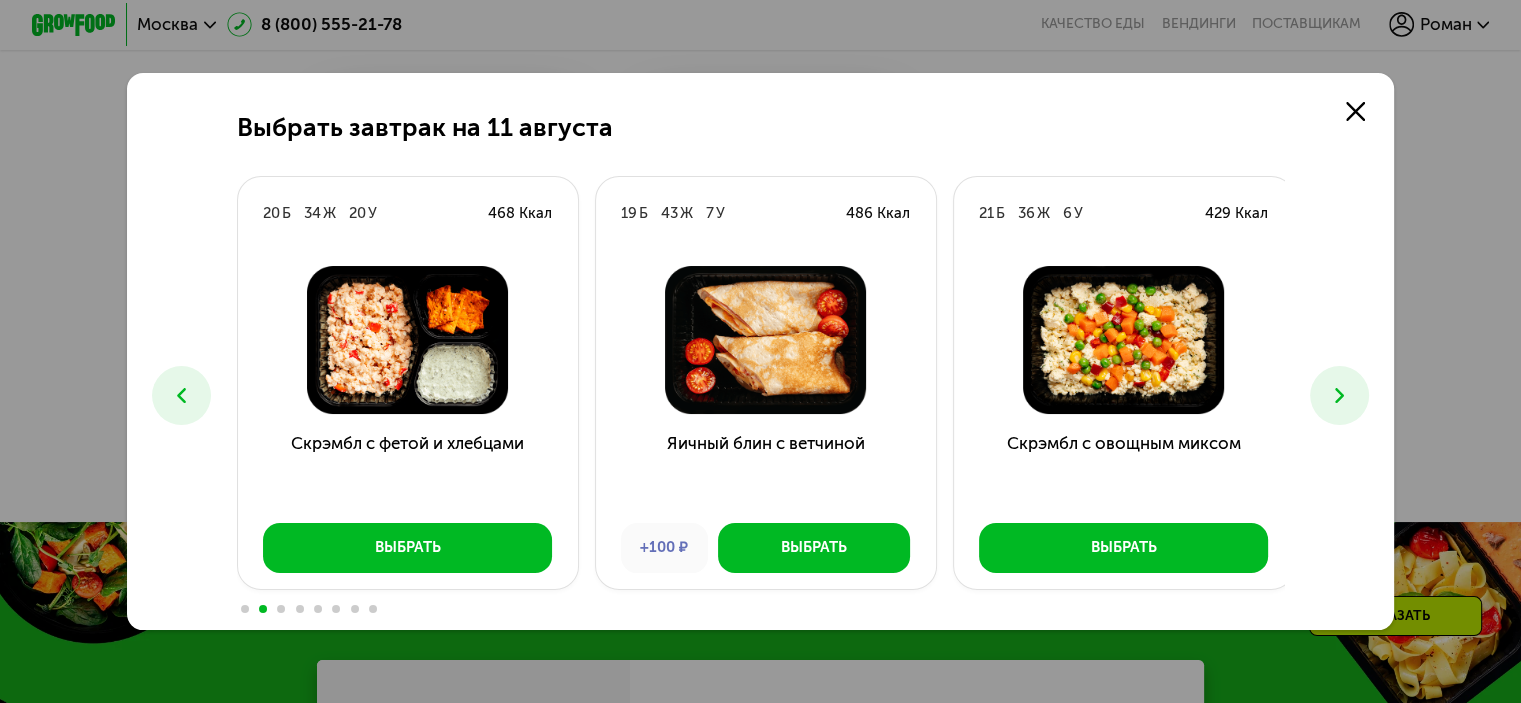 click at bounding box center (1339, 395) 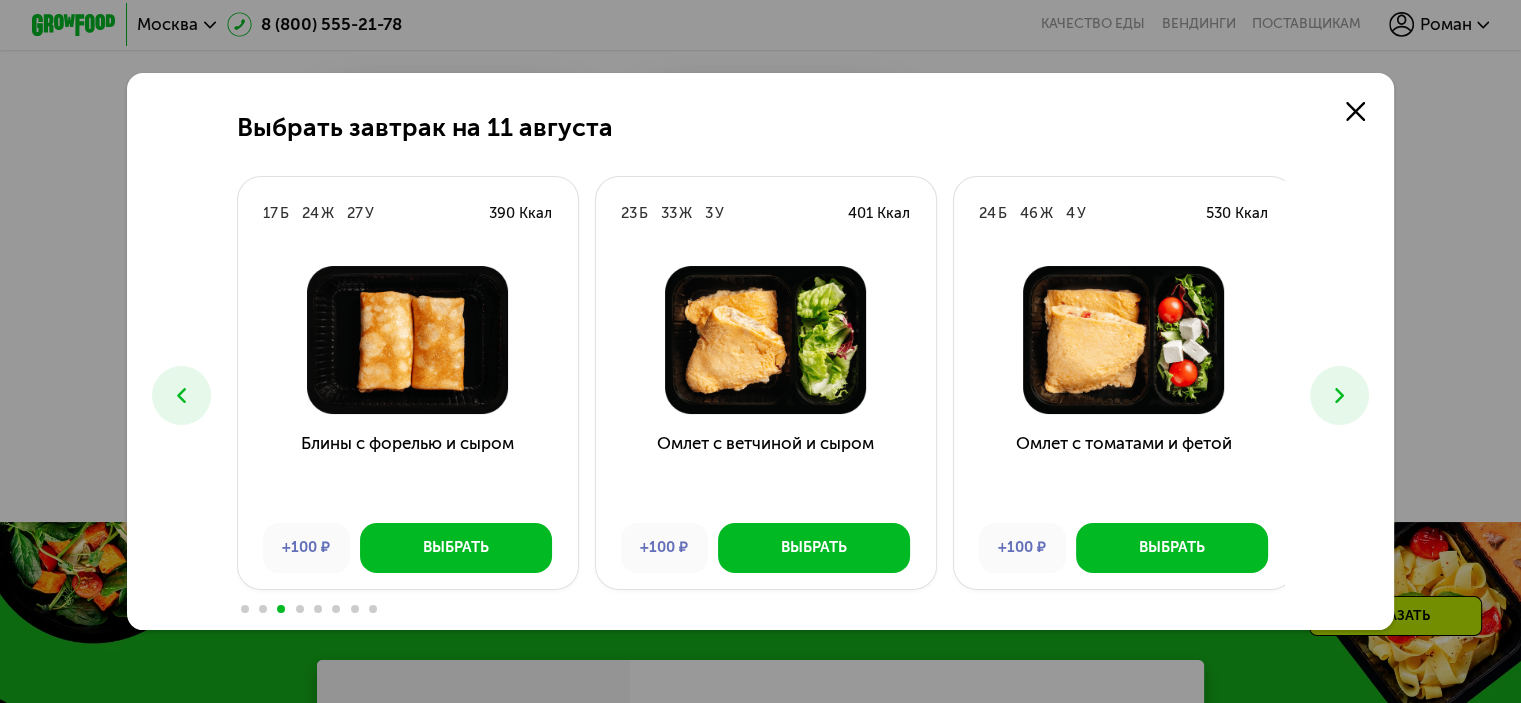 click at bounding box center [1339, 395] 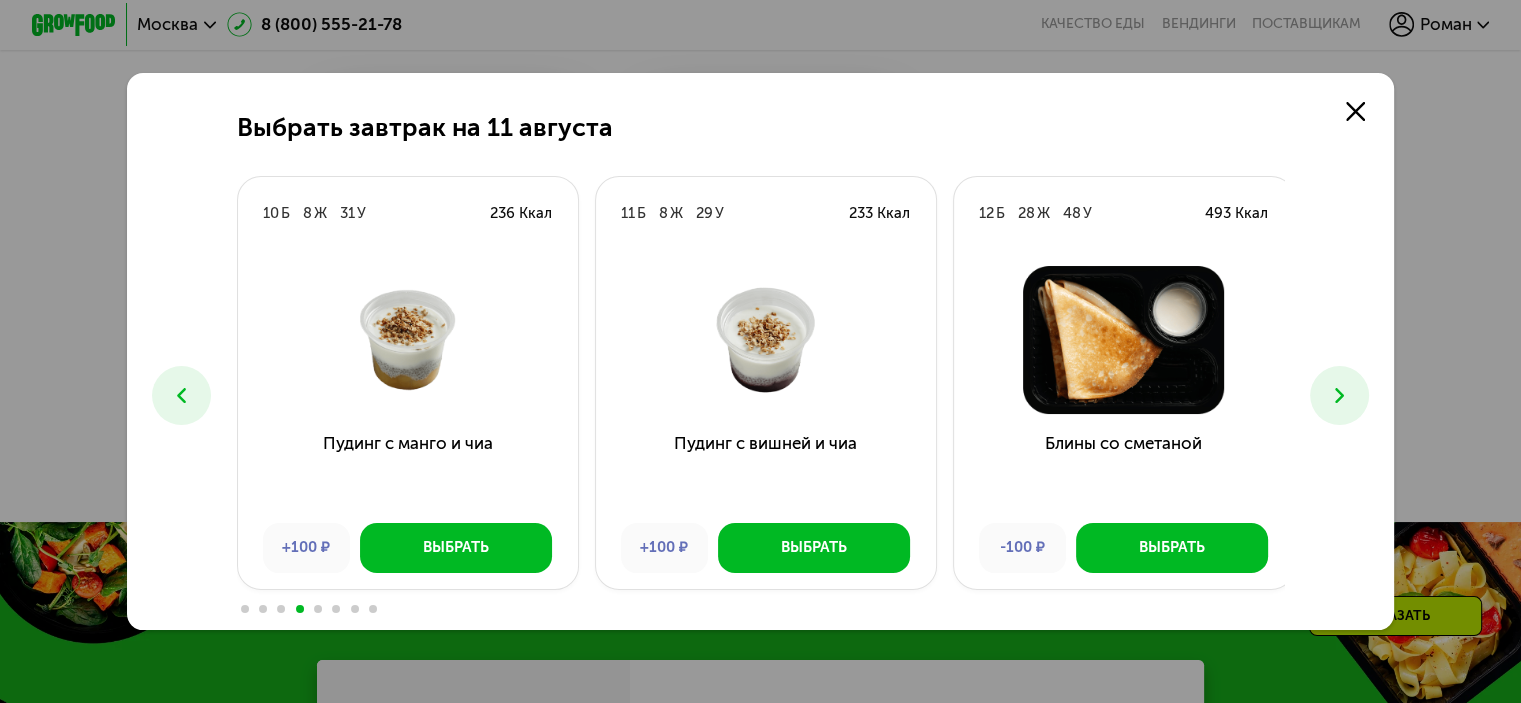 click at bounding box center (1339, 395) 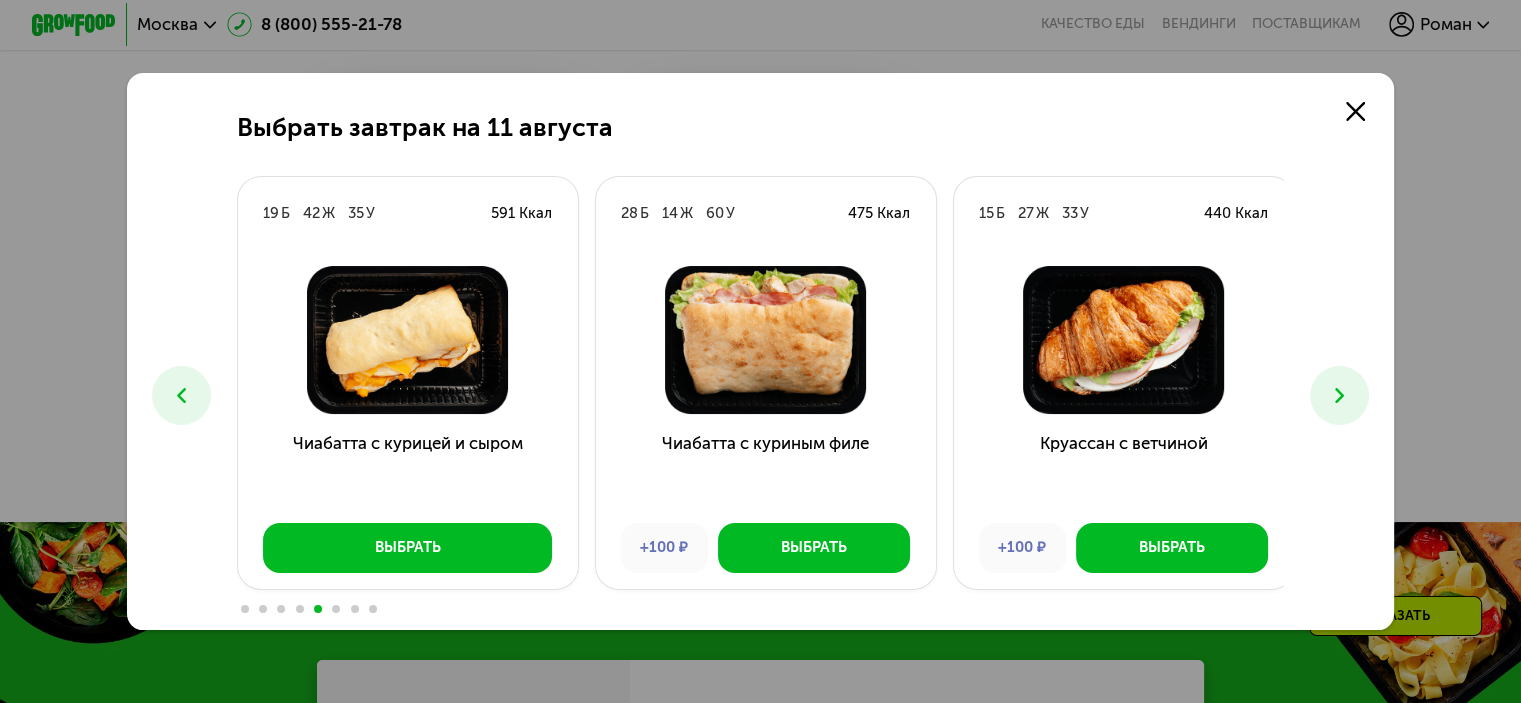 click at bounding box center (1339, 395) 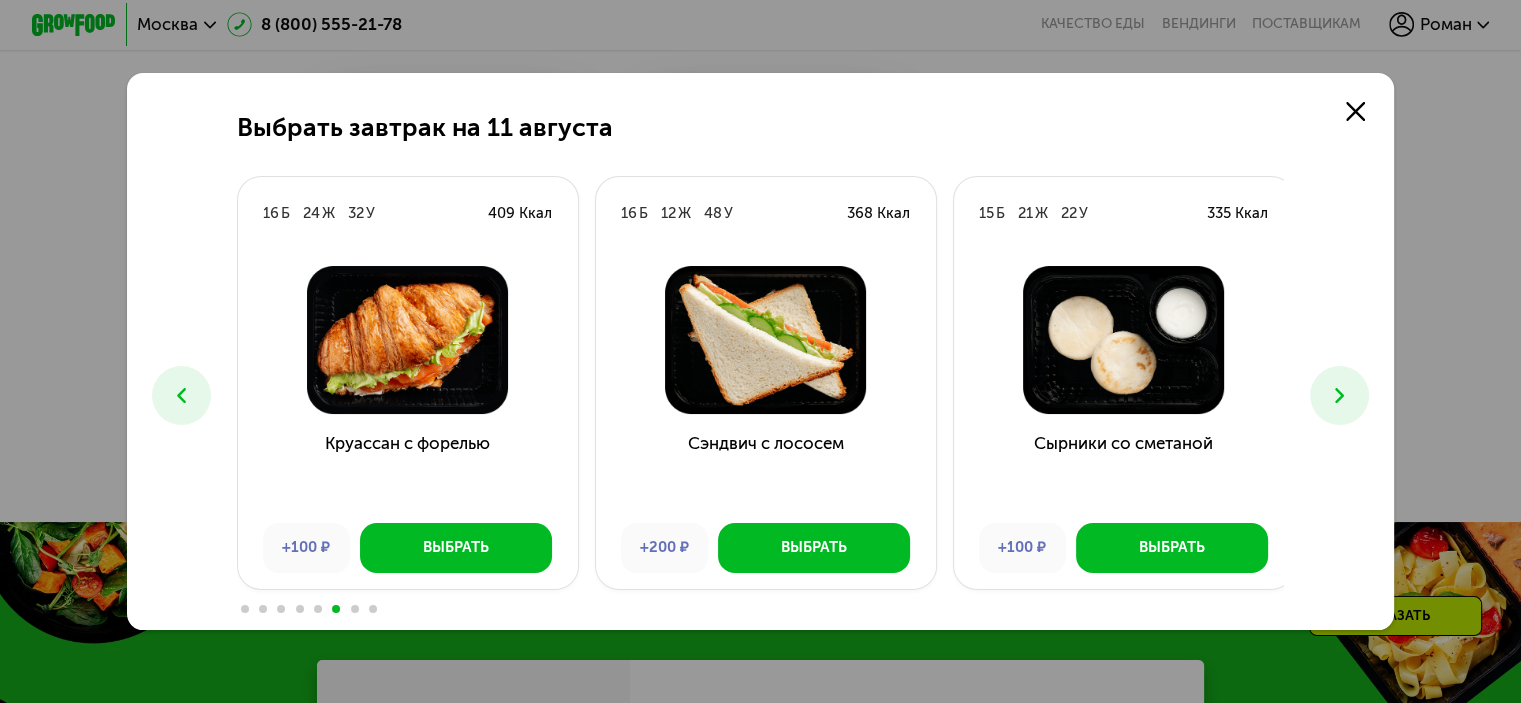 click at bounding box center [1339, 395] 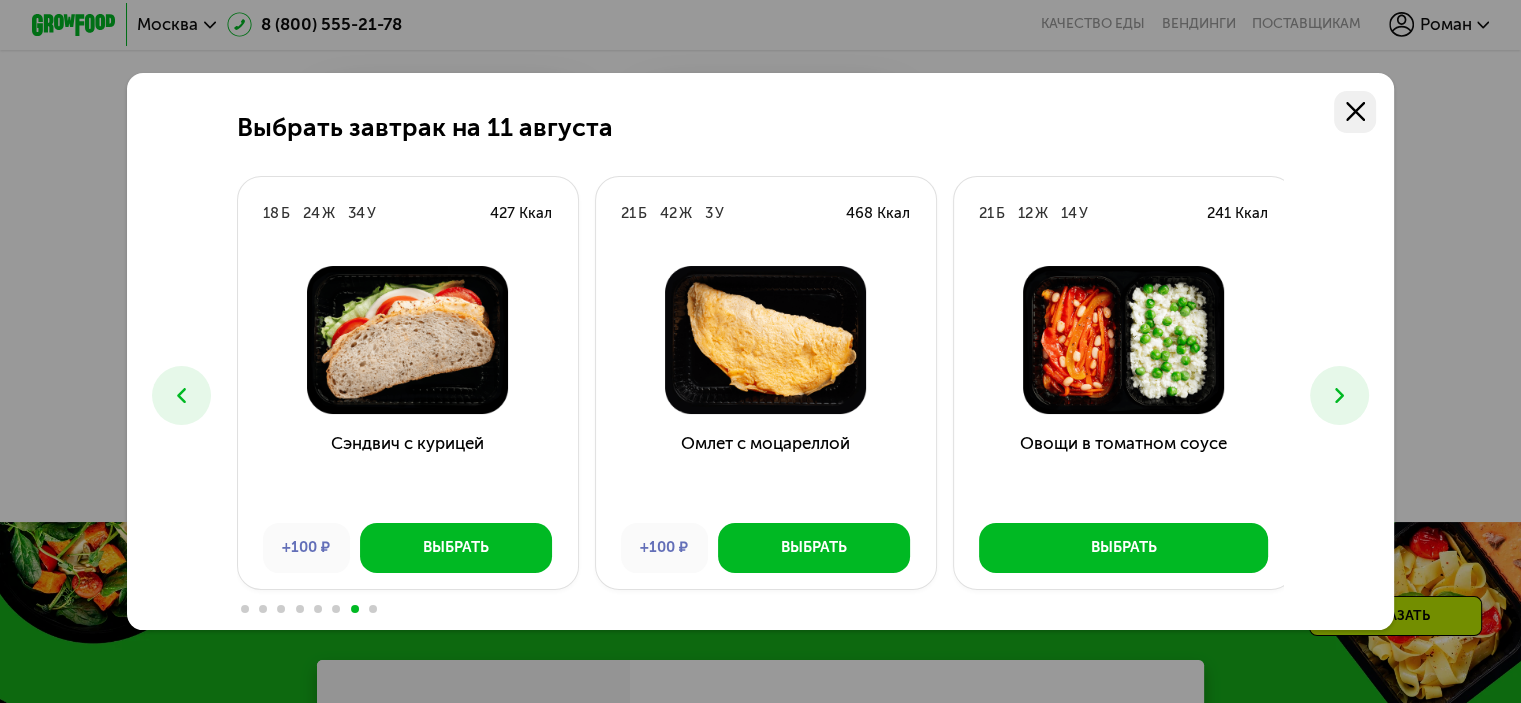 click 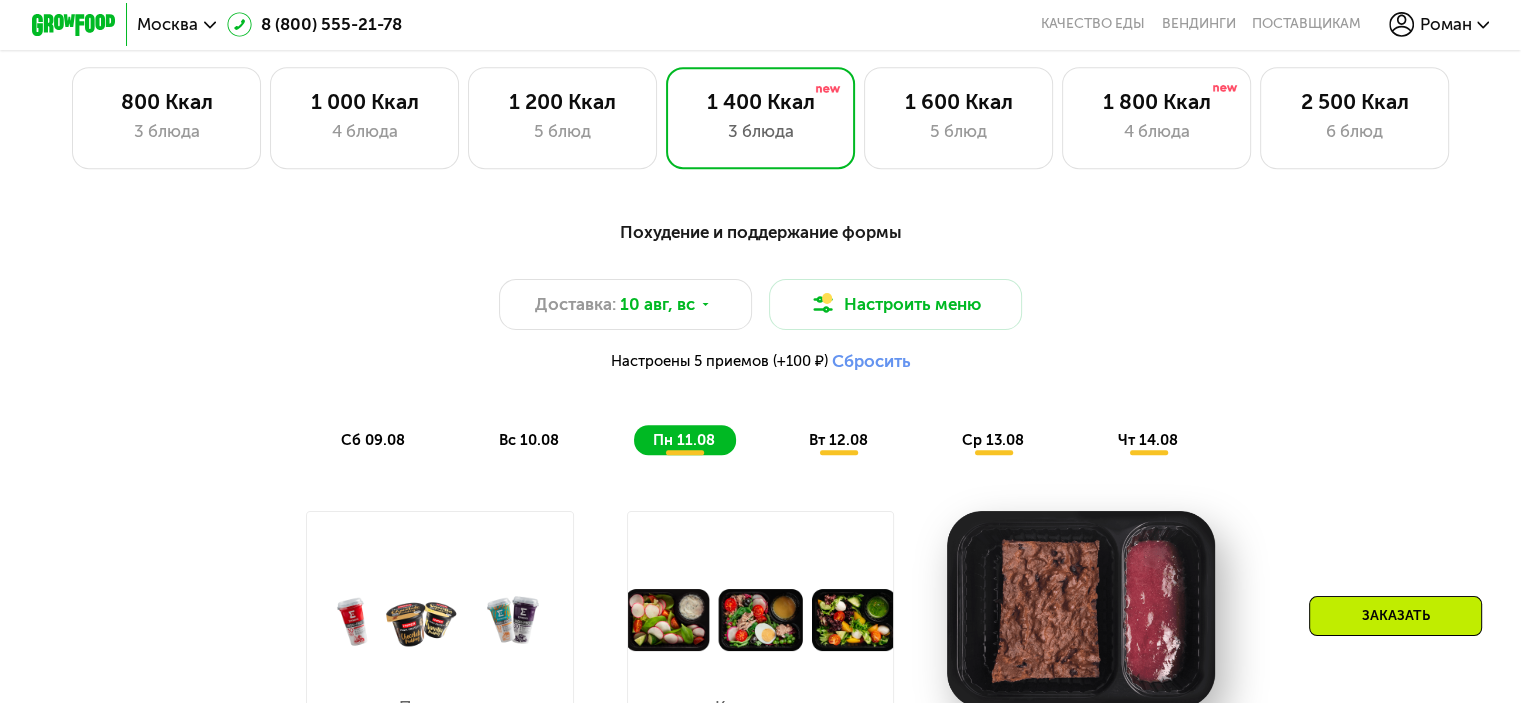 scroll, scrollTop: 946, scrollLeft: 0, axis: vertical 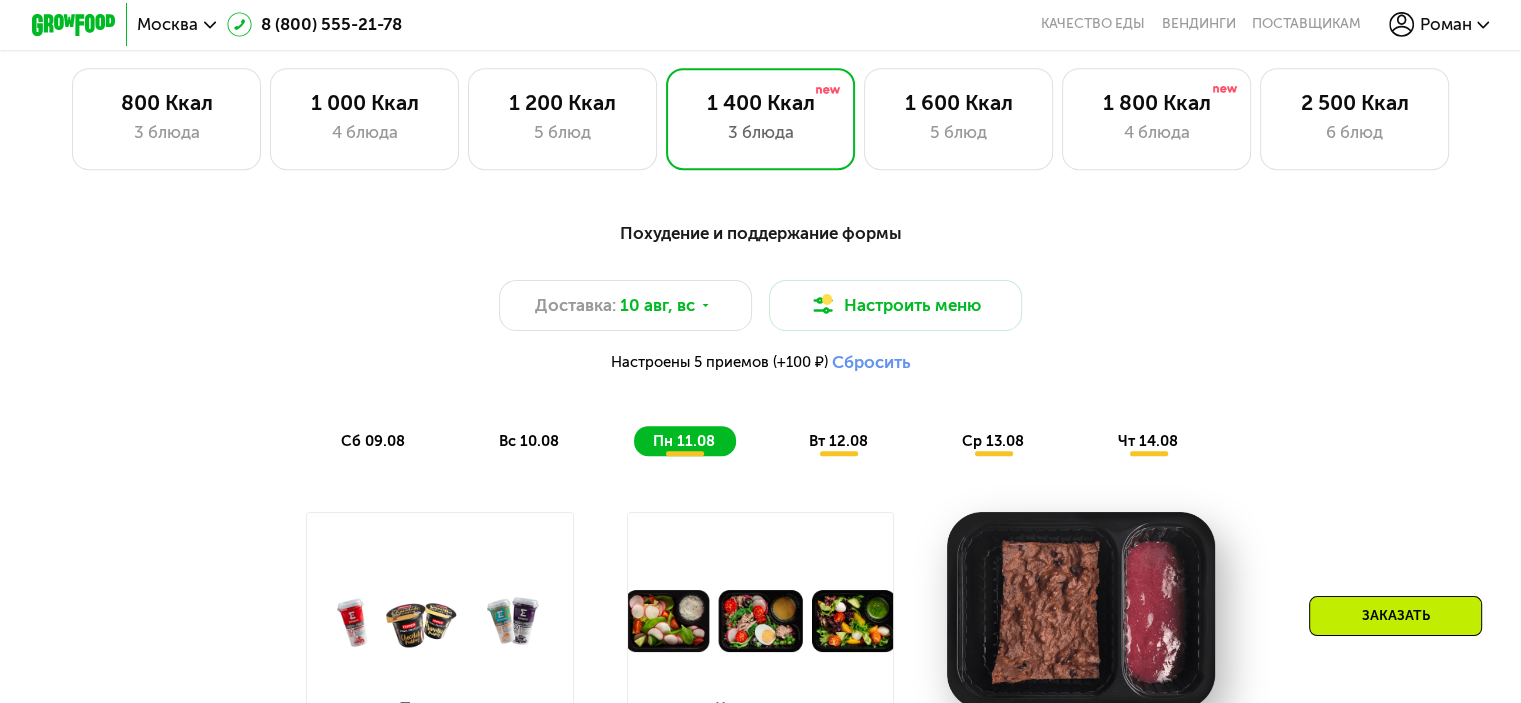 click on "вт 12.08" 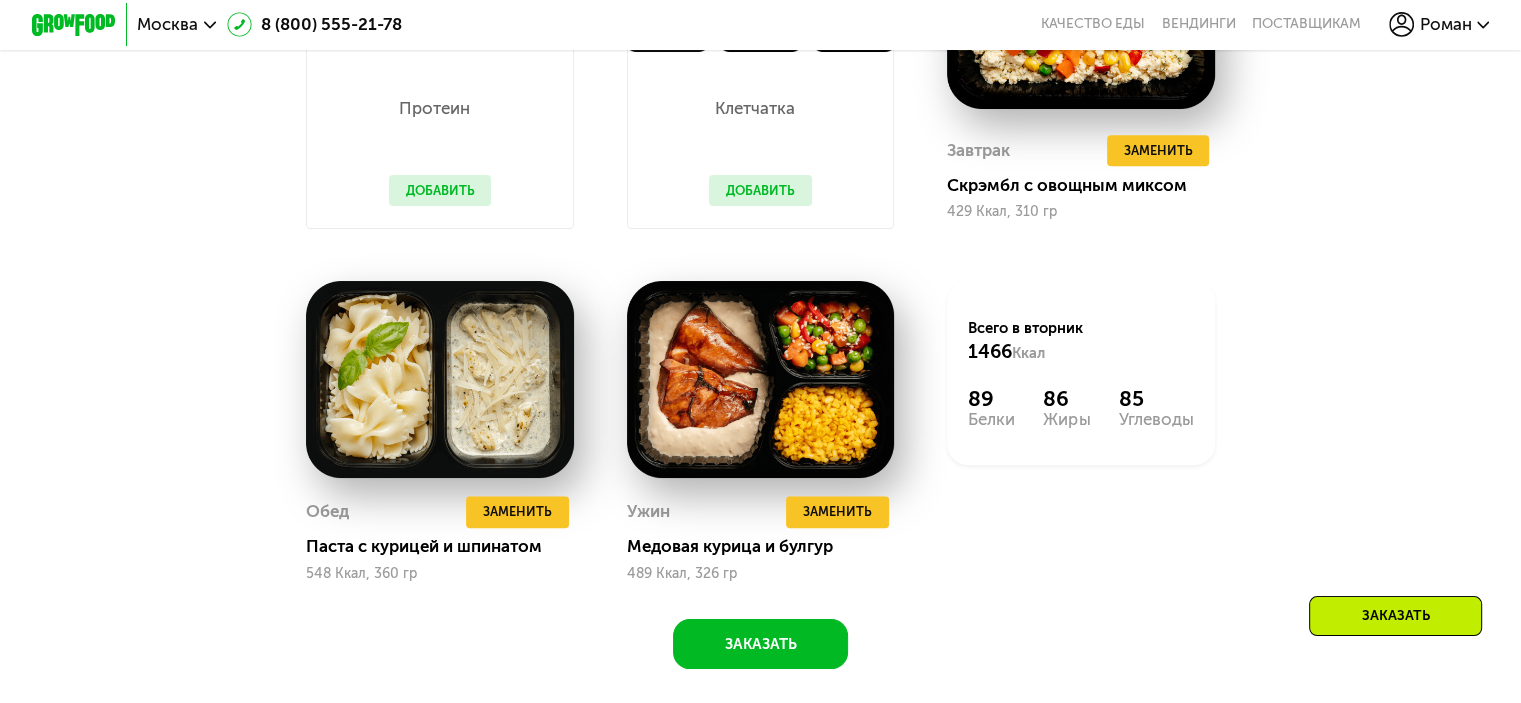 scroll, scrollTop: 1146, scrollLeft: 0, axis: vertical 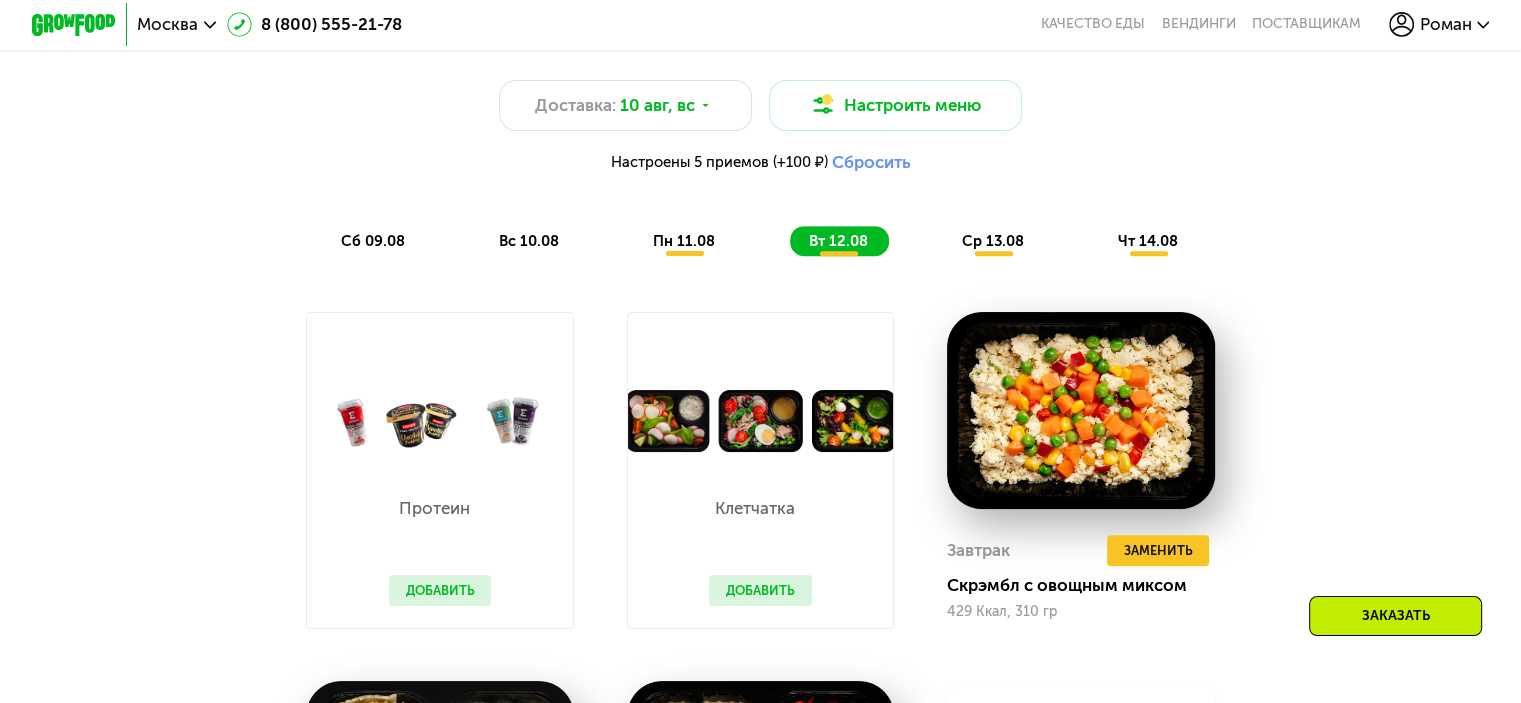 click on "ср 13.08" at bounding box center (993, 241) 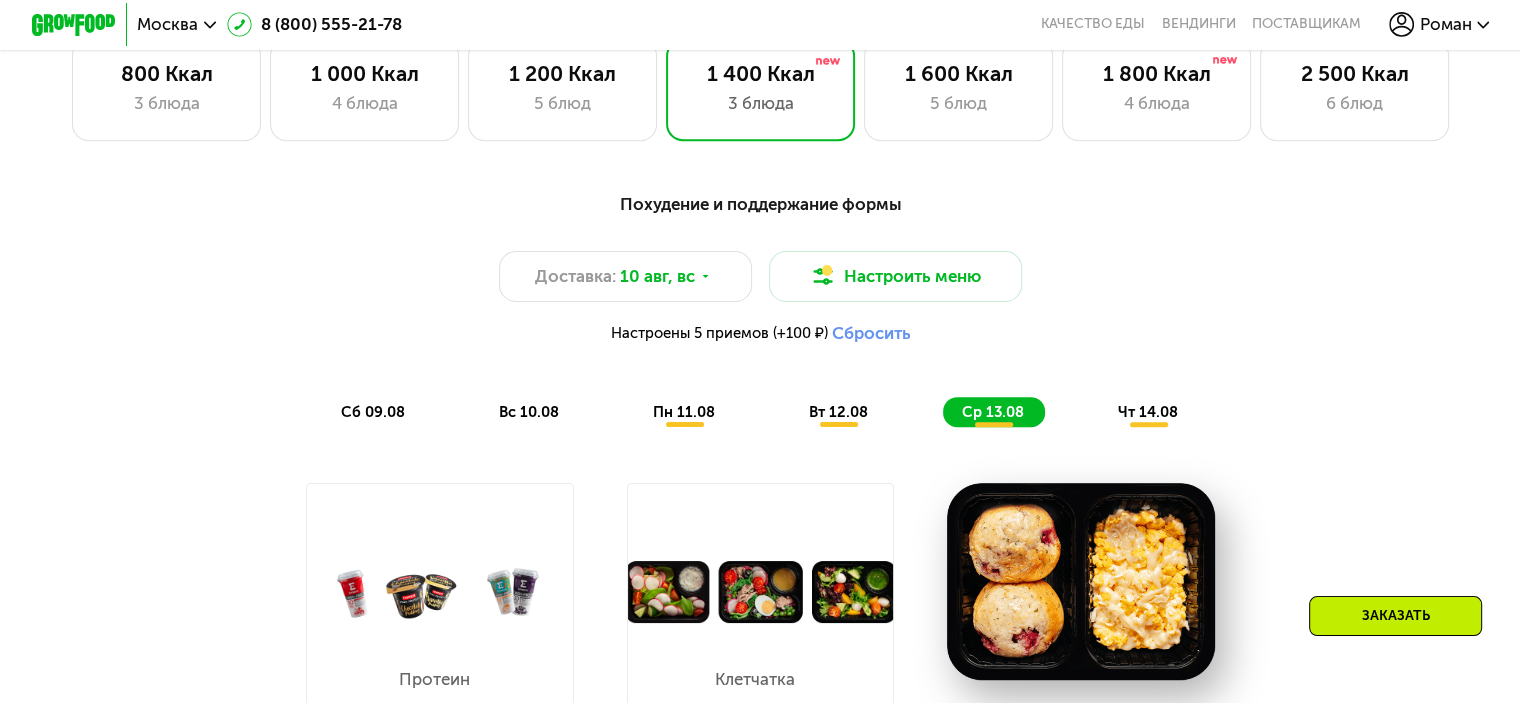 scroll, scrollTop: 946, scrollLeft: 0, axis: vertical 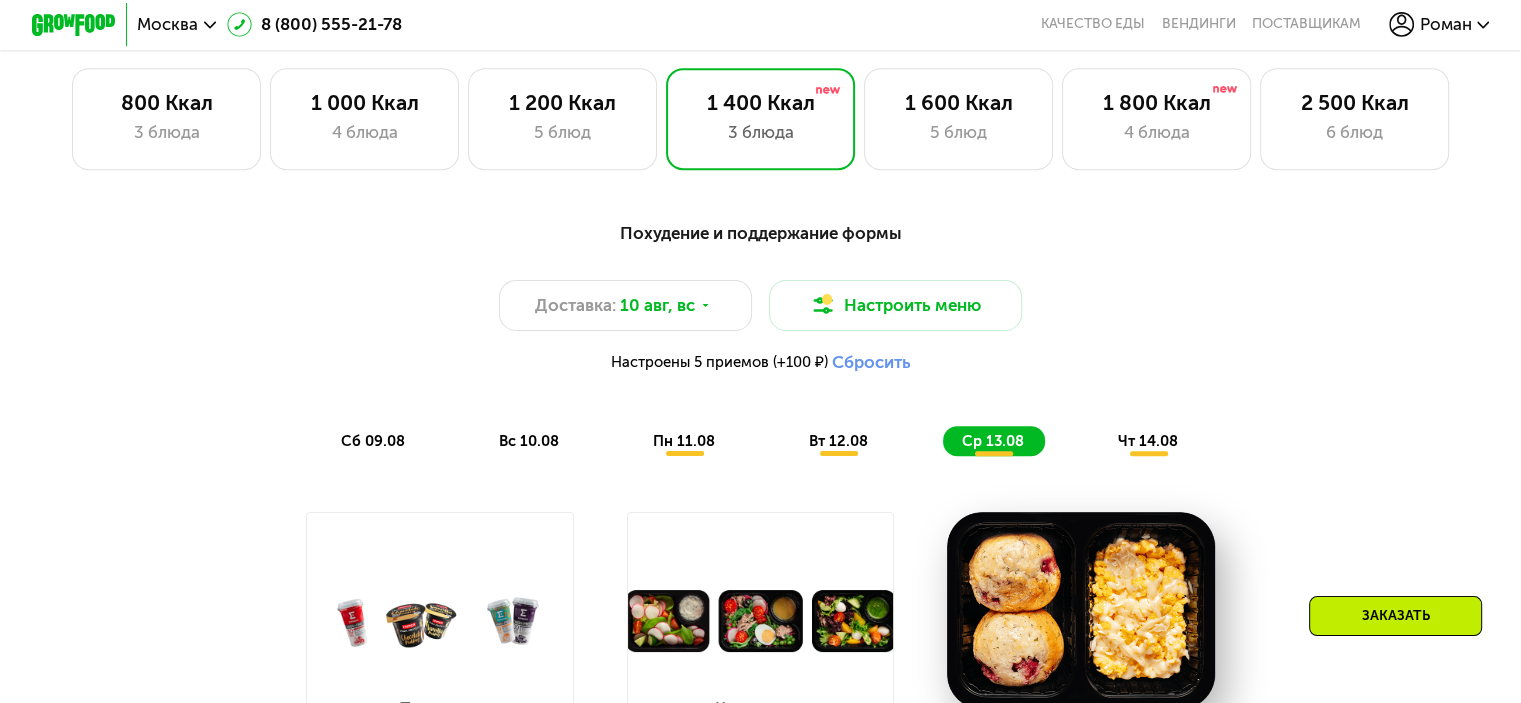 click on "чт 14.08" at bounding box center [1148, 441] 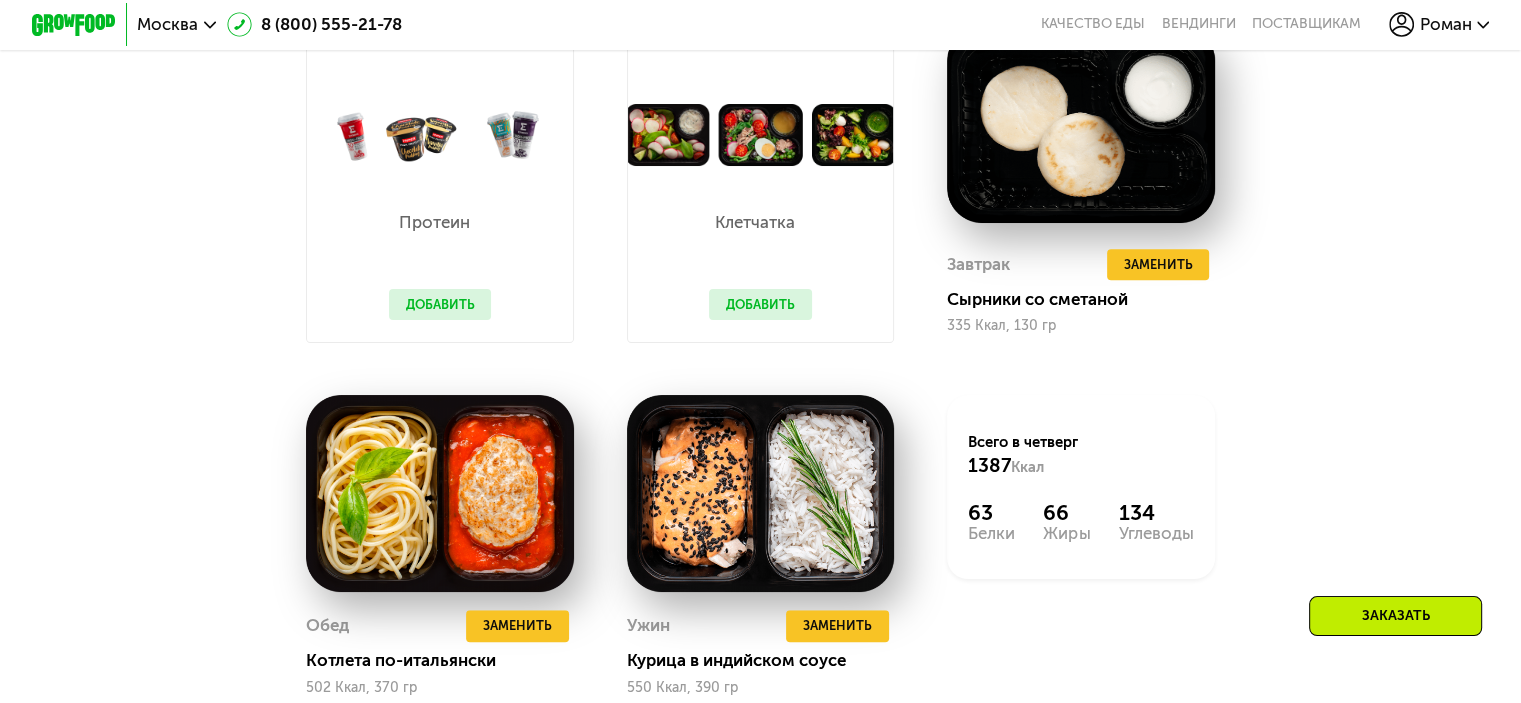 scroll, scrollTop: 1446, scrollLeft: 0, axis: vertical 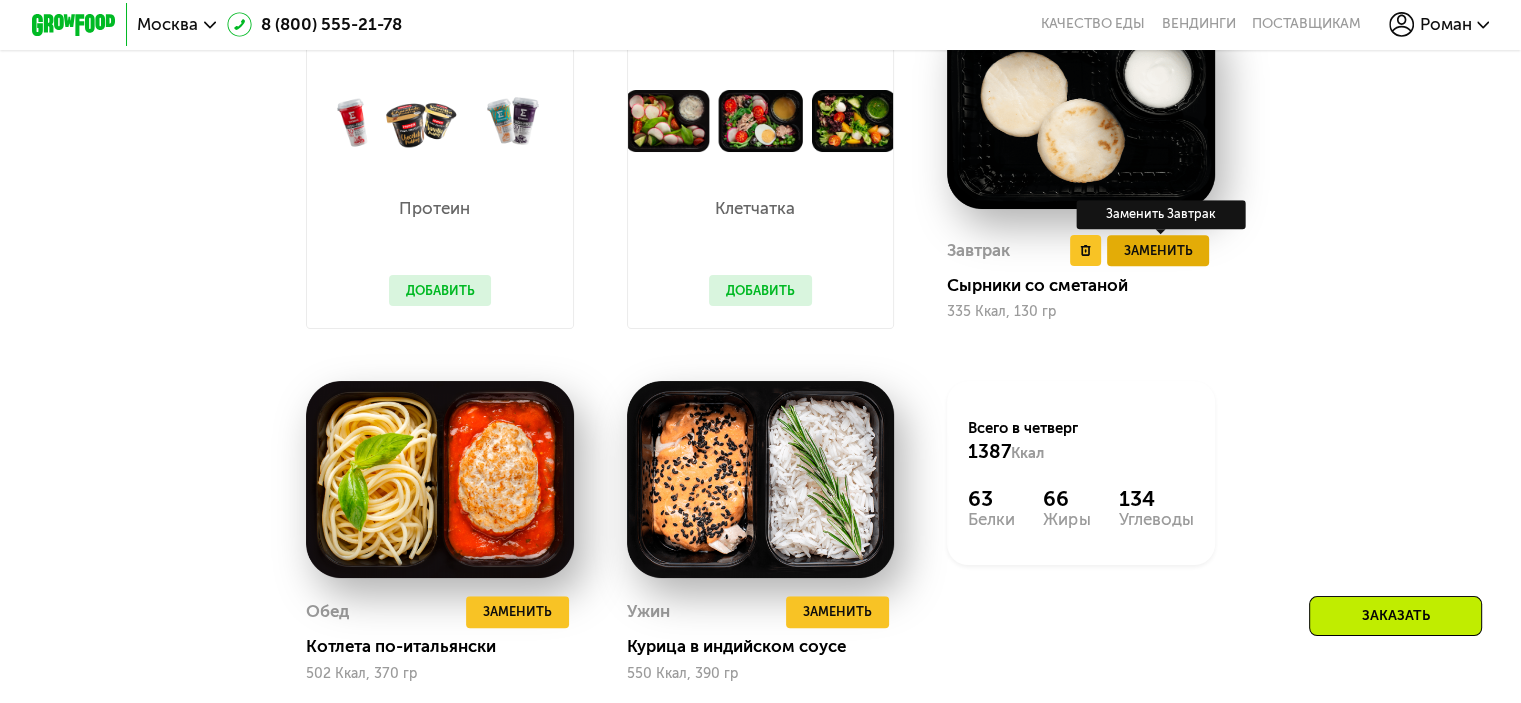 click on "Заменить" at bounding box center (1157, 250) 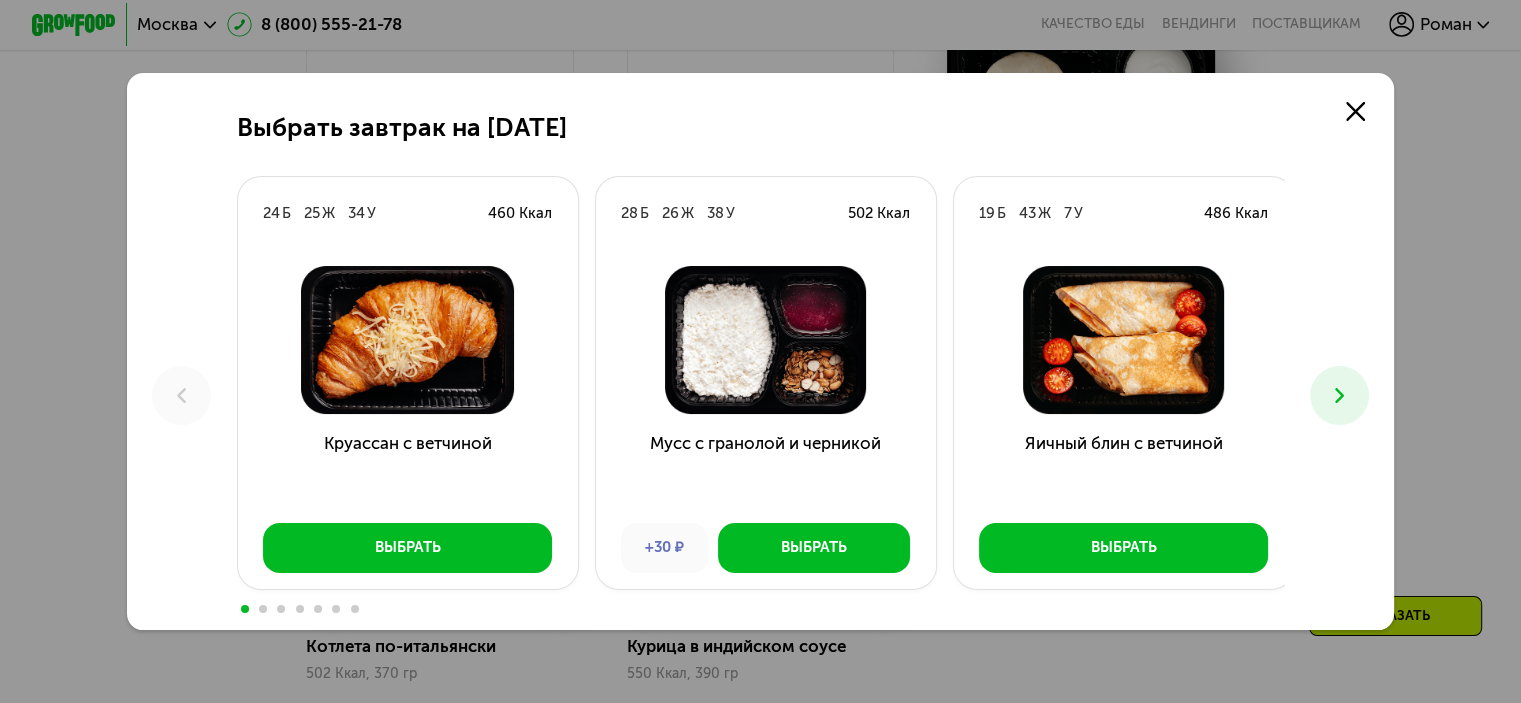 click 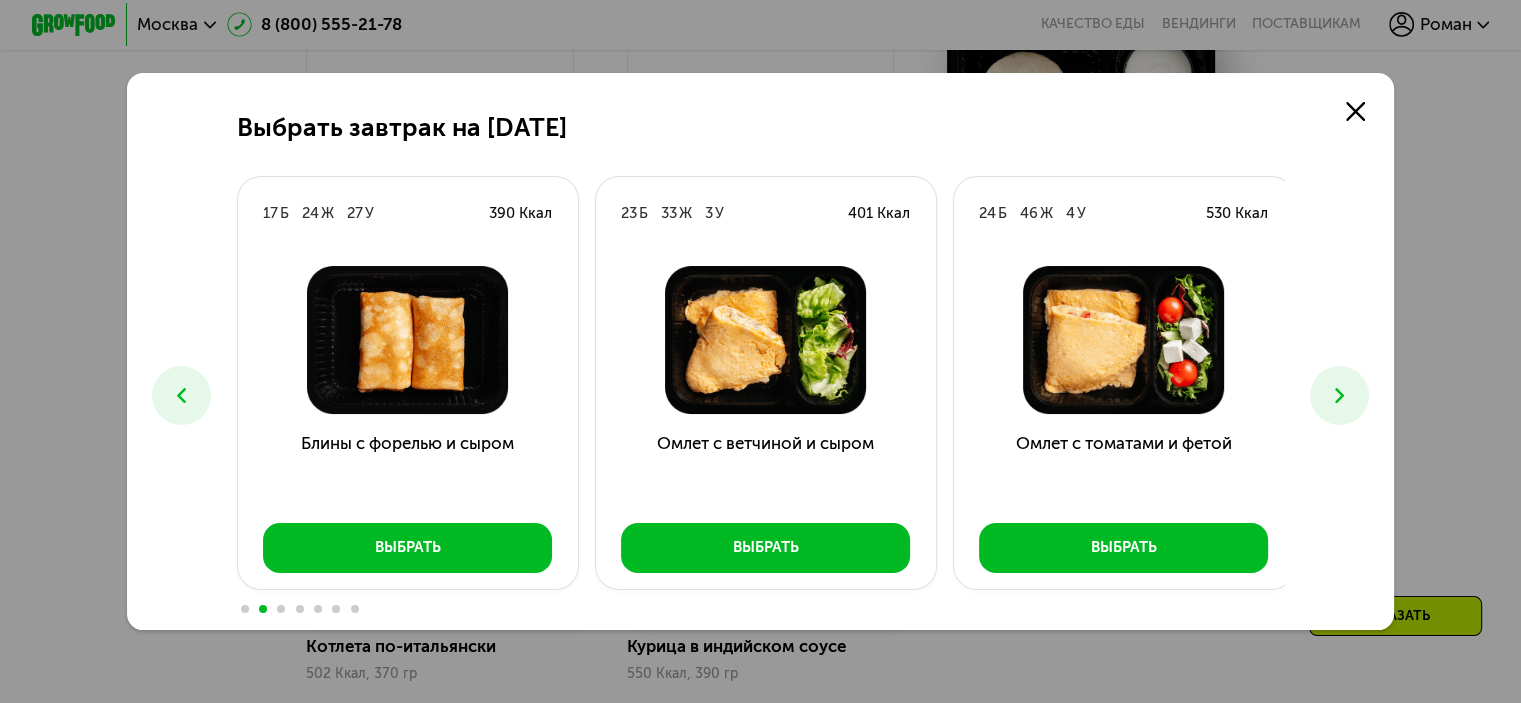 click 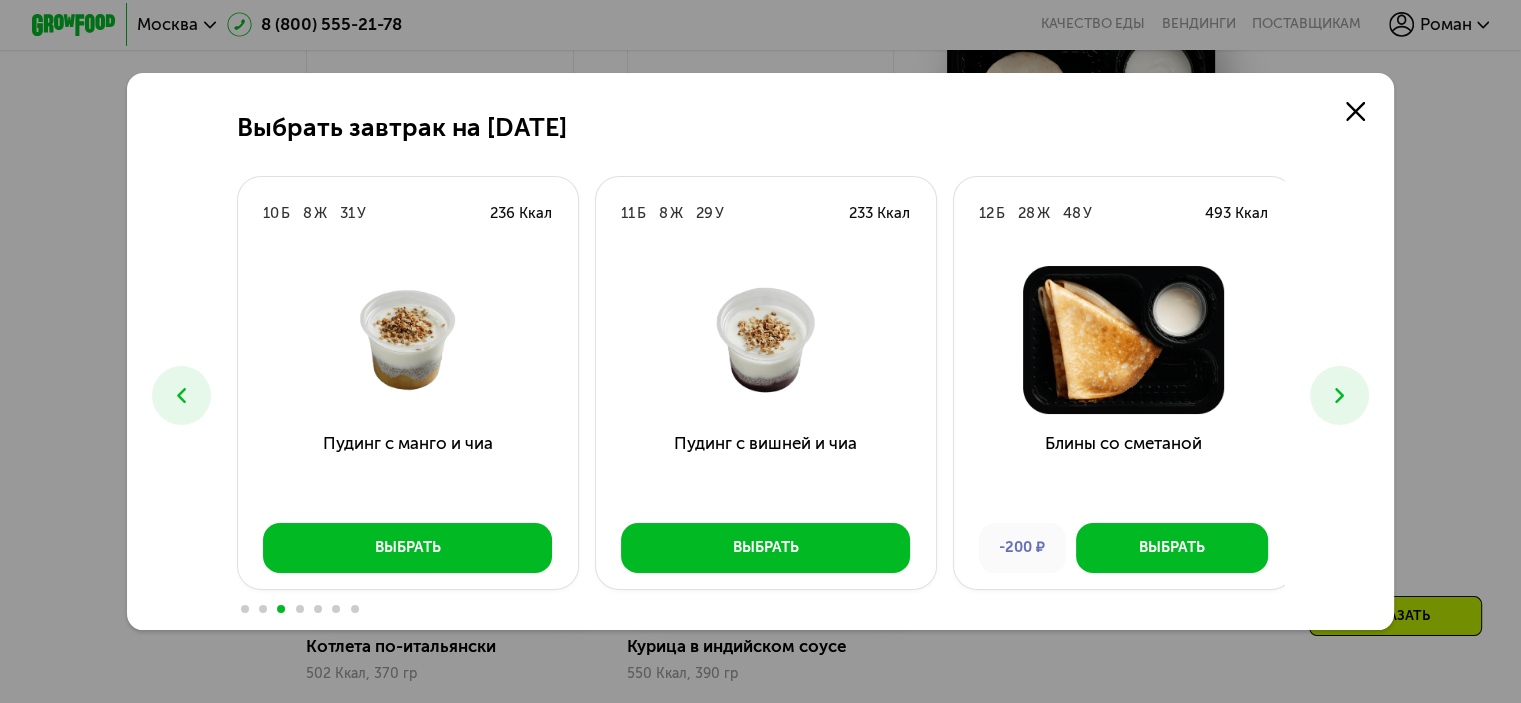 click 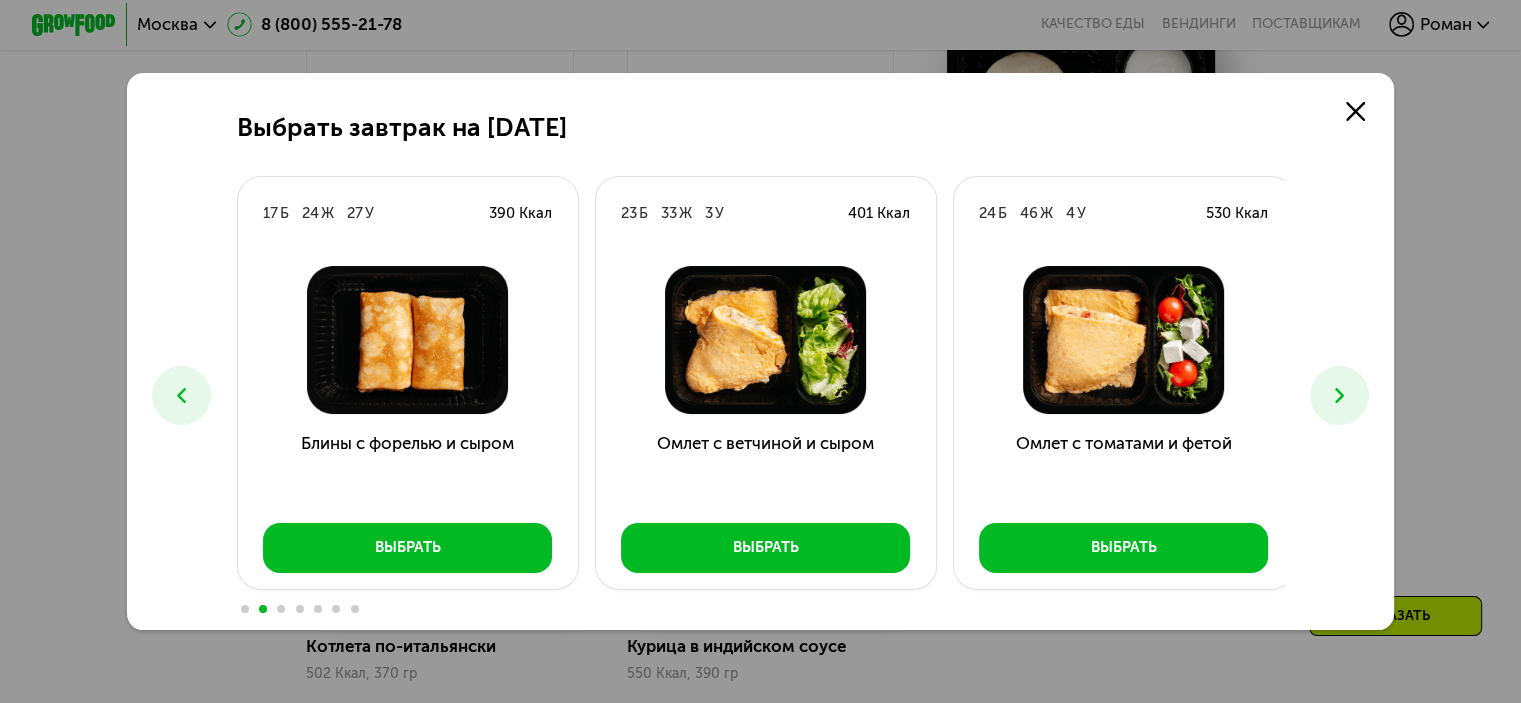 click 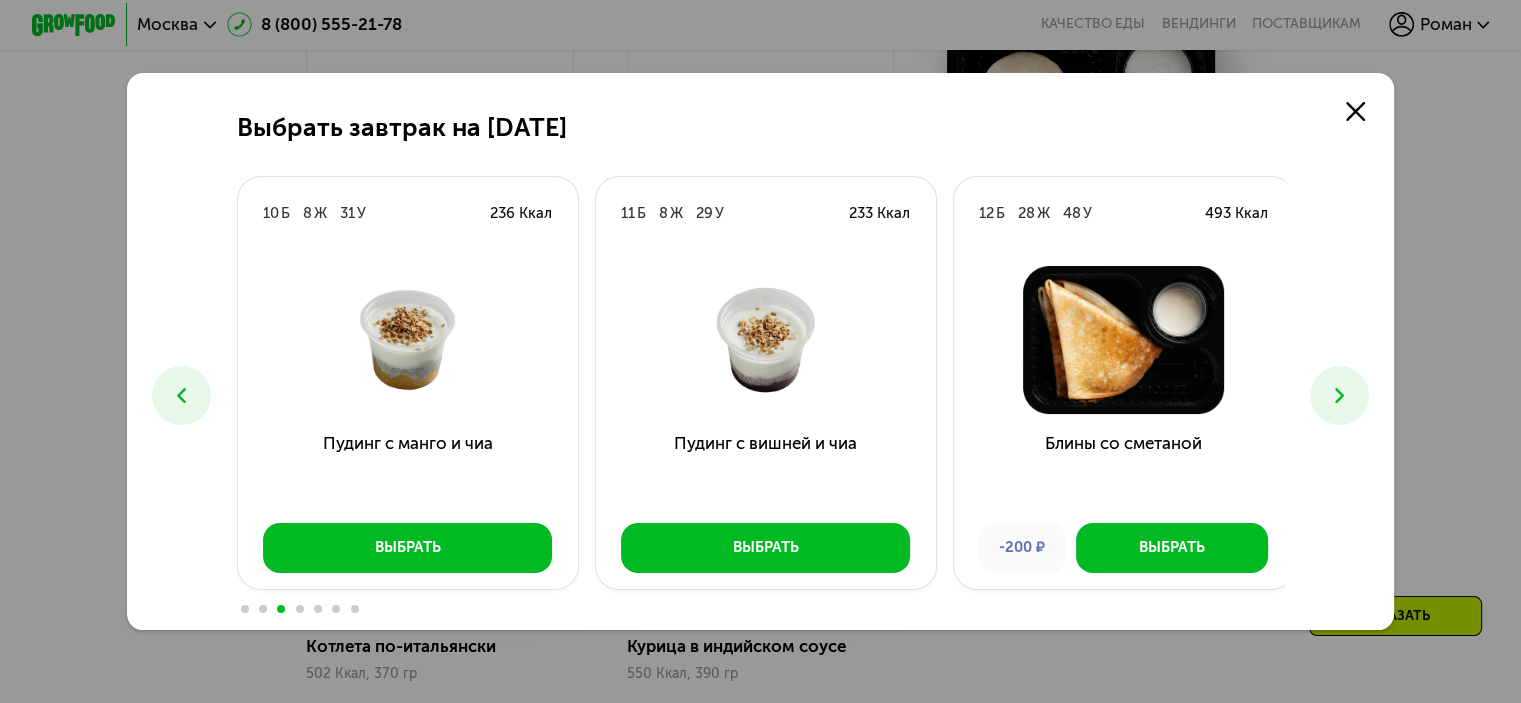 click 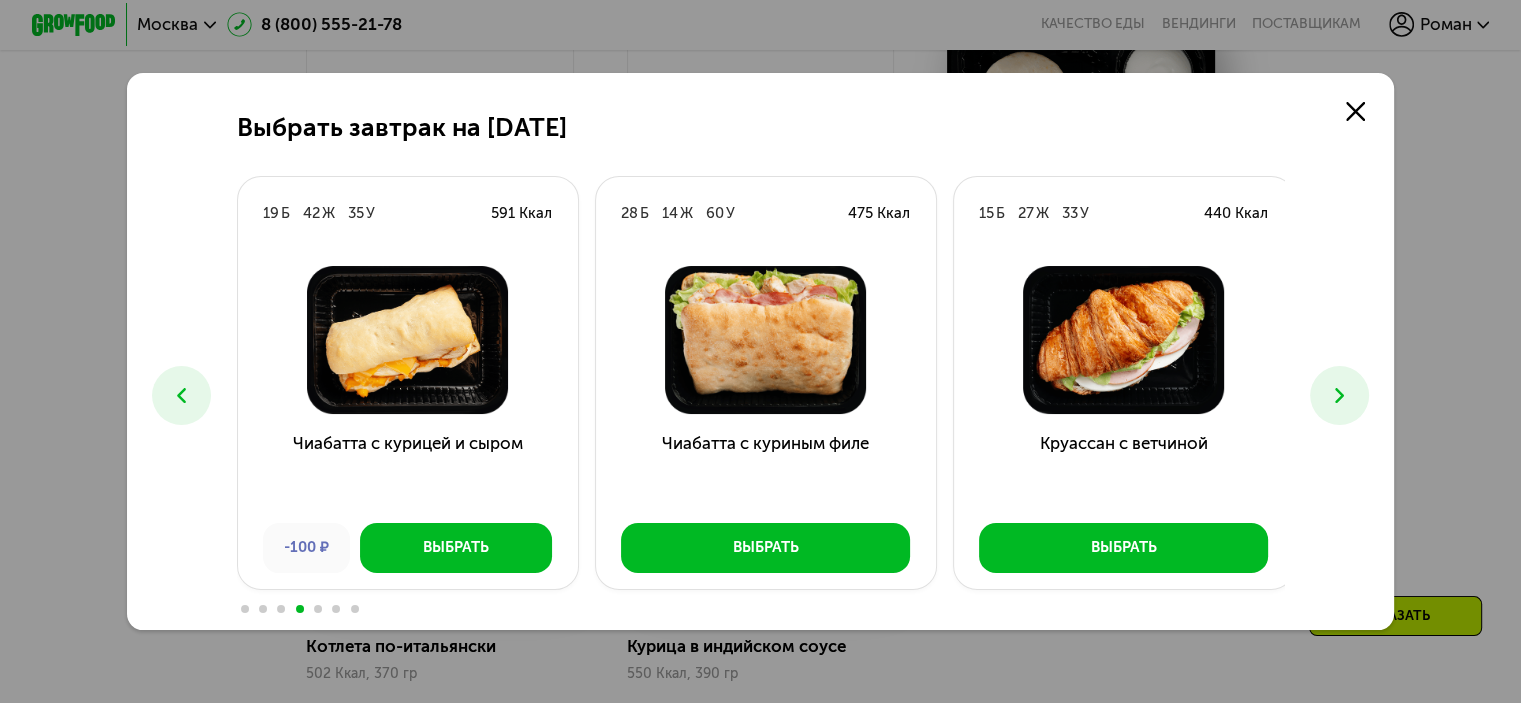 click 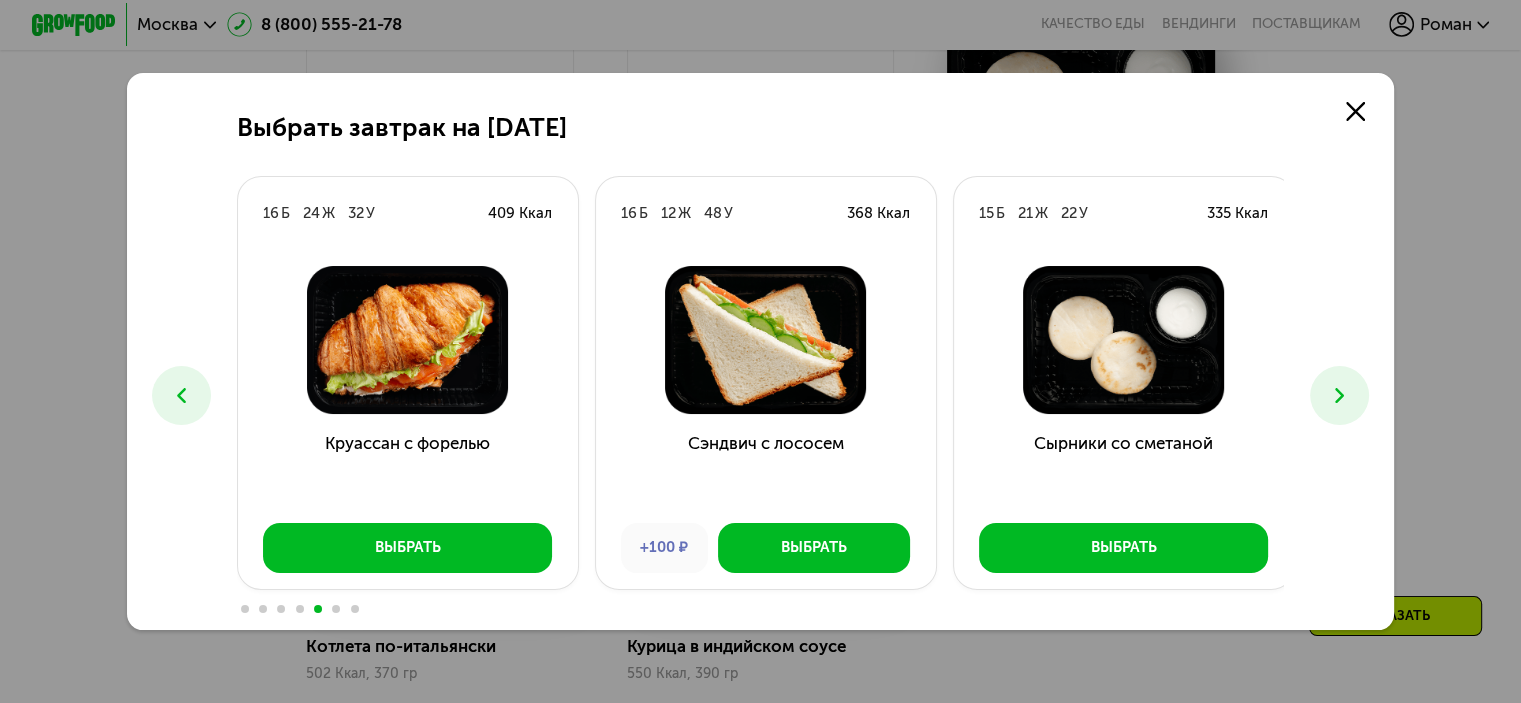 click 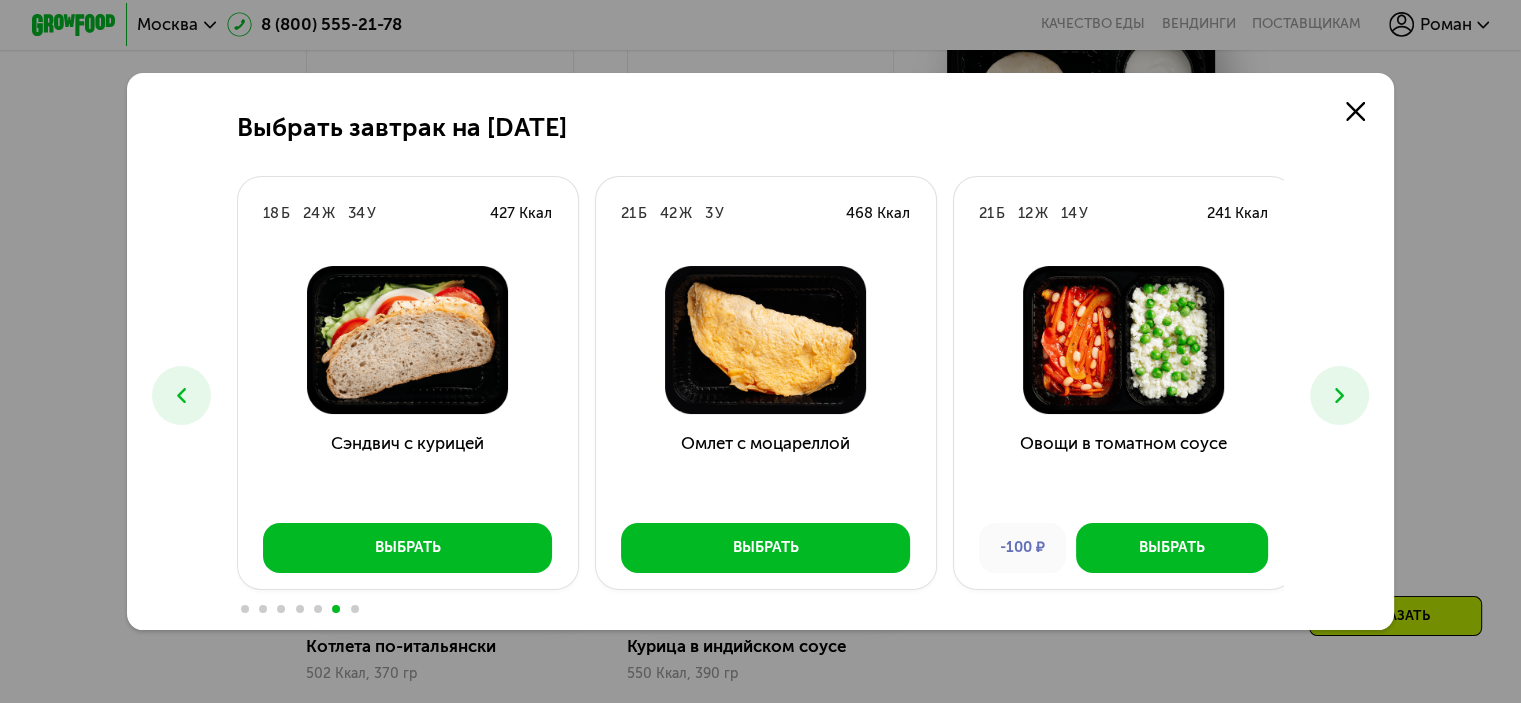 click 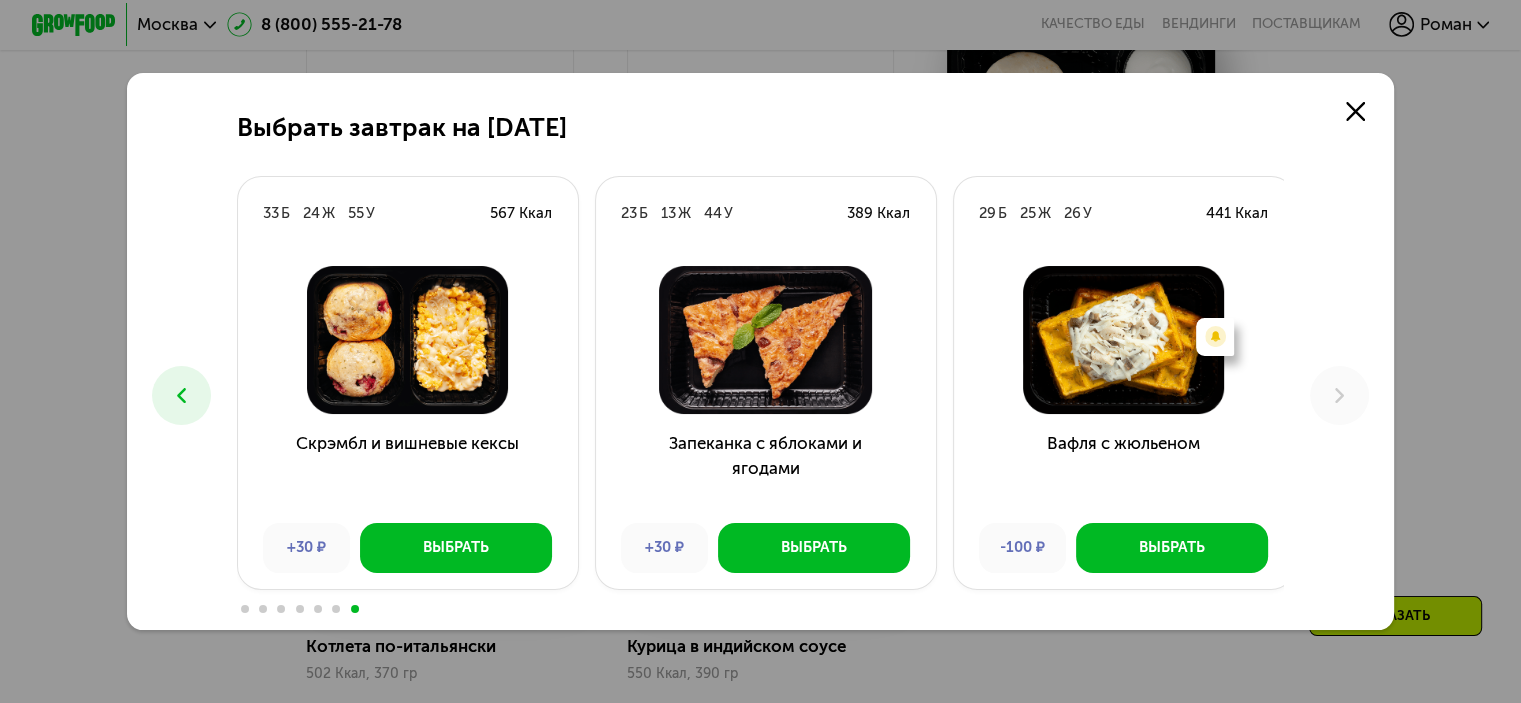 click 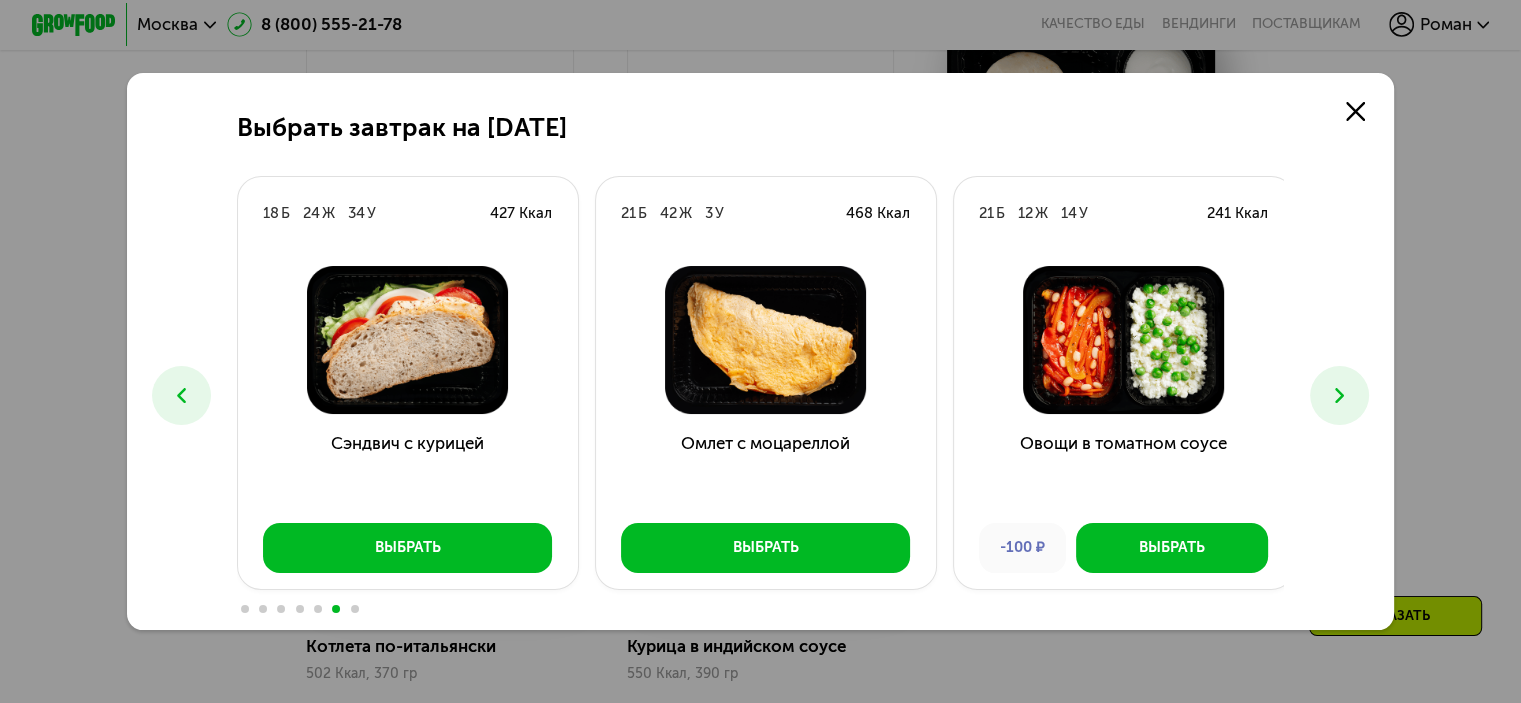 click 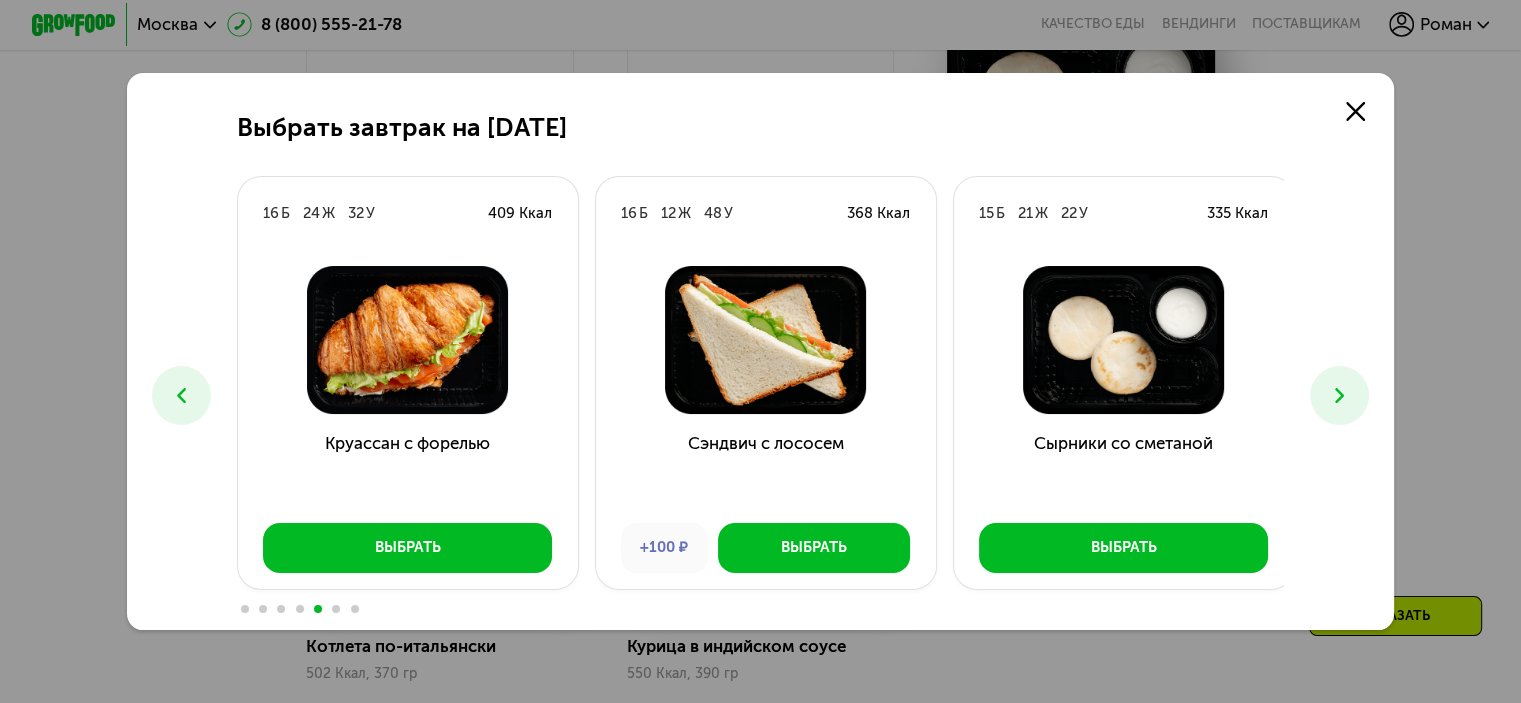 click 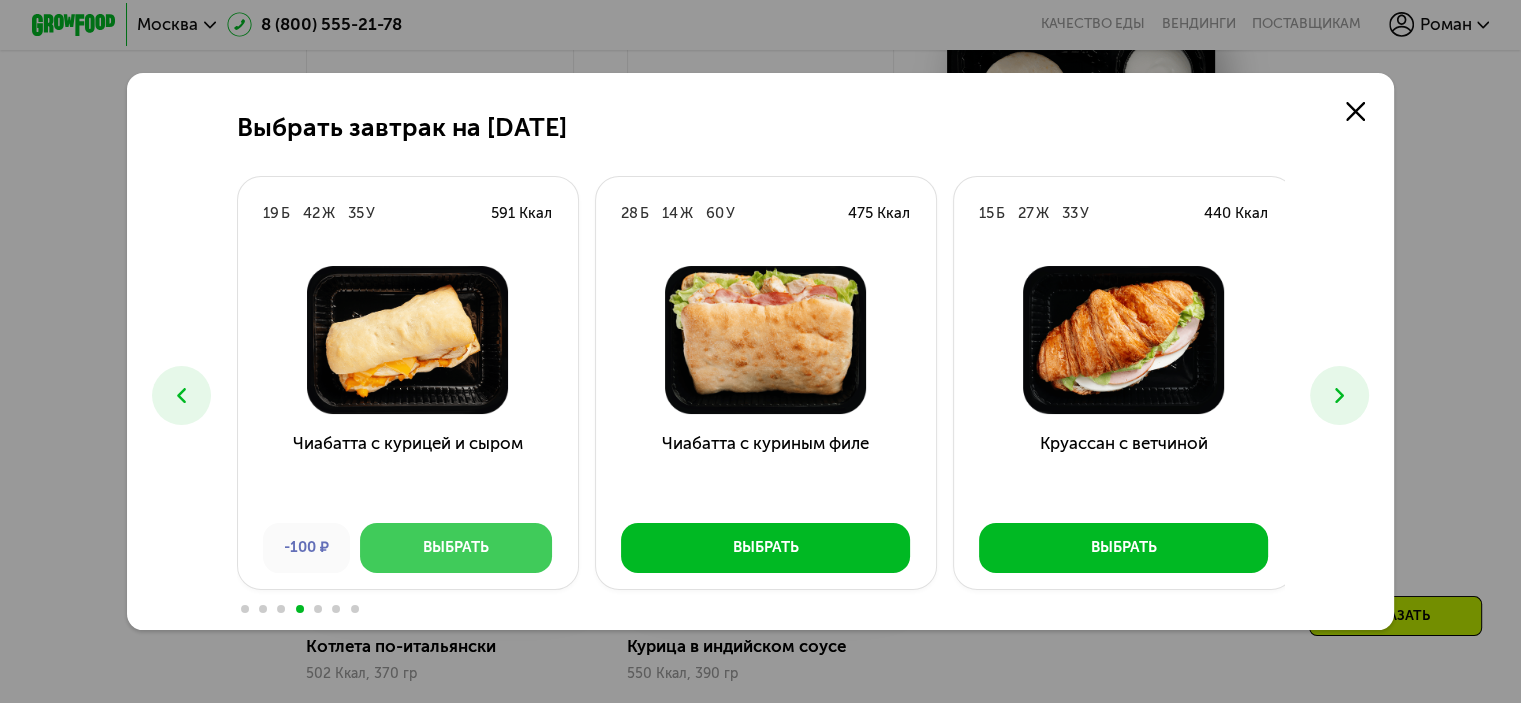 click on "Выбрать" at bounding box center (456, 547) 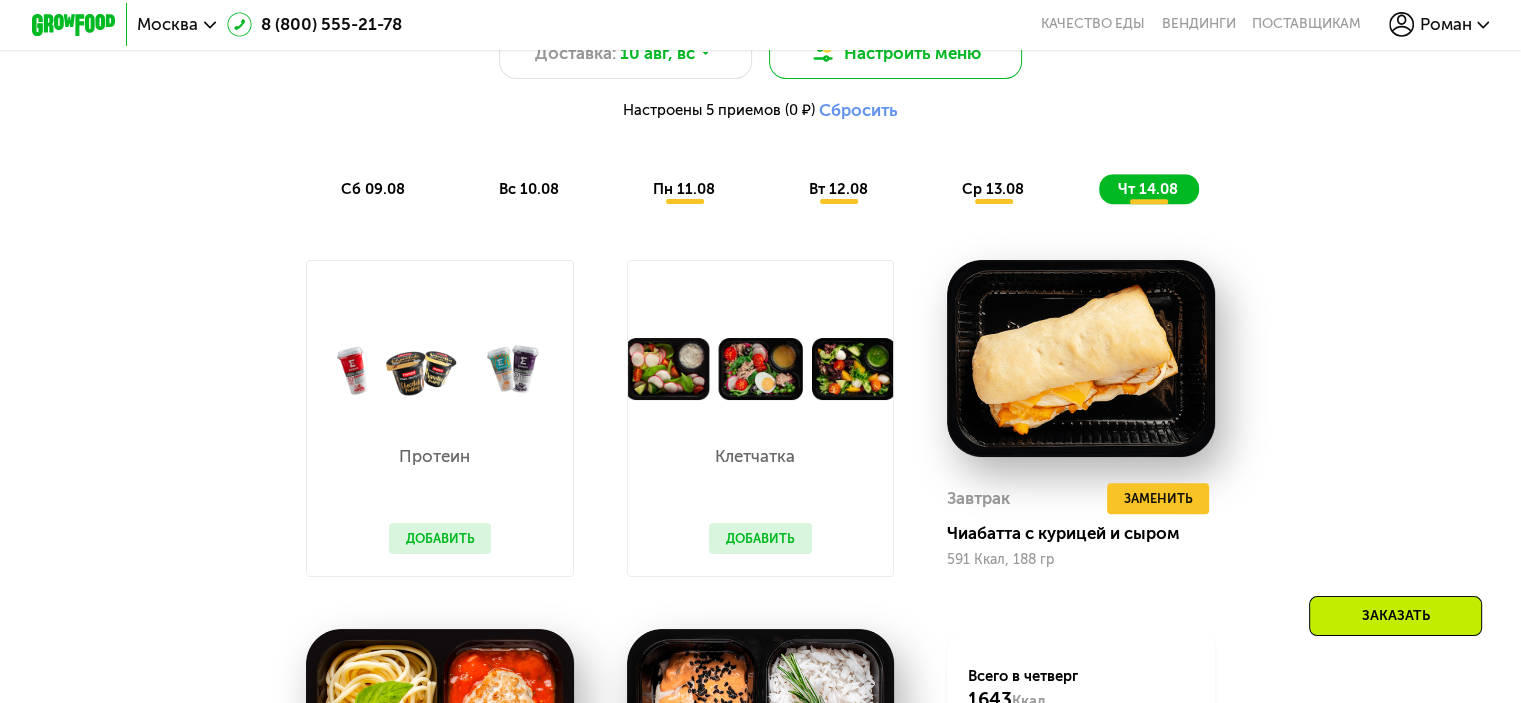 scroll, scrollTop: 946, scrollLeft: 0, axis: vertical 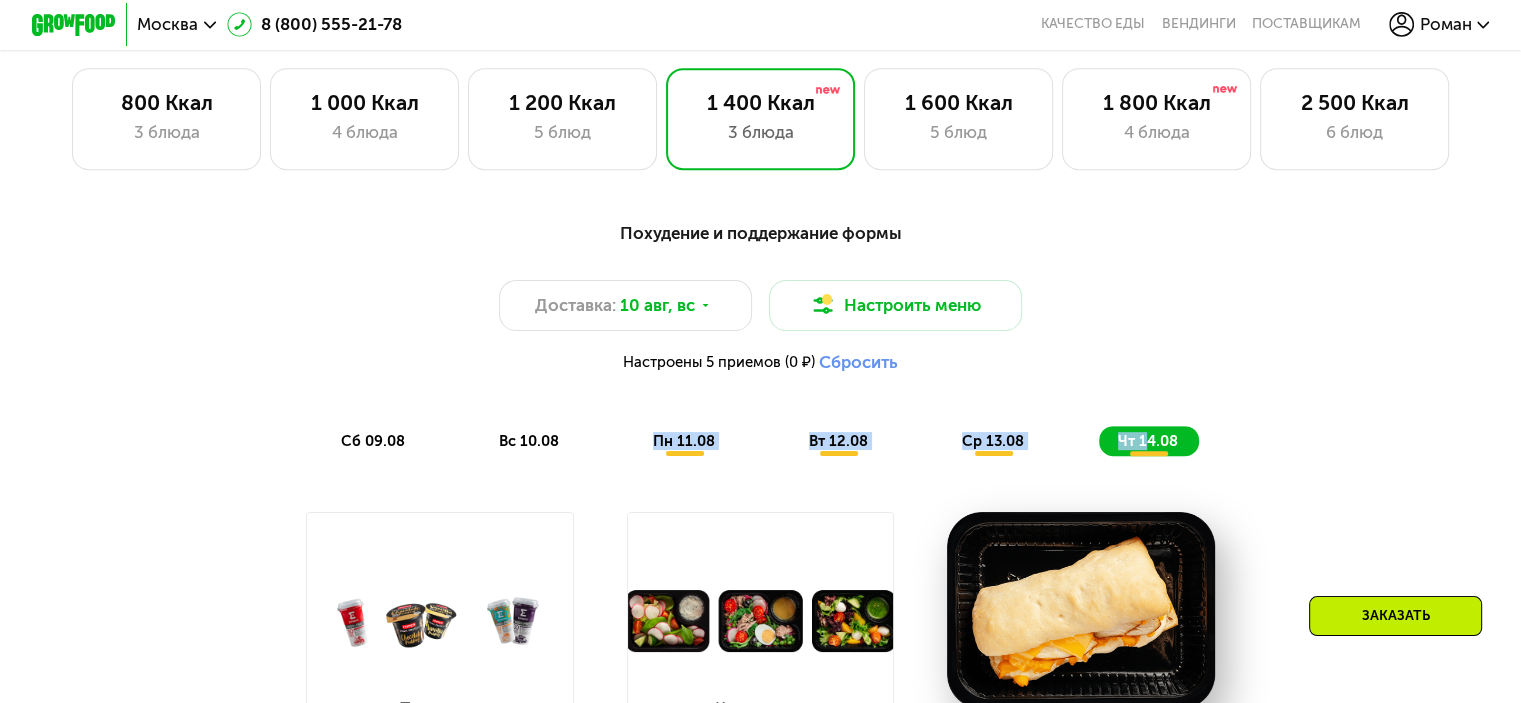 drag, startPoint x: 1152, startPoint y: 451, endPoint x: 544, endPoint y: 445, distance: 608.0296 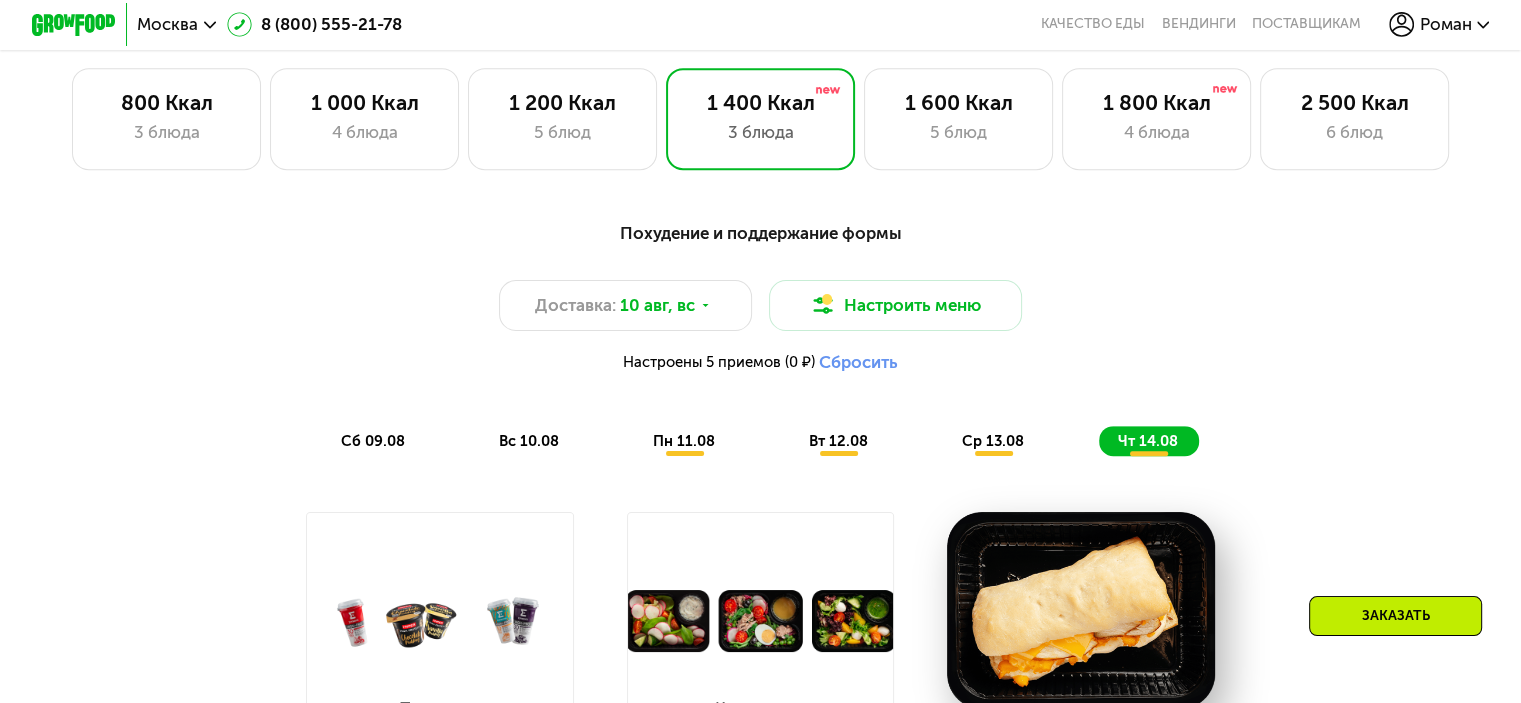 click on "Похудение и поддержание формы Доставка: 10 авг, вс Настроить меню   Настроены 5 приемов (0 ₽)     Сбросить  сб 09.08 вс 10.08 пн 11.08 вт 12.08 ср 13.08 чт 14.08" at bounding box center [760, 337] 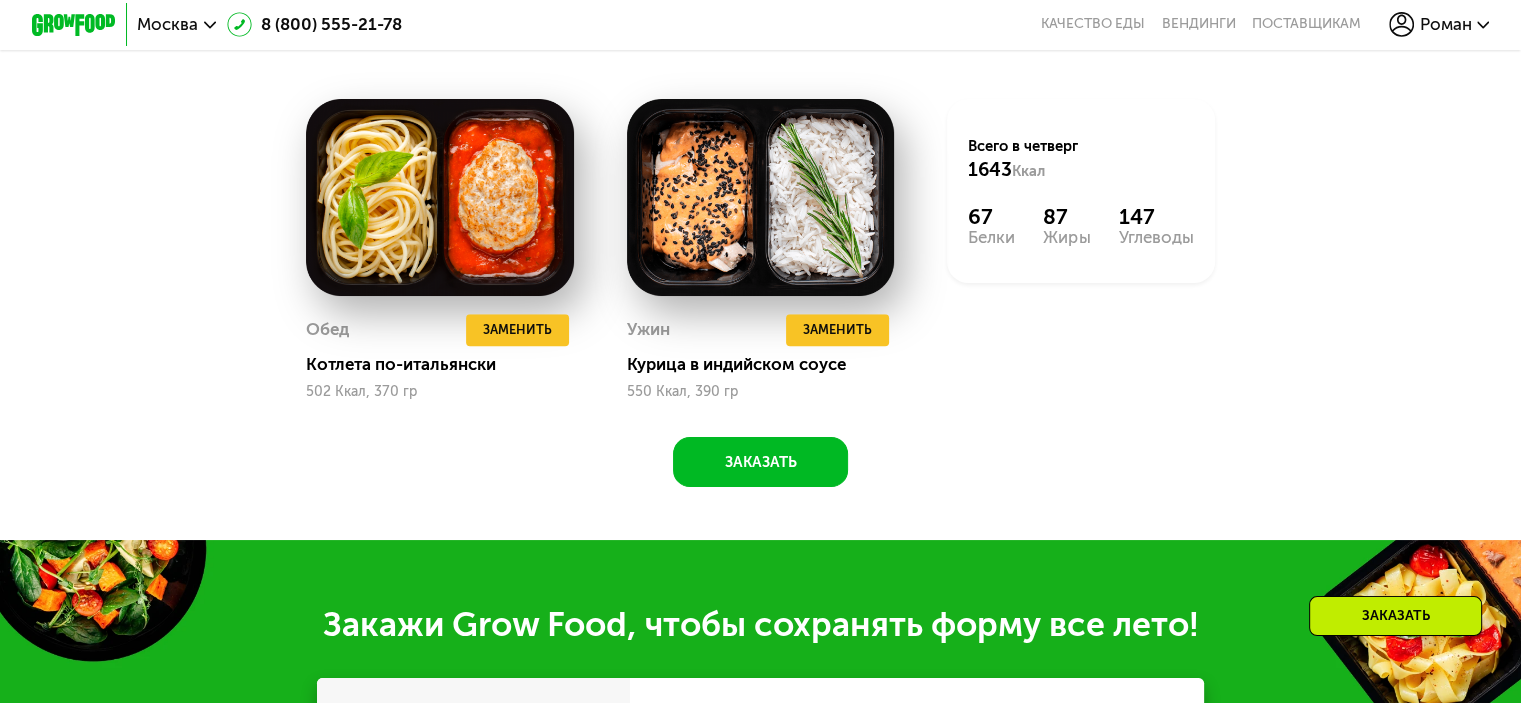 scroll, scrollTop: 1846, scrollLeft: 0, axis: vertical 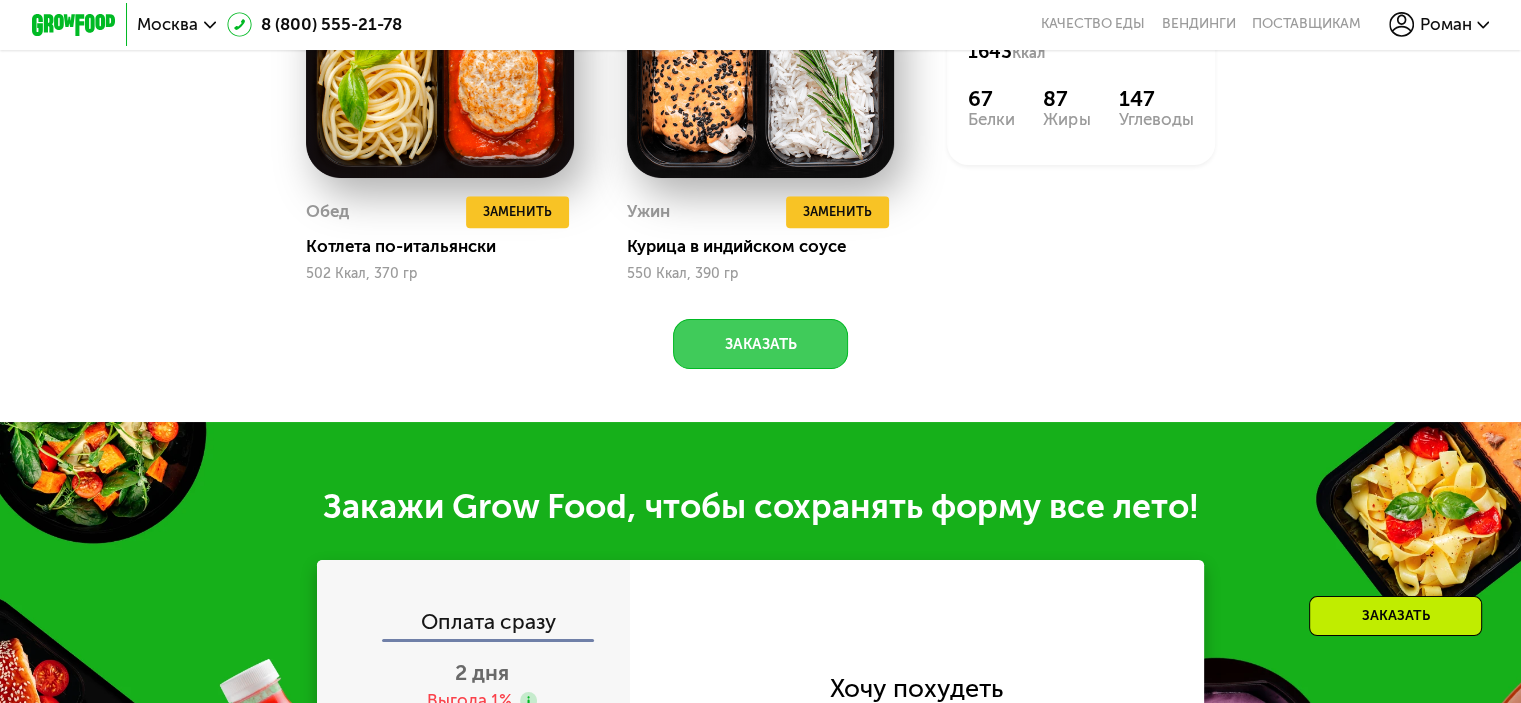 click on "Заказать" 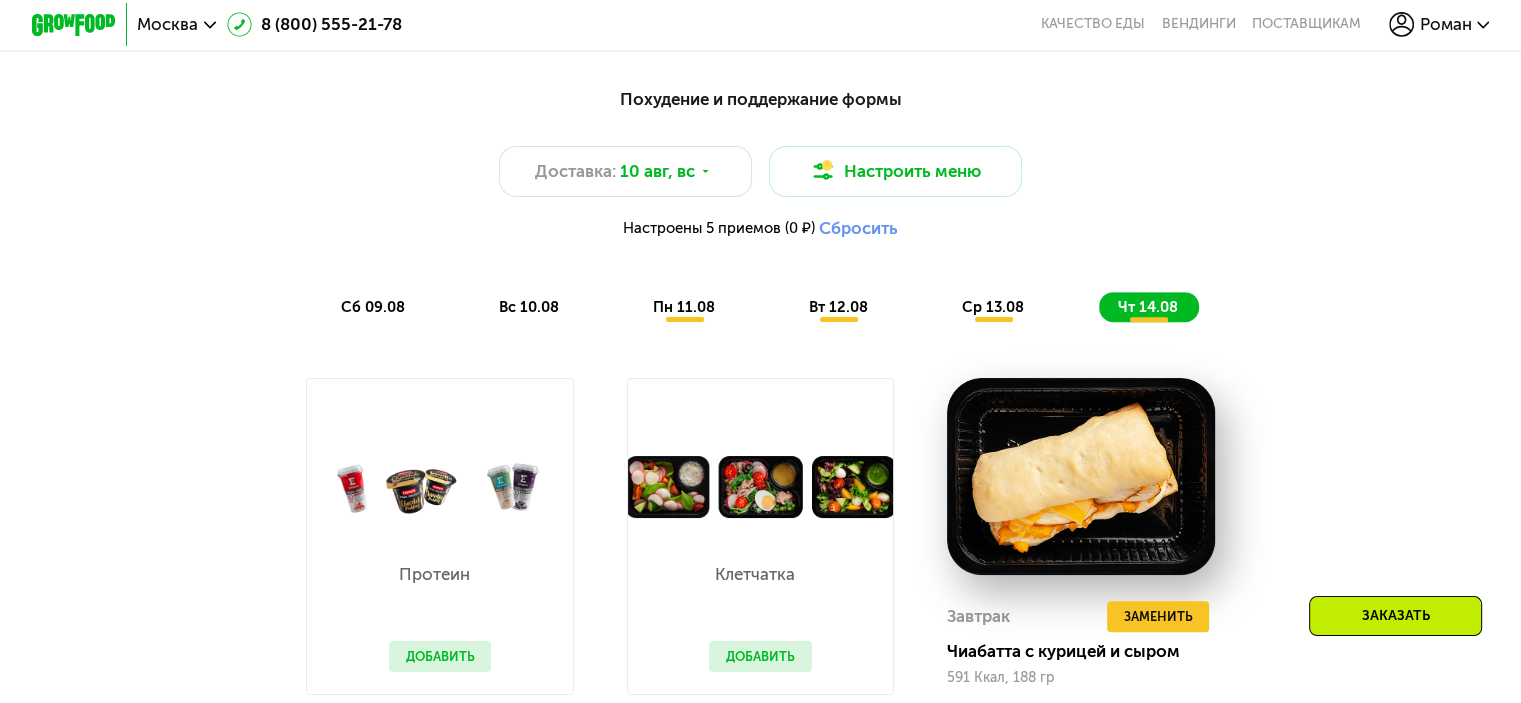scroll, scrollTop: 1088, scrollLeft: 0, axis: vertical 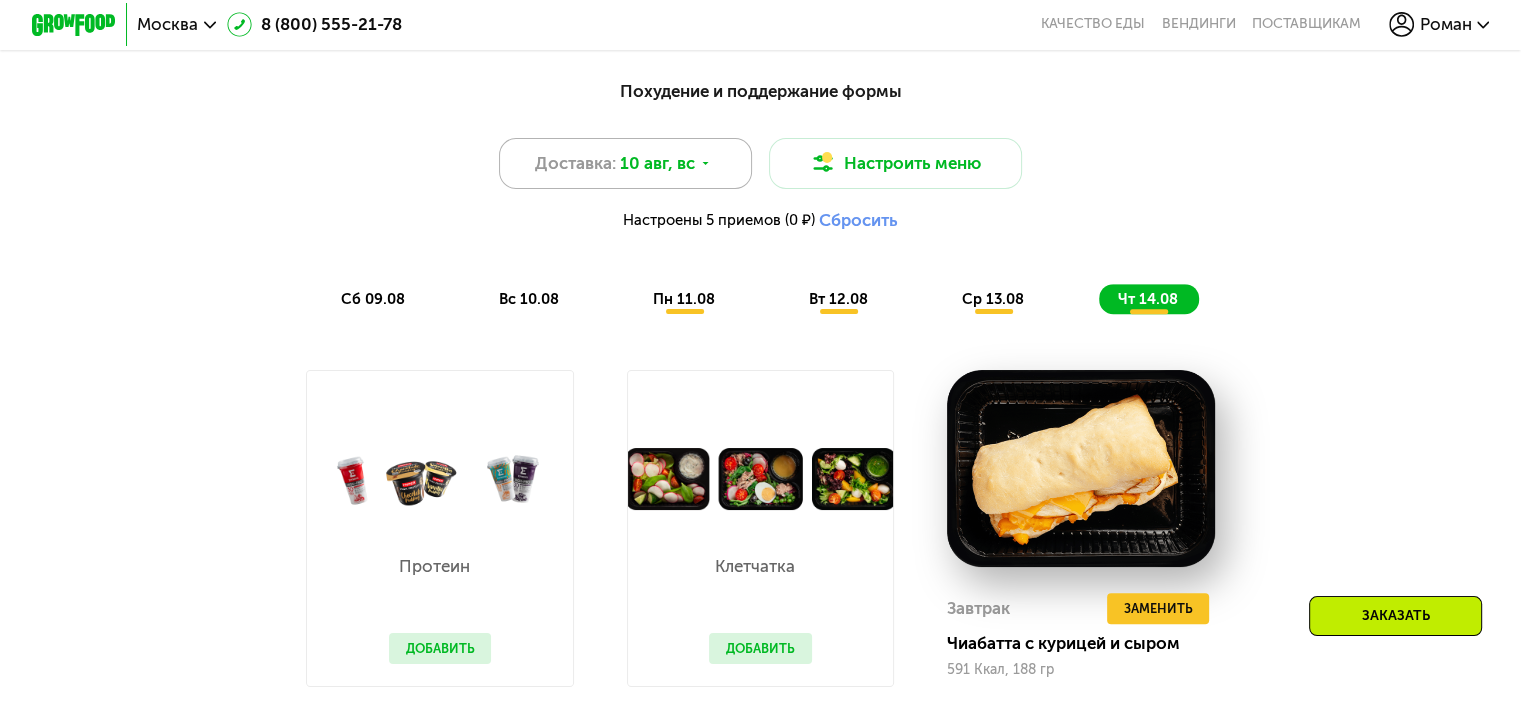click on "10 авг, вс" at bounding box center (657, 163) 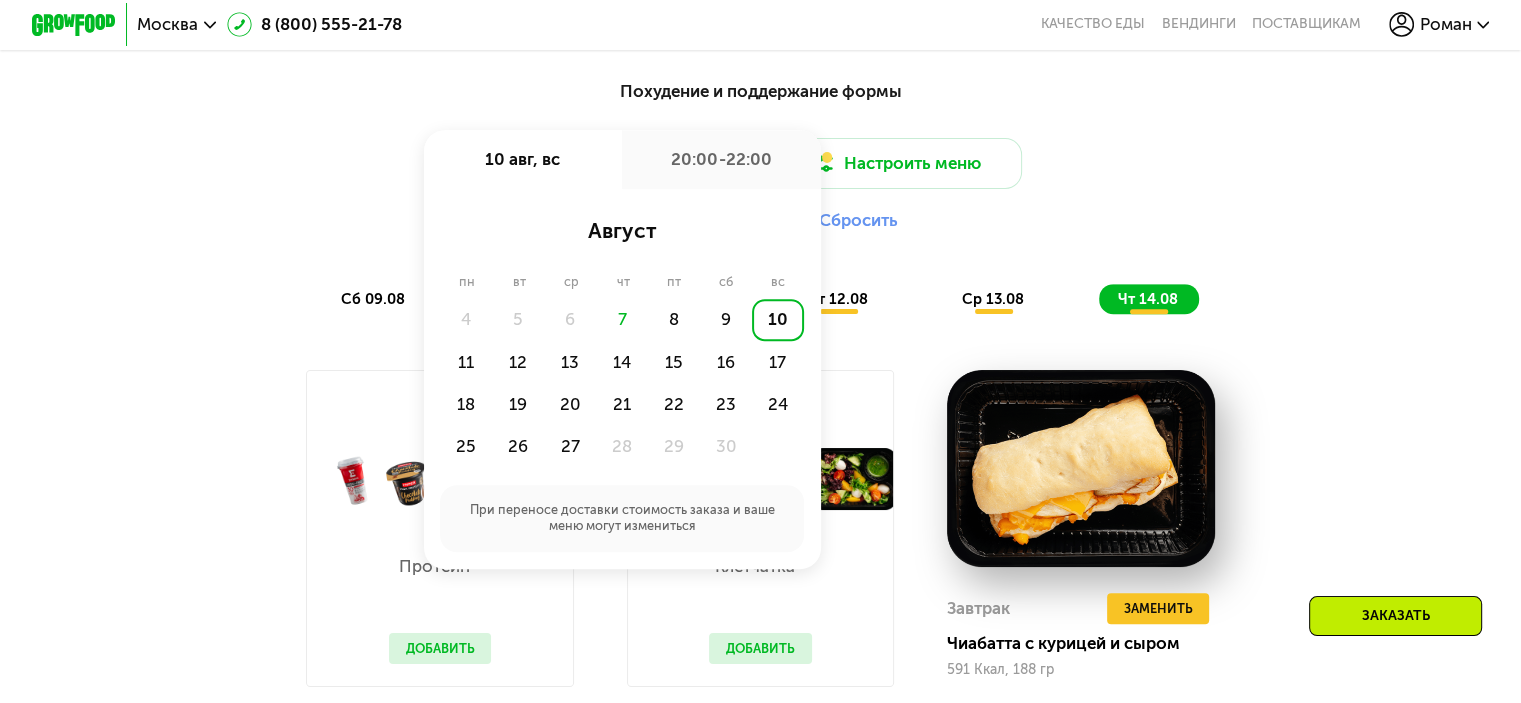 click on "10" 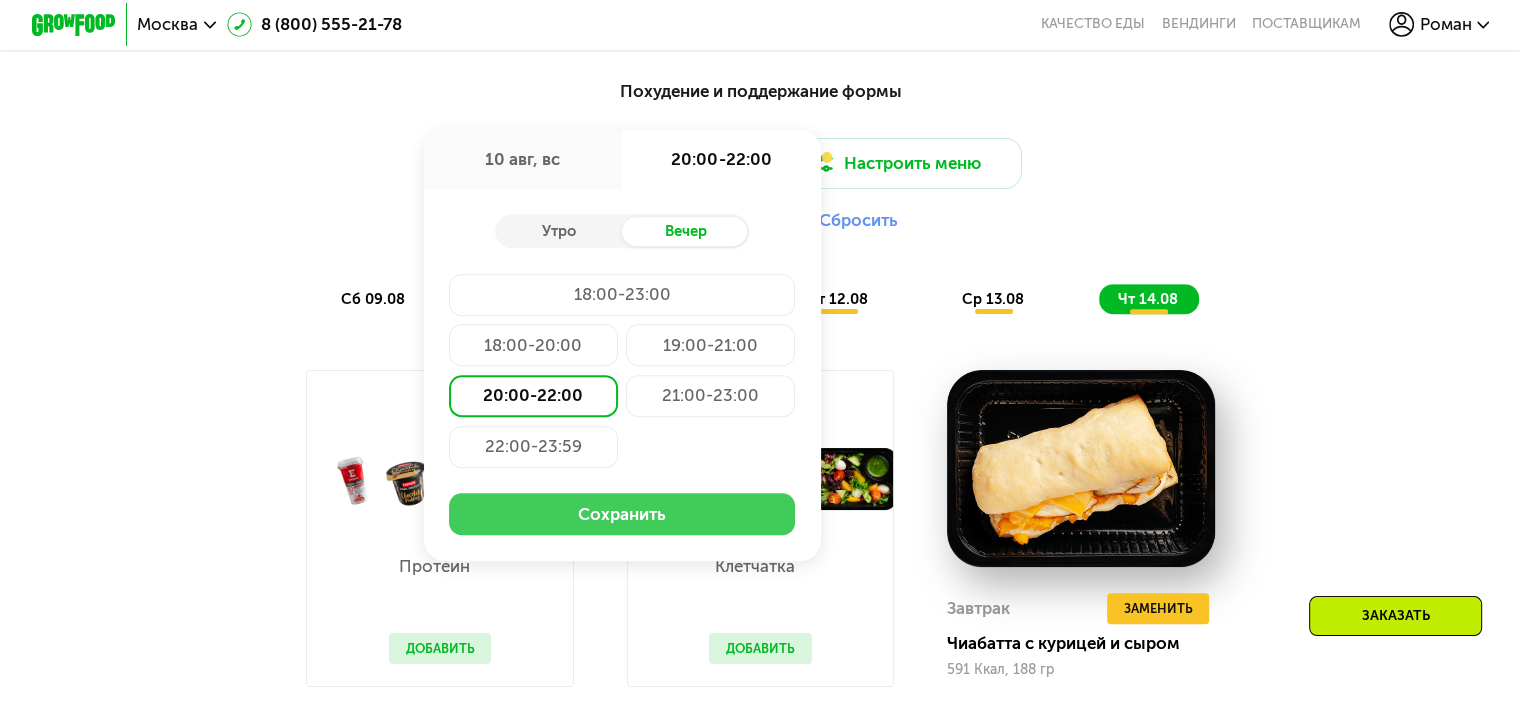 click on "Сохранить" at bounding box center [622, 514] 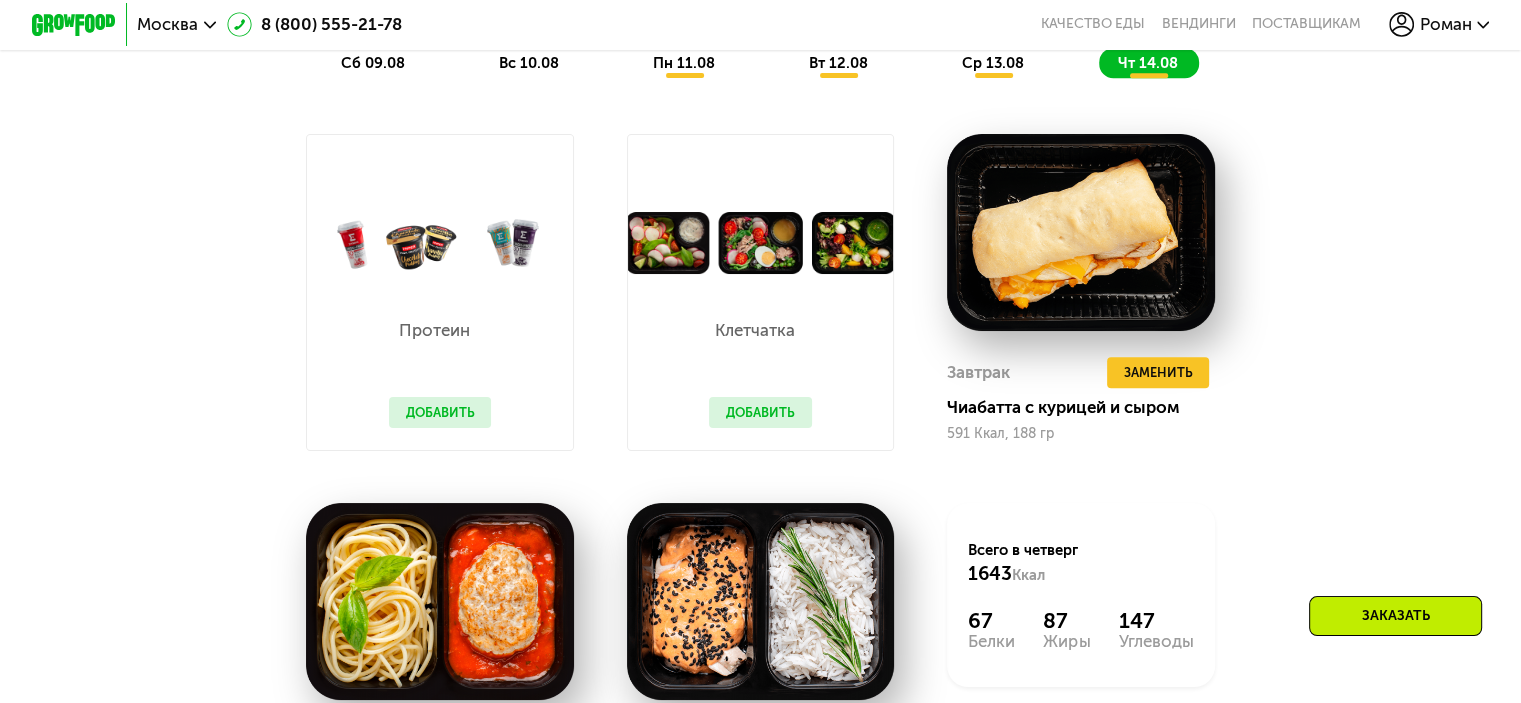 scroll, scrollTop: 1288, scrollLeft: 0, axis: vertical 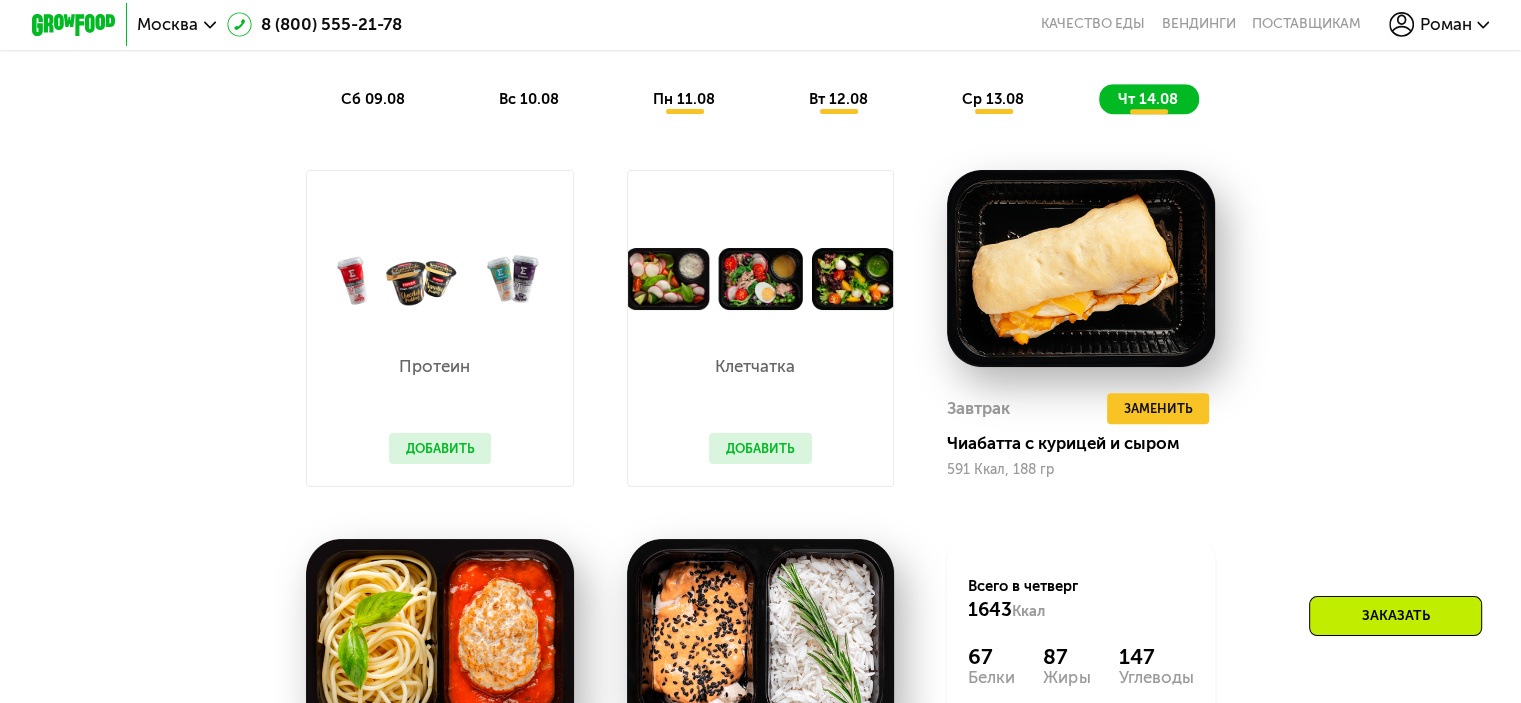 click on "Добавить" at bounding box center (760, 449) 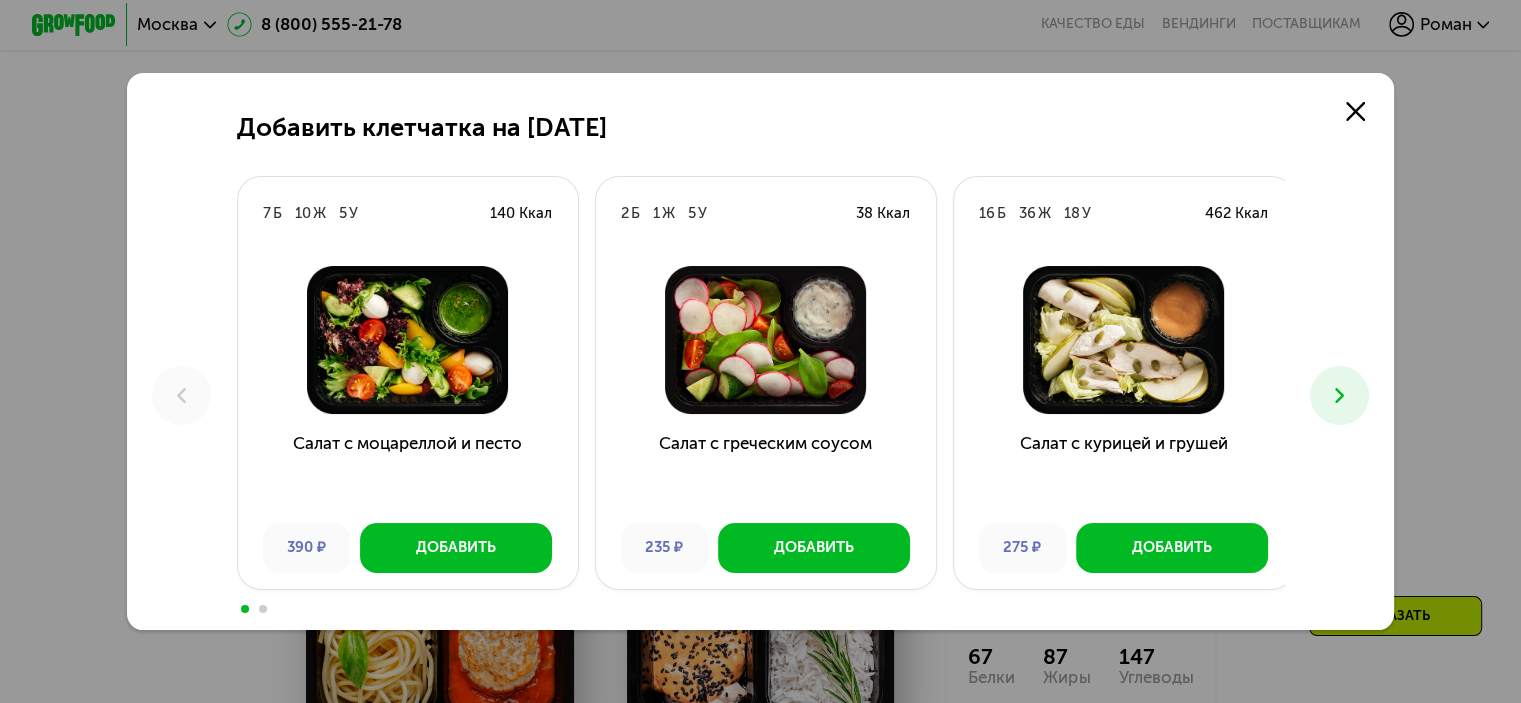 click 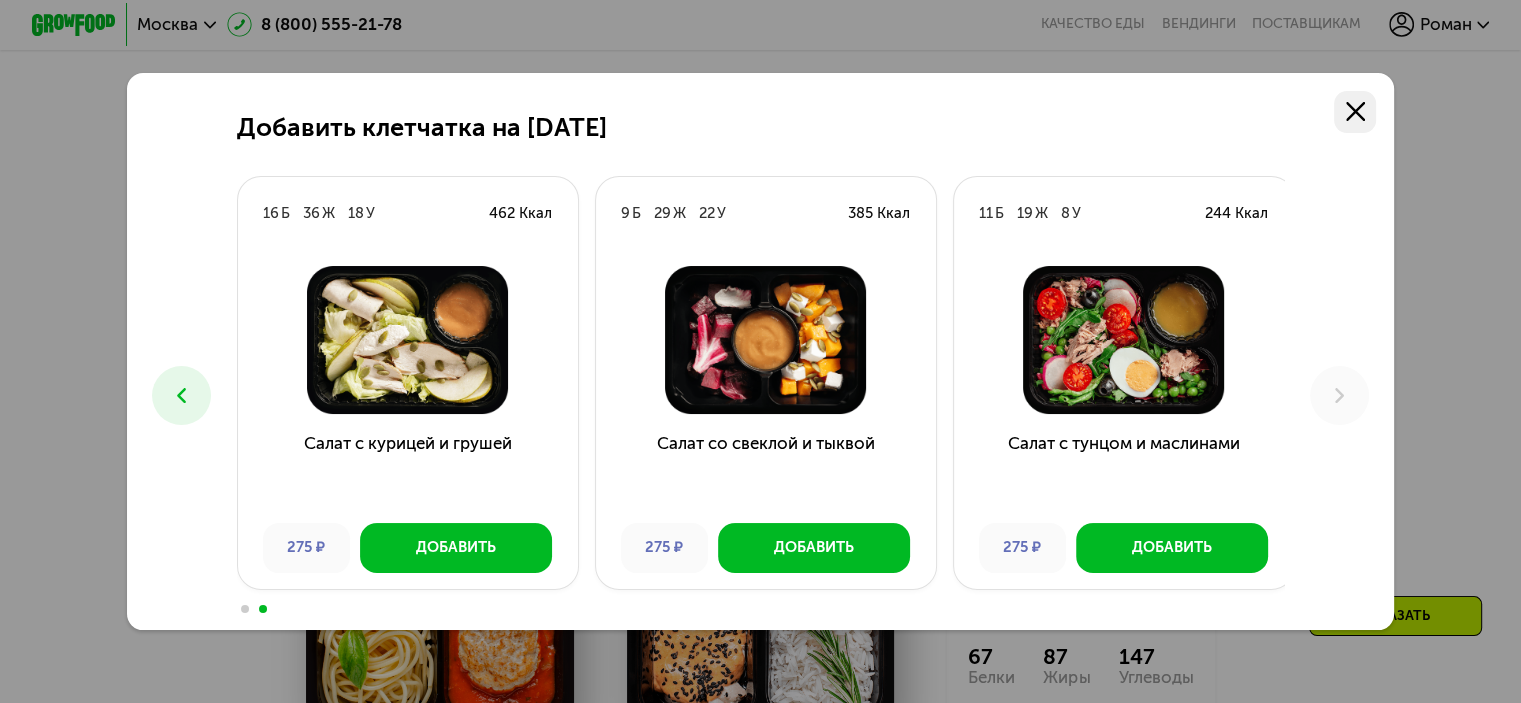 click 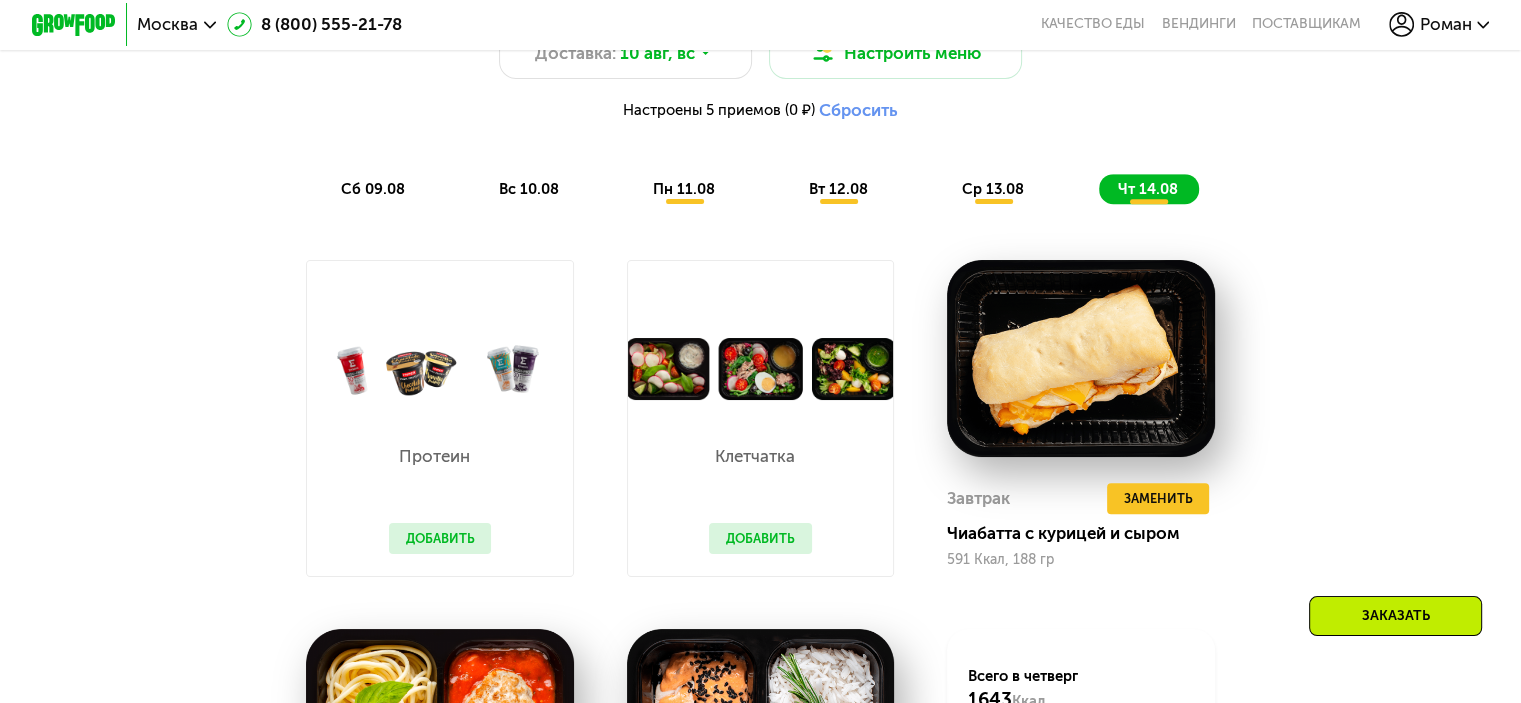scroll, scrollTop: 988, scrollLeft: 0, axis: vertical 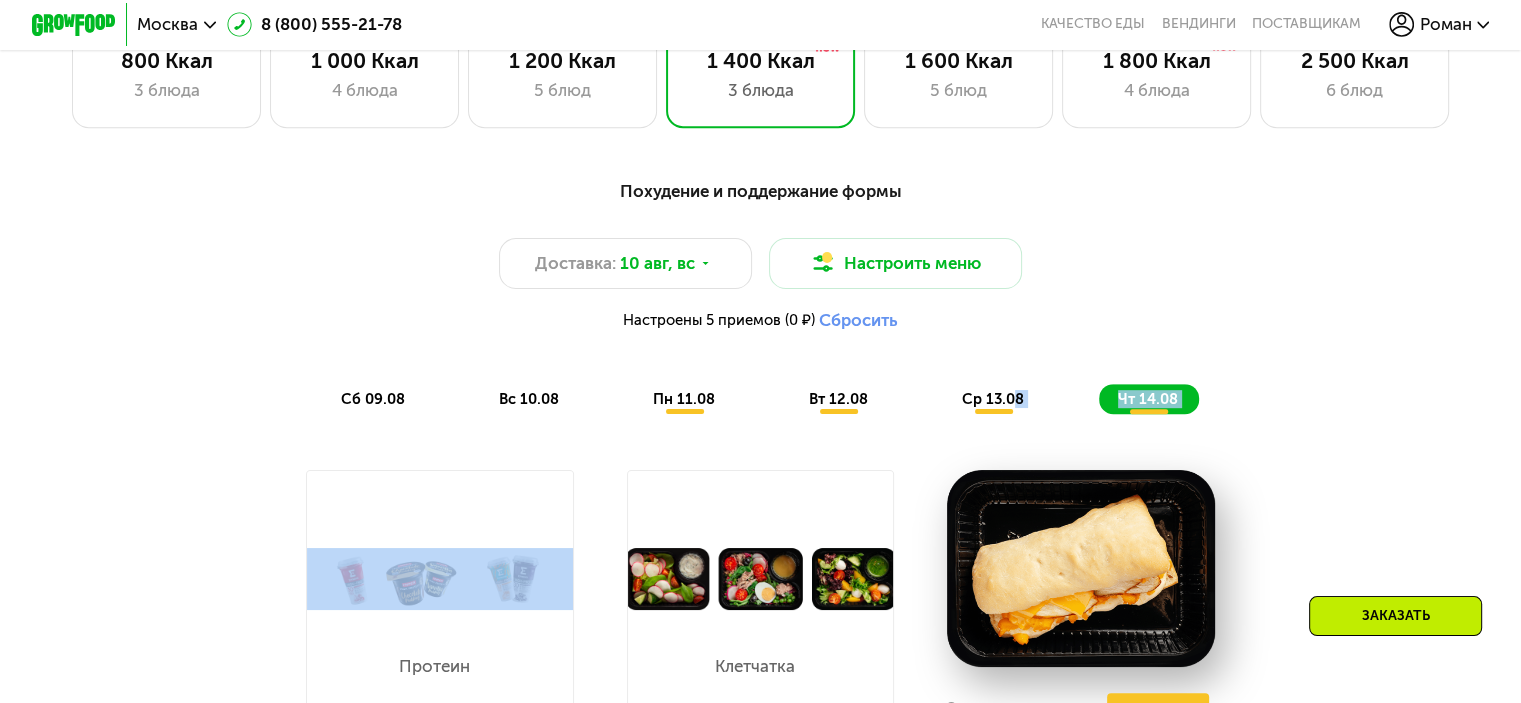drag, startPoint x: 1012, startPoint y: 411, endPoint x: 322, endPoint y: 443, distance: 690.74164 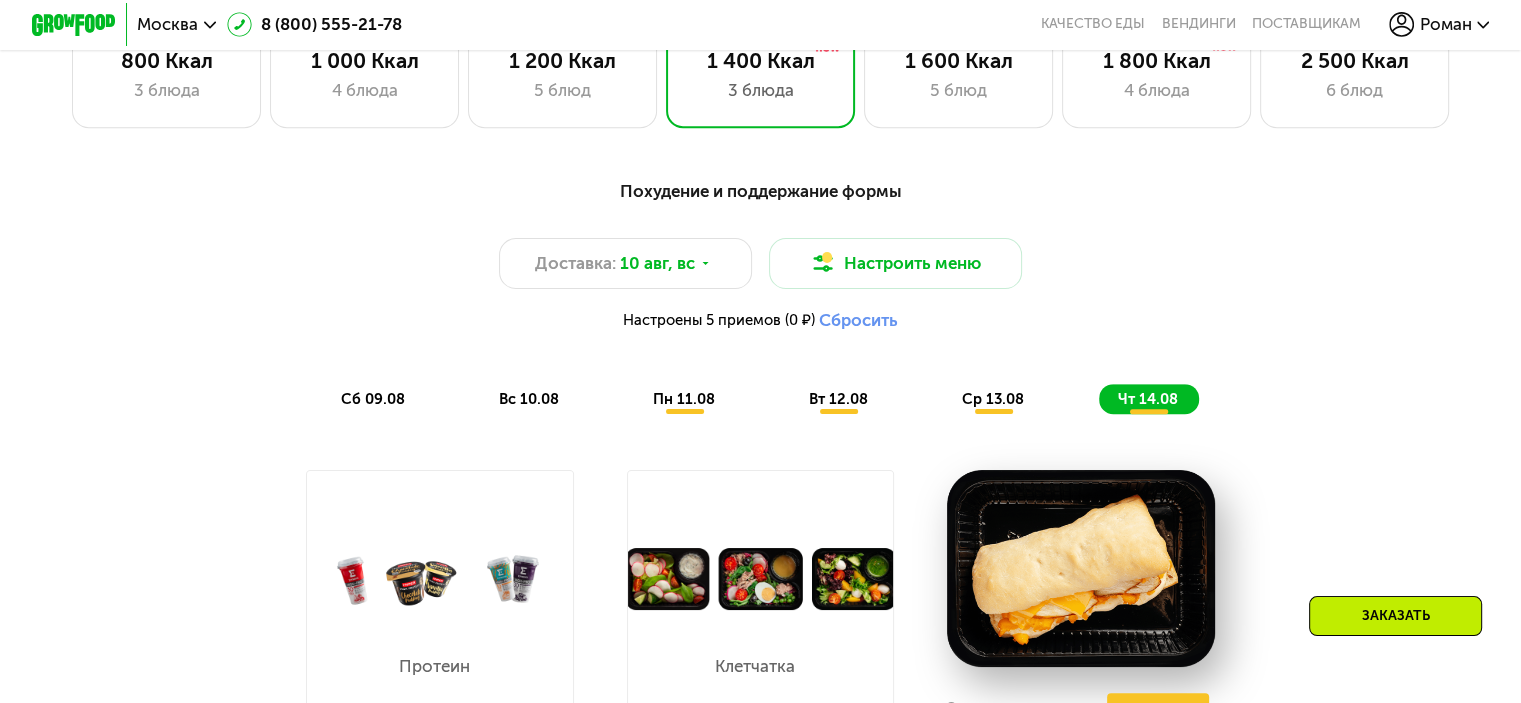 click on "Настроены 5 приемов (0 ₽)     Сбросить" at bounding box center [760, 320] 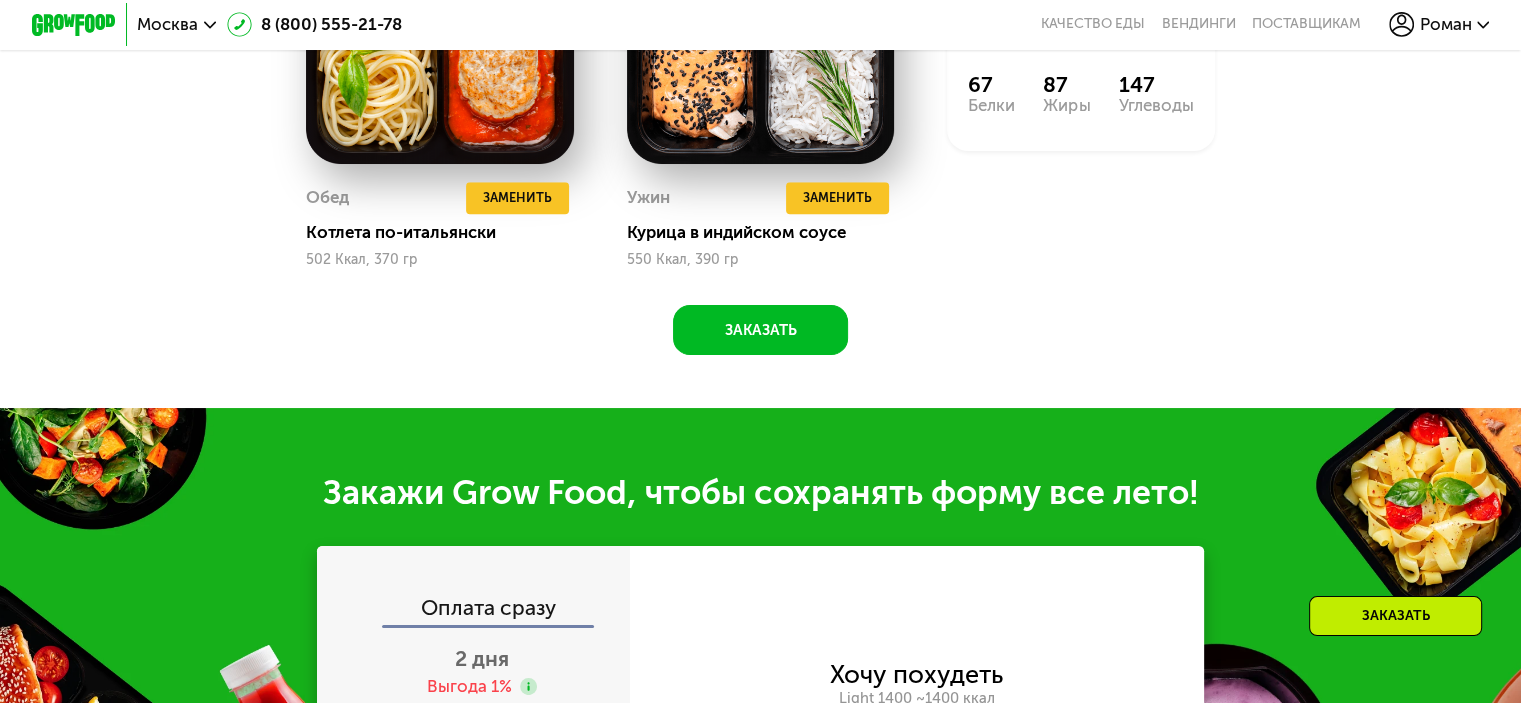 scroll, scrollTop: 1988, scrollLeft: 0, axis: vertical 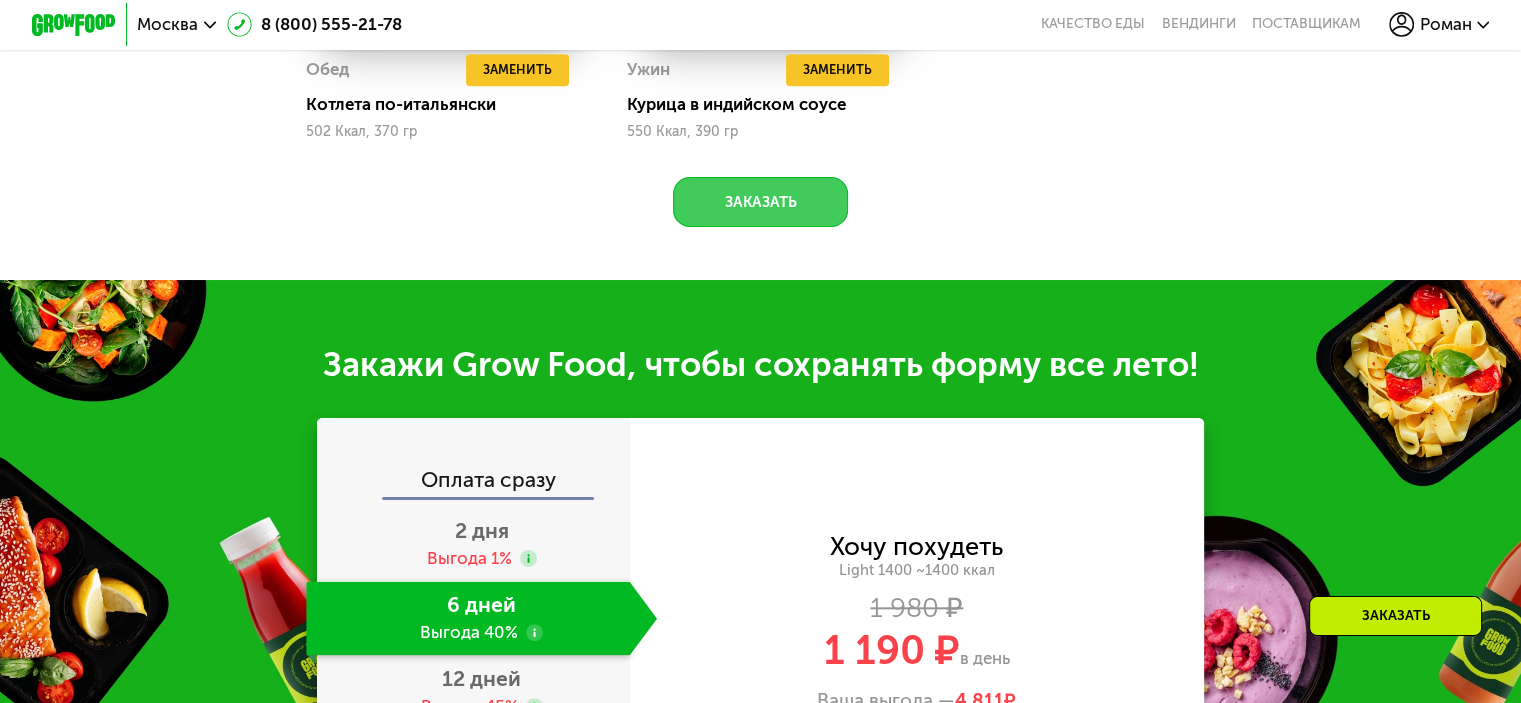 click on "Заказать" 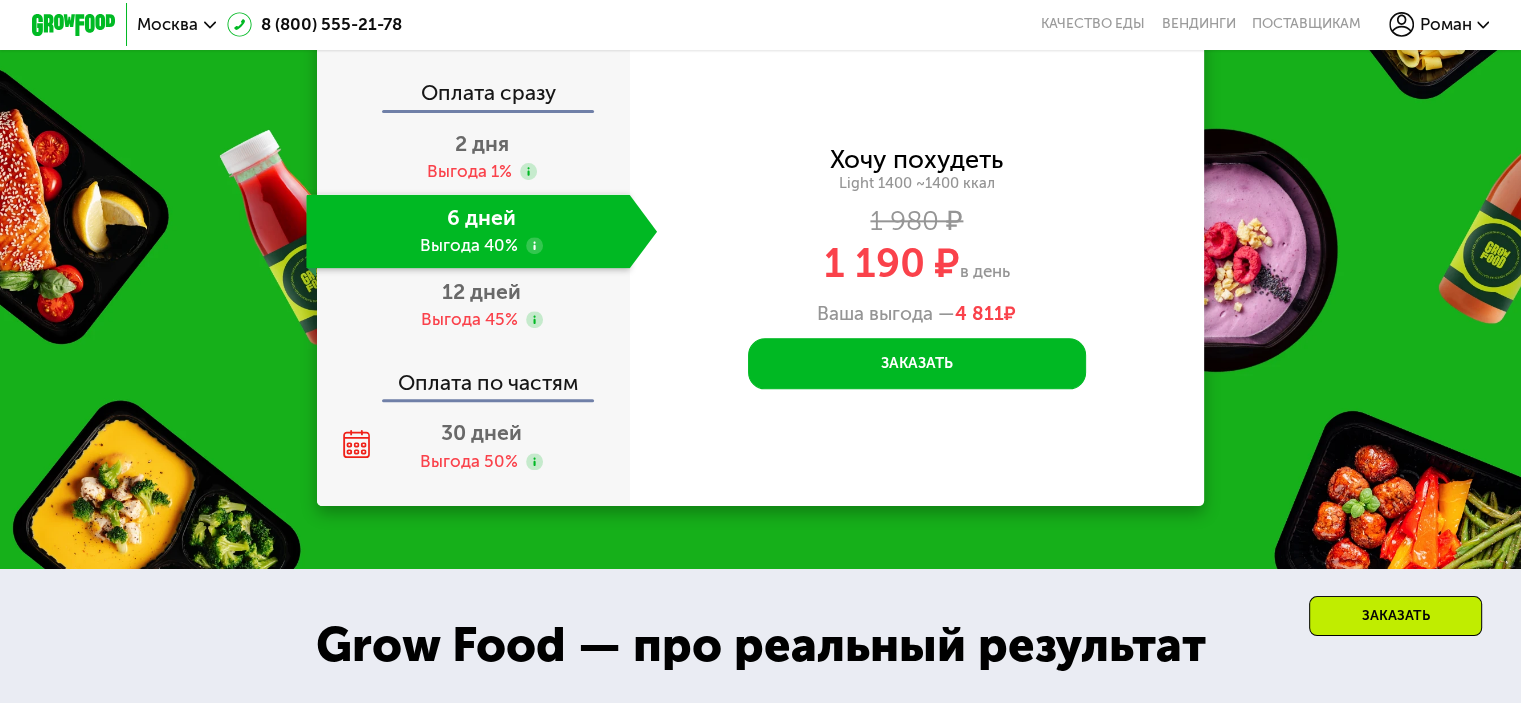 scroll, scrollTop: 2388, scrollLeft: 0, axis: vertical 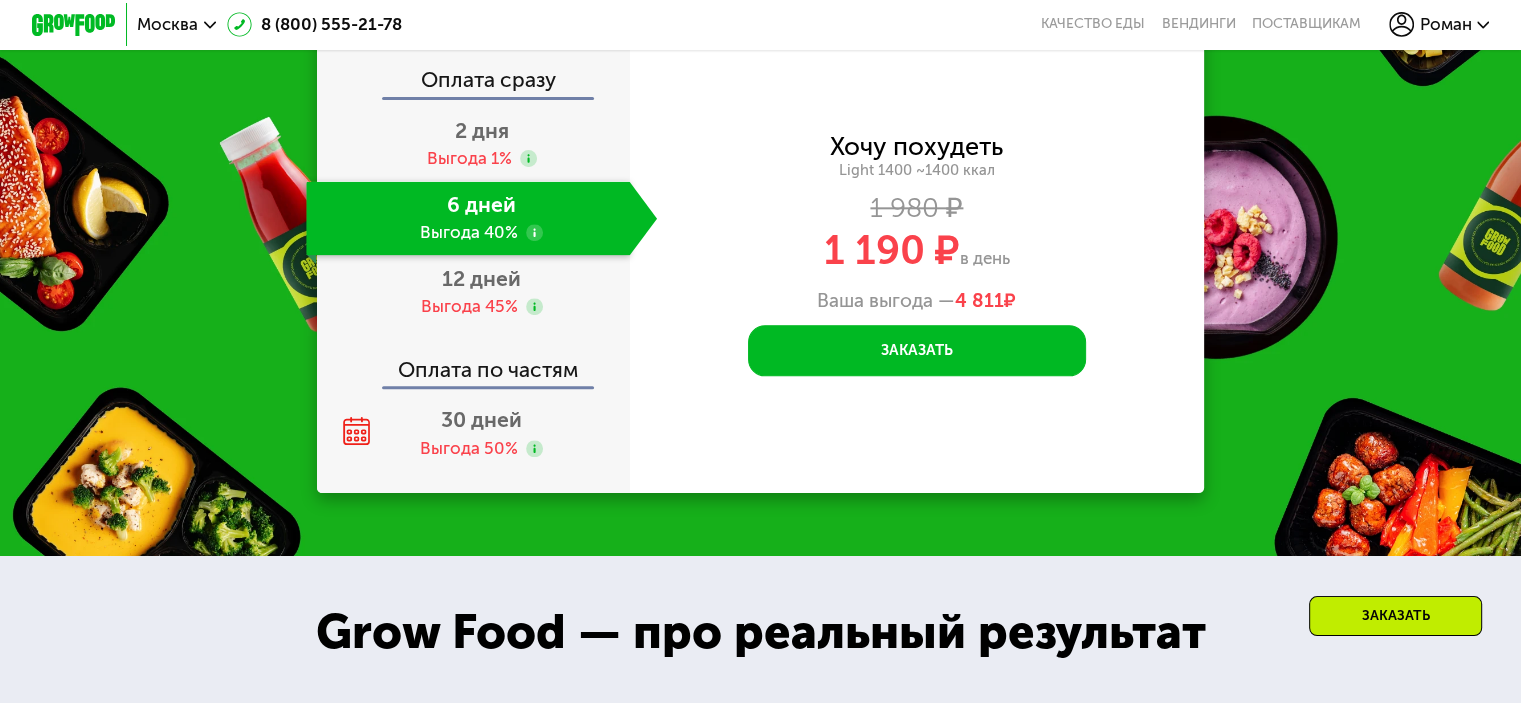 click on "Хочу похудеть Light 1400 ~1400 ккал 1 980 ₽  1 190 ₽  в день Ваша выгода —  4 811  ₽  Заказать  Введите свой номер телефона       Введите номер телефона   Для уточнения деталей заказа и доставки  Заказать  Код подтверждения отправлен на .  Изменить номер  Оставьте свой номер, чтобы оформить заказ или узнать подробности" at bounding box center [917, 255] 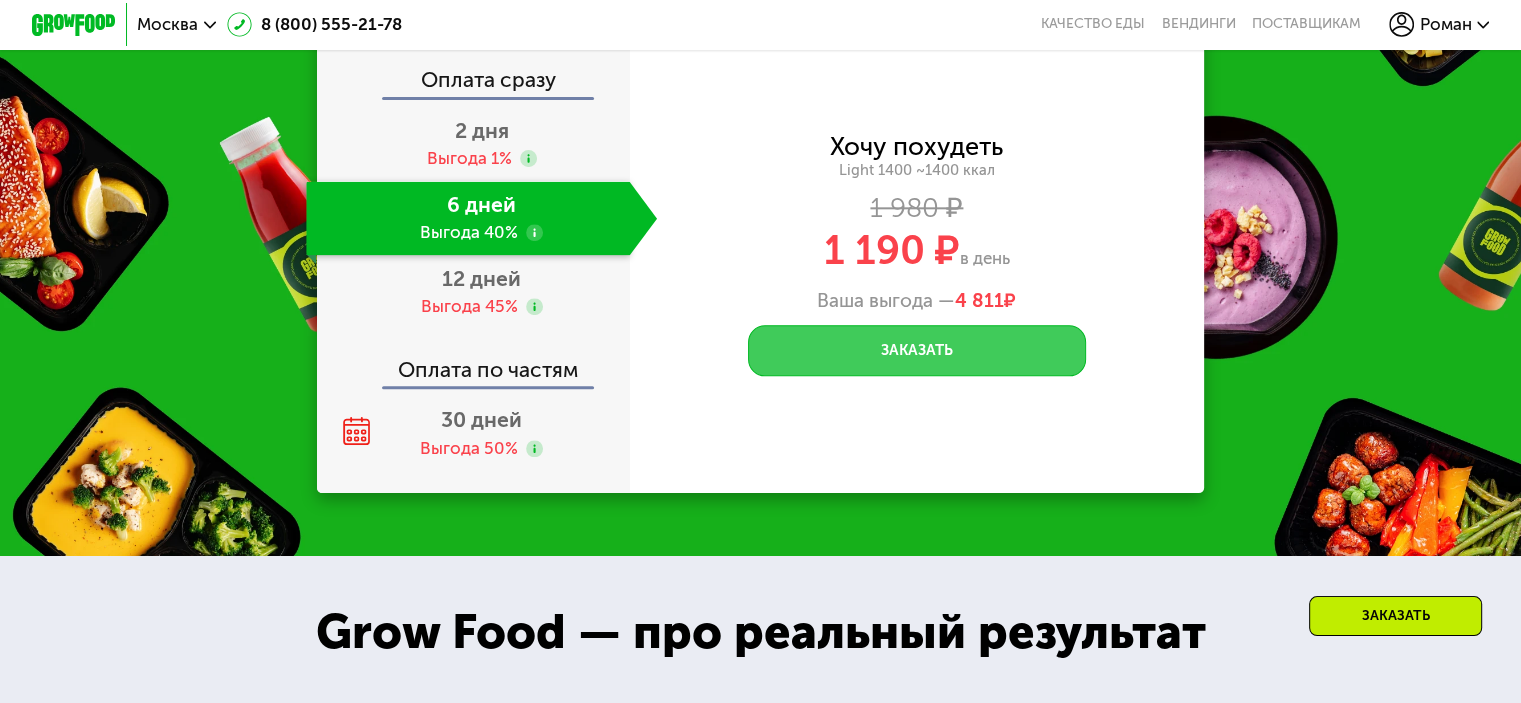 click on "Заказать" at bounding box center (917, 350) 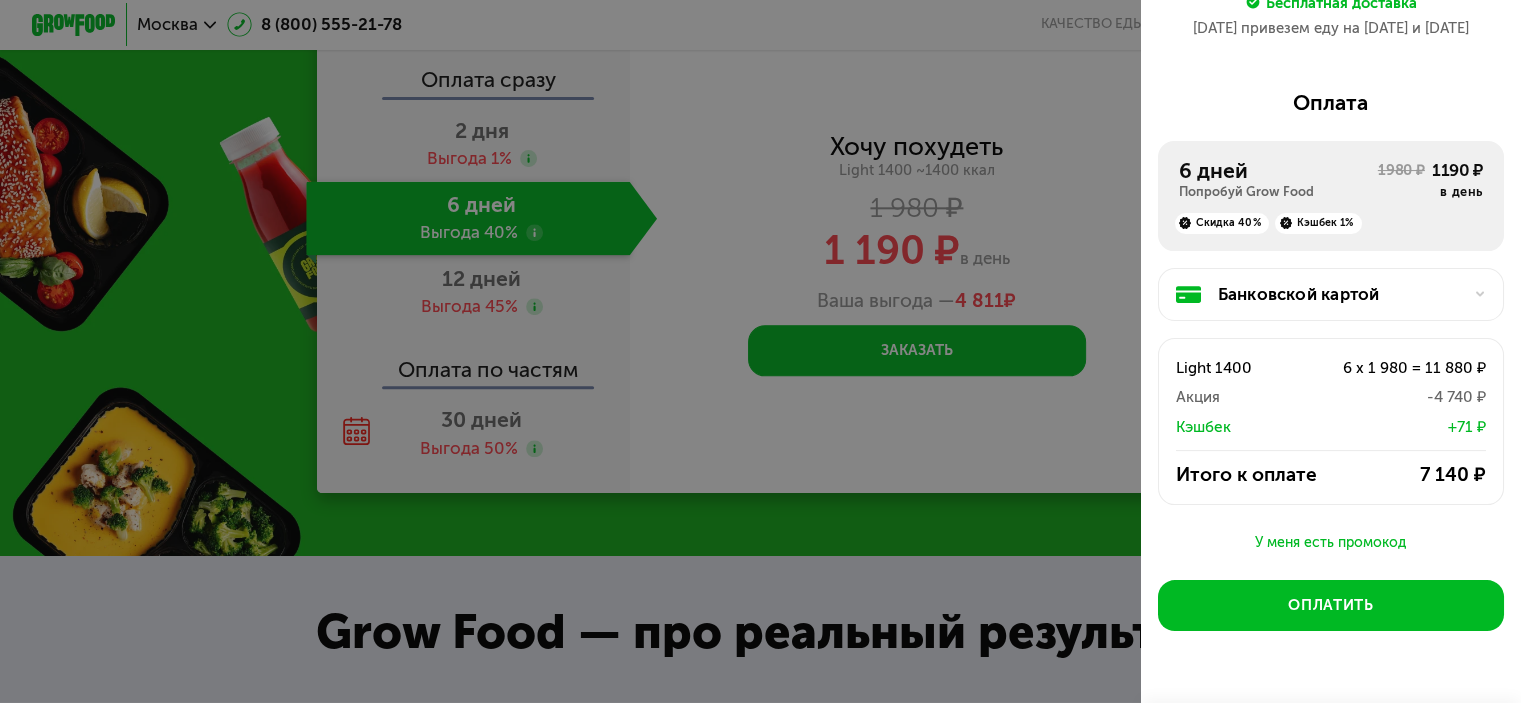 scroll, scrollTop: 300, scrollLeft: 0, axis: vertical 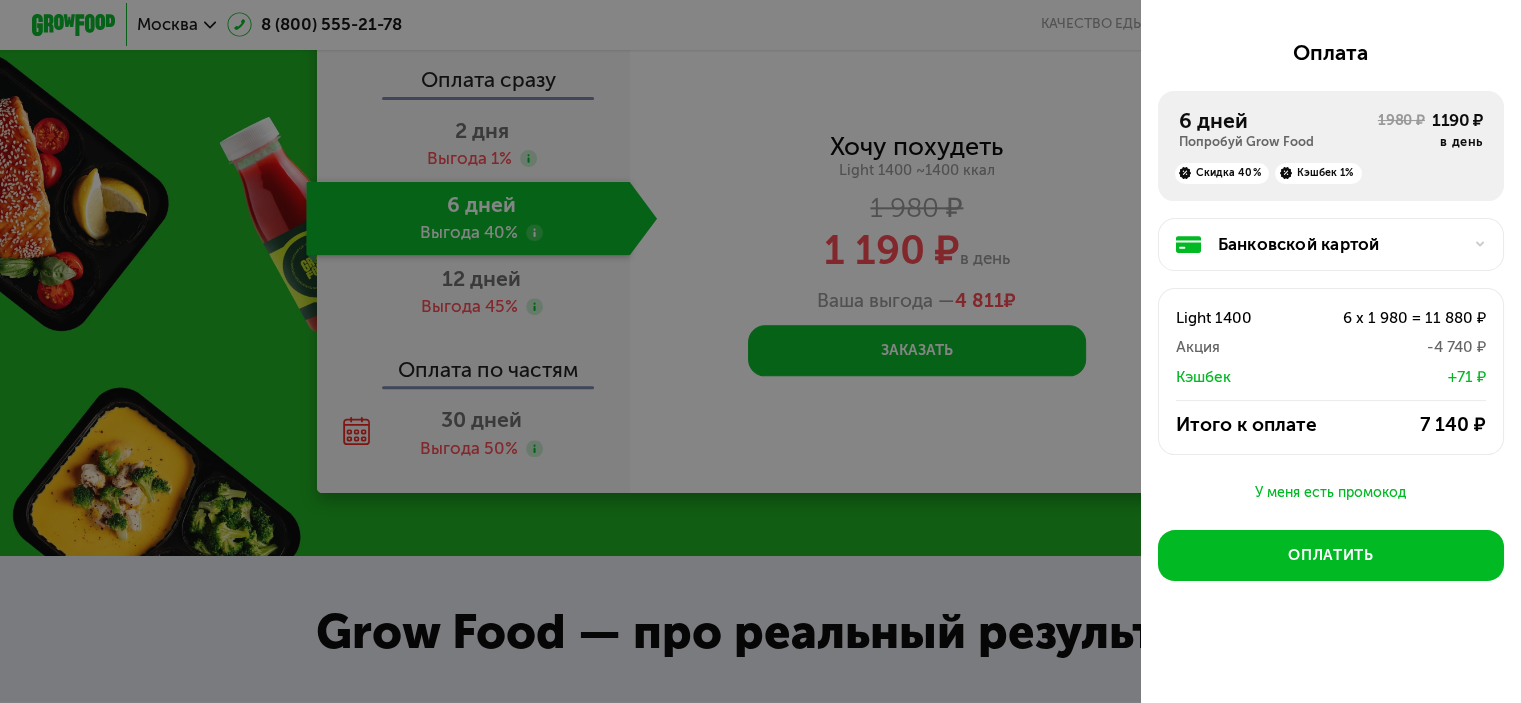 click on "У меня есть промокод" at bounding box center (1331, 493) 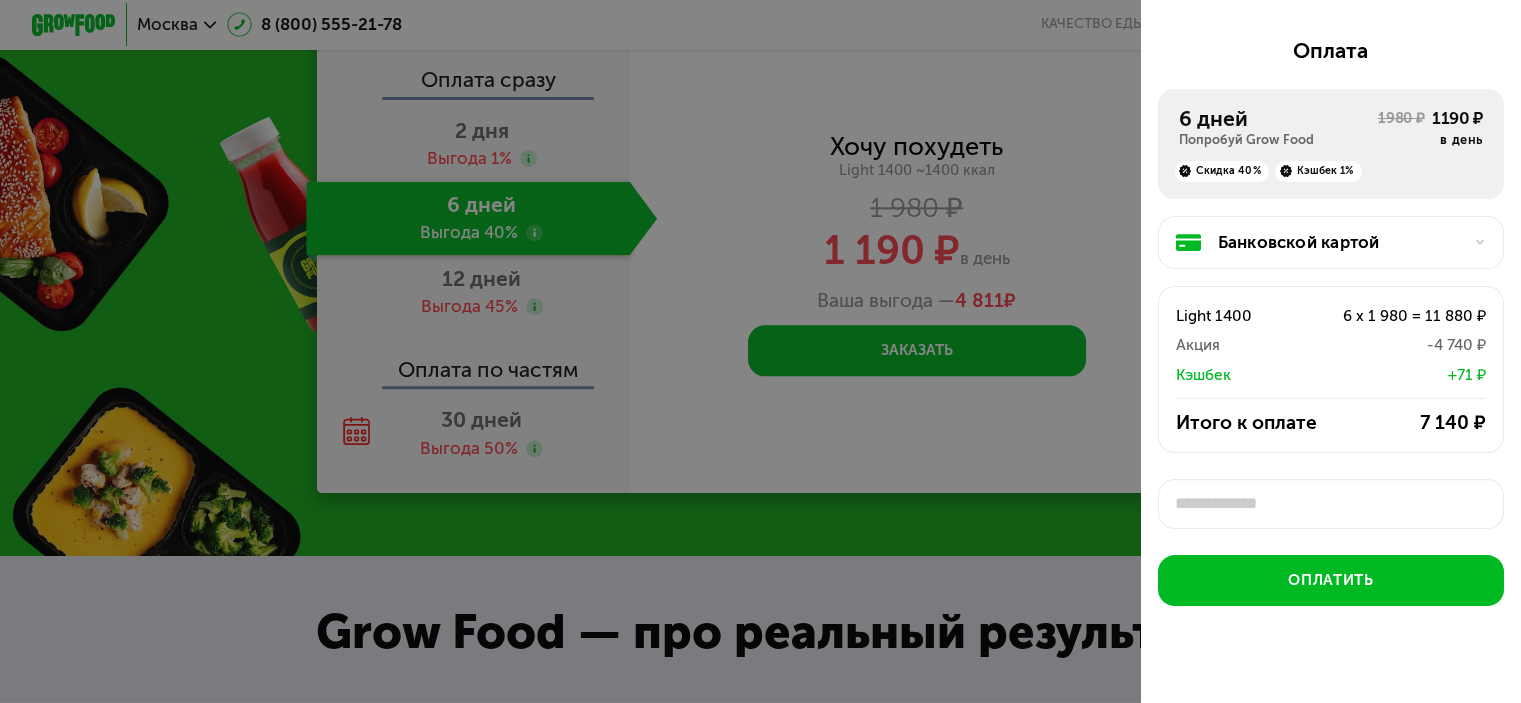 scroll, scrollTop: 333, scrollLeft: 0, axis: vertical 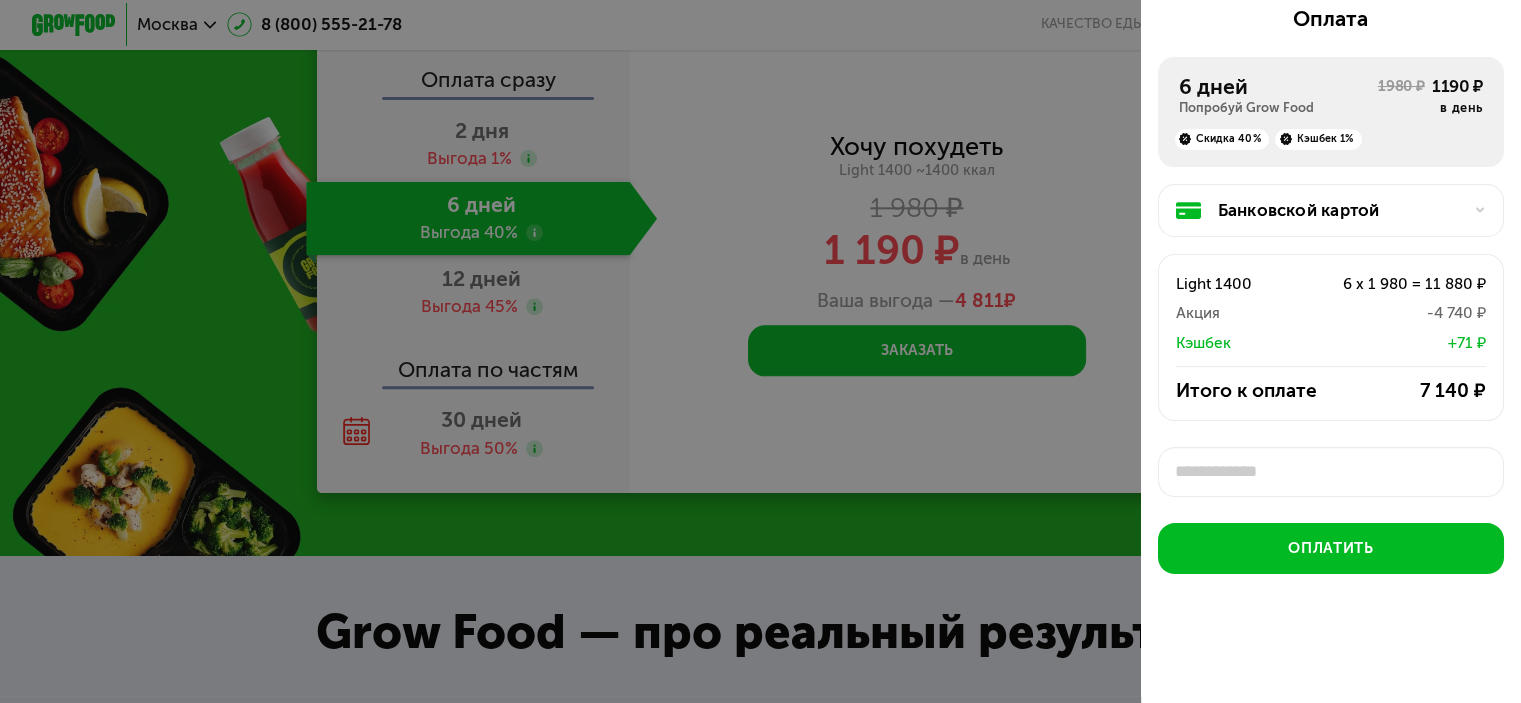 click on "Первая доставка 10 авг, вс  •  20:00-22:00 Краснодонская улица, 24 *** Бесплатная доставка 10 авг привезем еду на 11 и 12 авг  Оплата  6 дней Попробуй Grow Food 1980 ₽  1190 ₽   в день   Скидка 40%  Кэшбек 1% Банковской картой  Light 1400 6 x 1 980 = 11 880 ₽  Акция  -4 740 ₽  Кэшбек  +71 ₽  Итого к оплате 7 140 ₽  Применить   Оплатить   Итого к оплате  7 140 ₽   Оплатить" 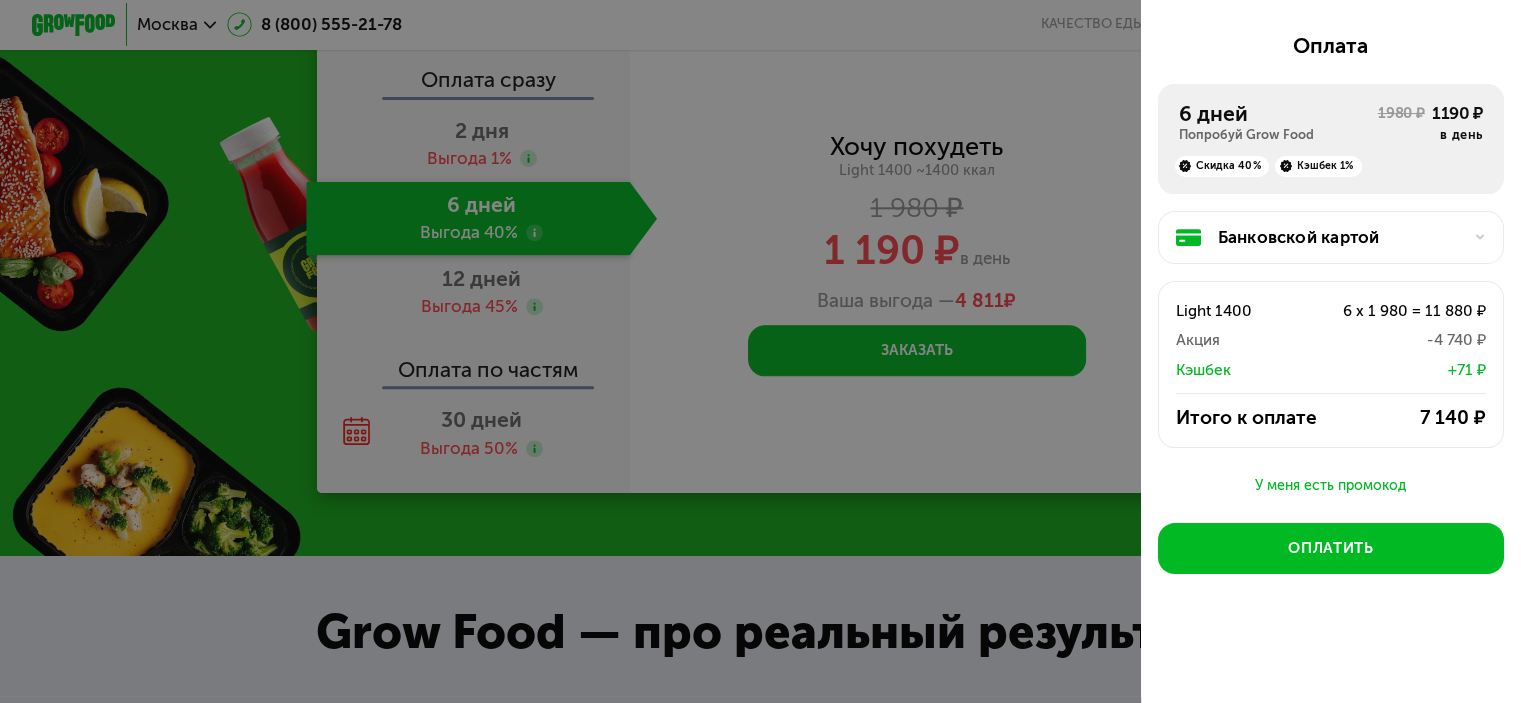 click on "У меня есть промокод" at bounding box center [1331, 486] 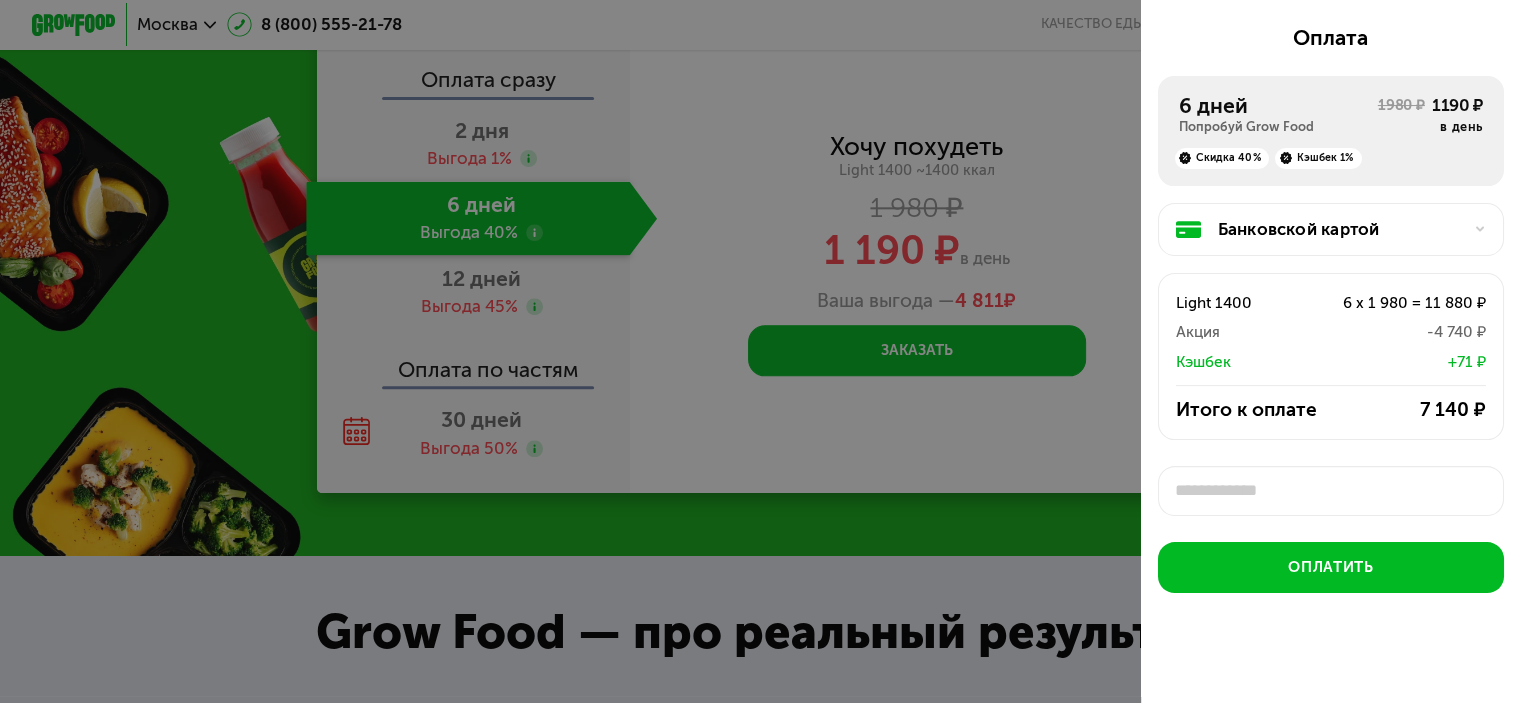 scroll, scrollTop: 333, scrollLeft: 0, axis: vertical 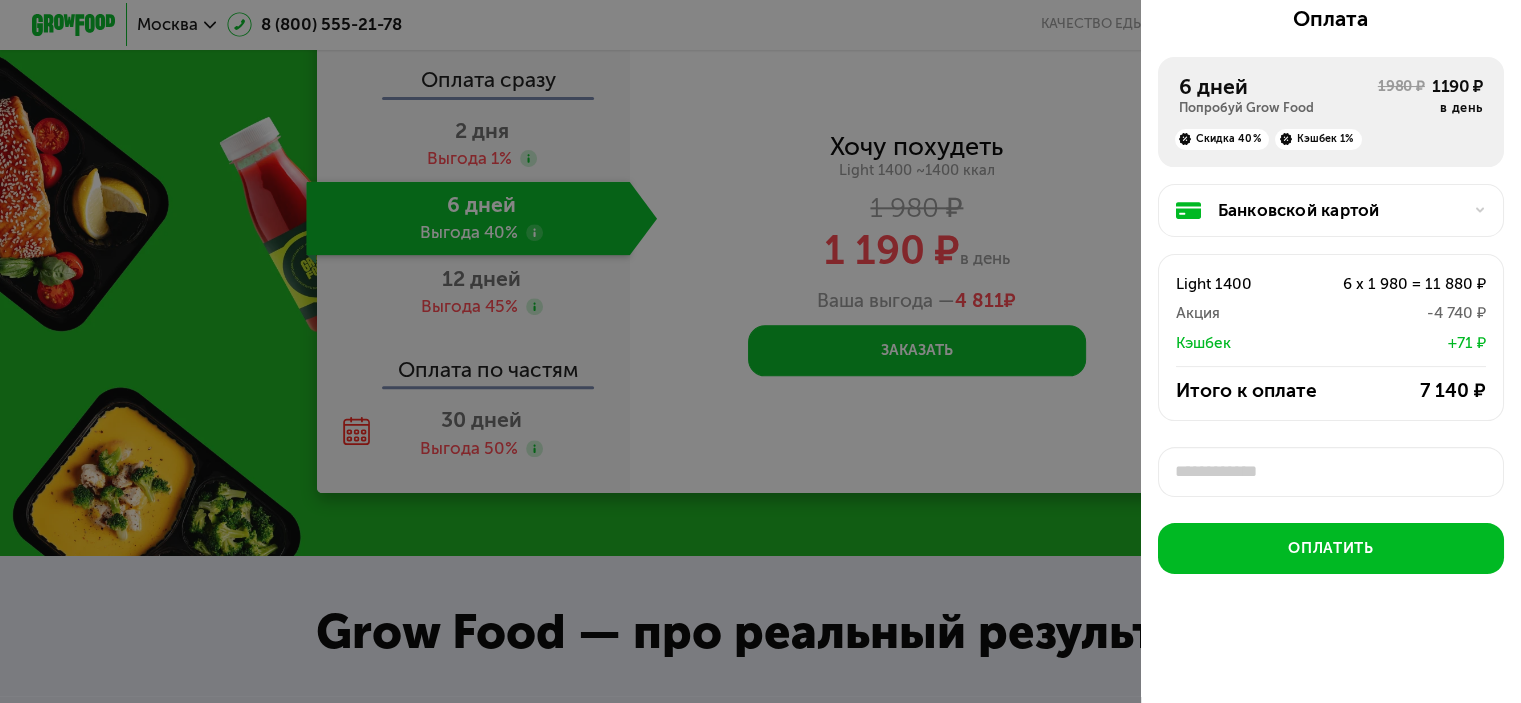 click at bounding box center (1331, 472) 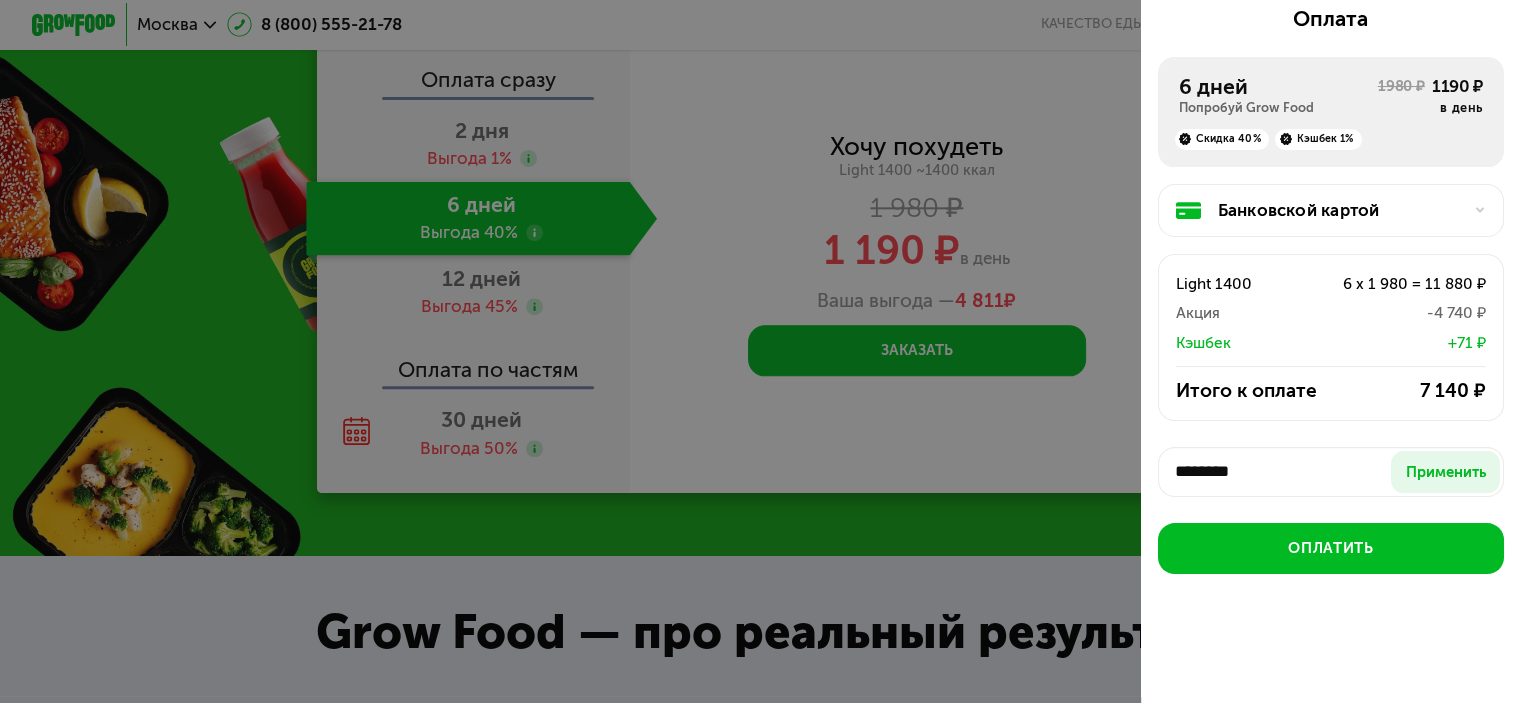 type on "********" 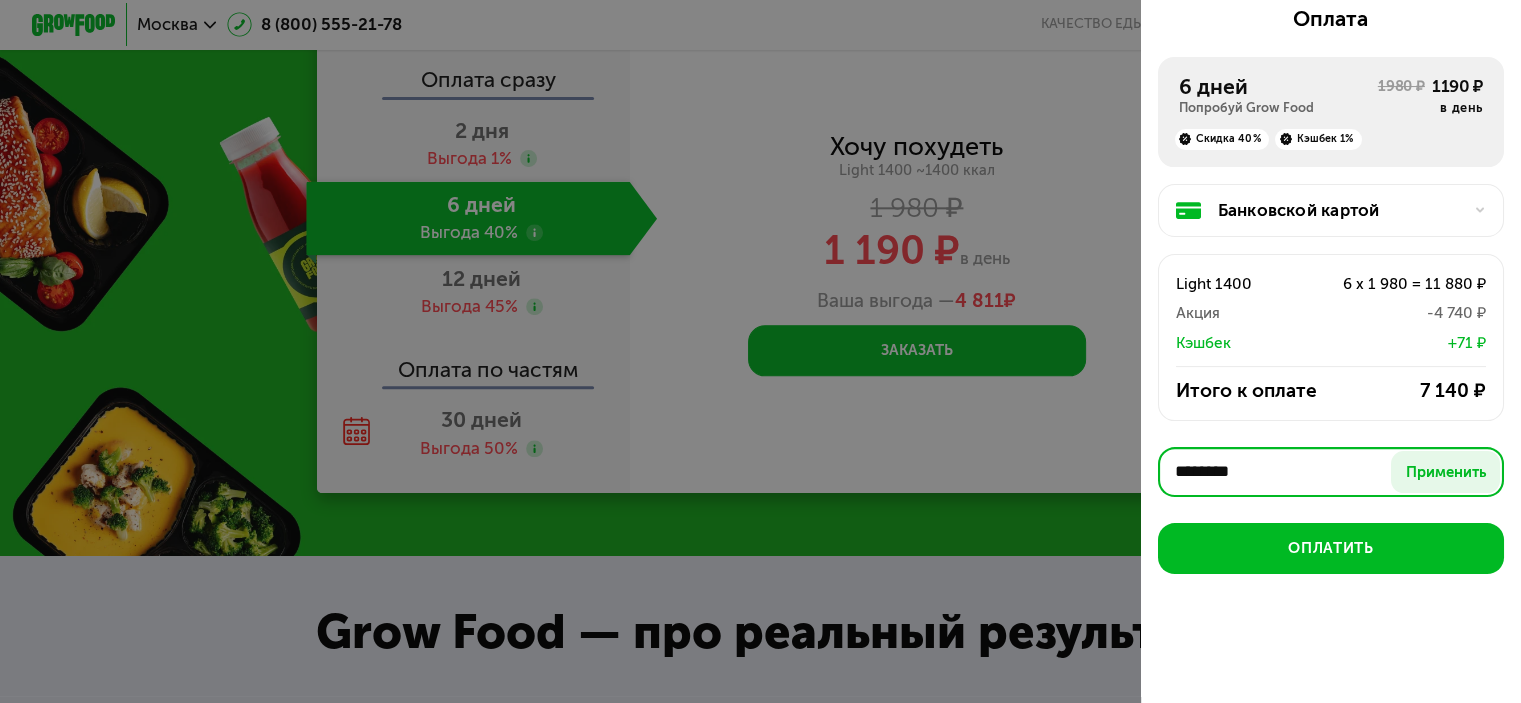 drag, startPoint x: 1267, startPoint y: 466, endPoint x: 1092, endPoint y: 464, distance: 175.01143 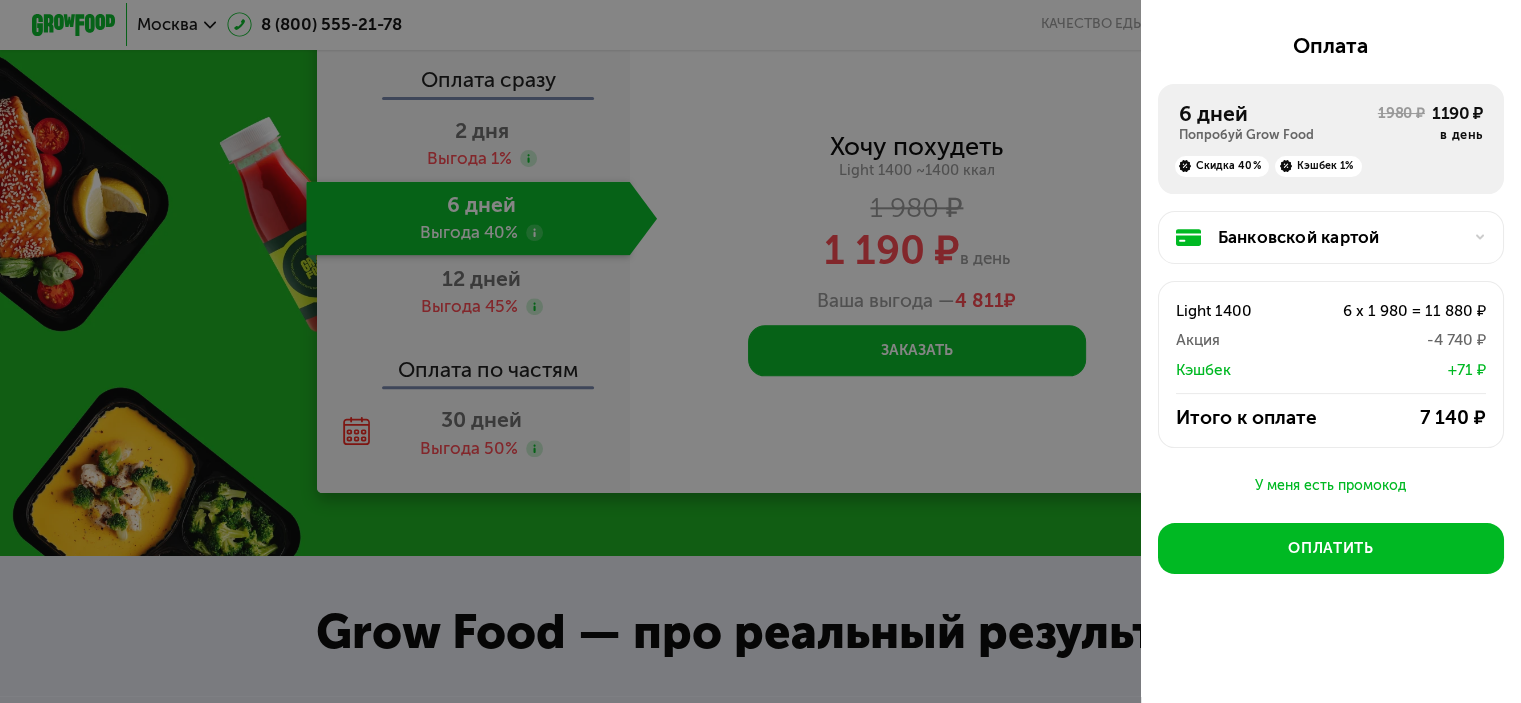 scroll, scrollTop: 306, scrollLeft: 0, axis: vertical 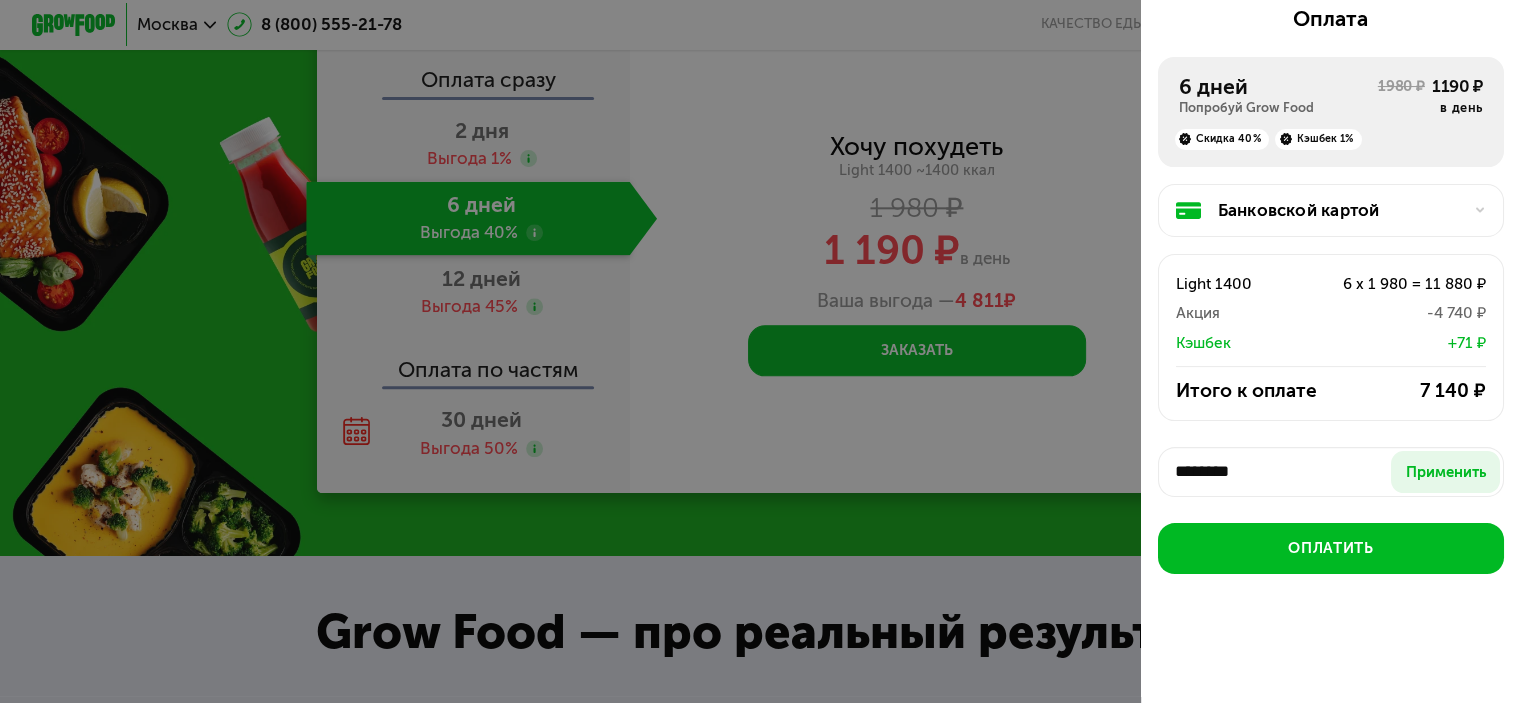 drag, startPoint x: 1262, startPoint y: 471, endPoint x: 1171, endPoint y: 471, distance: 91 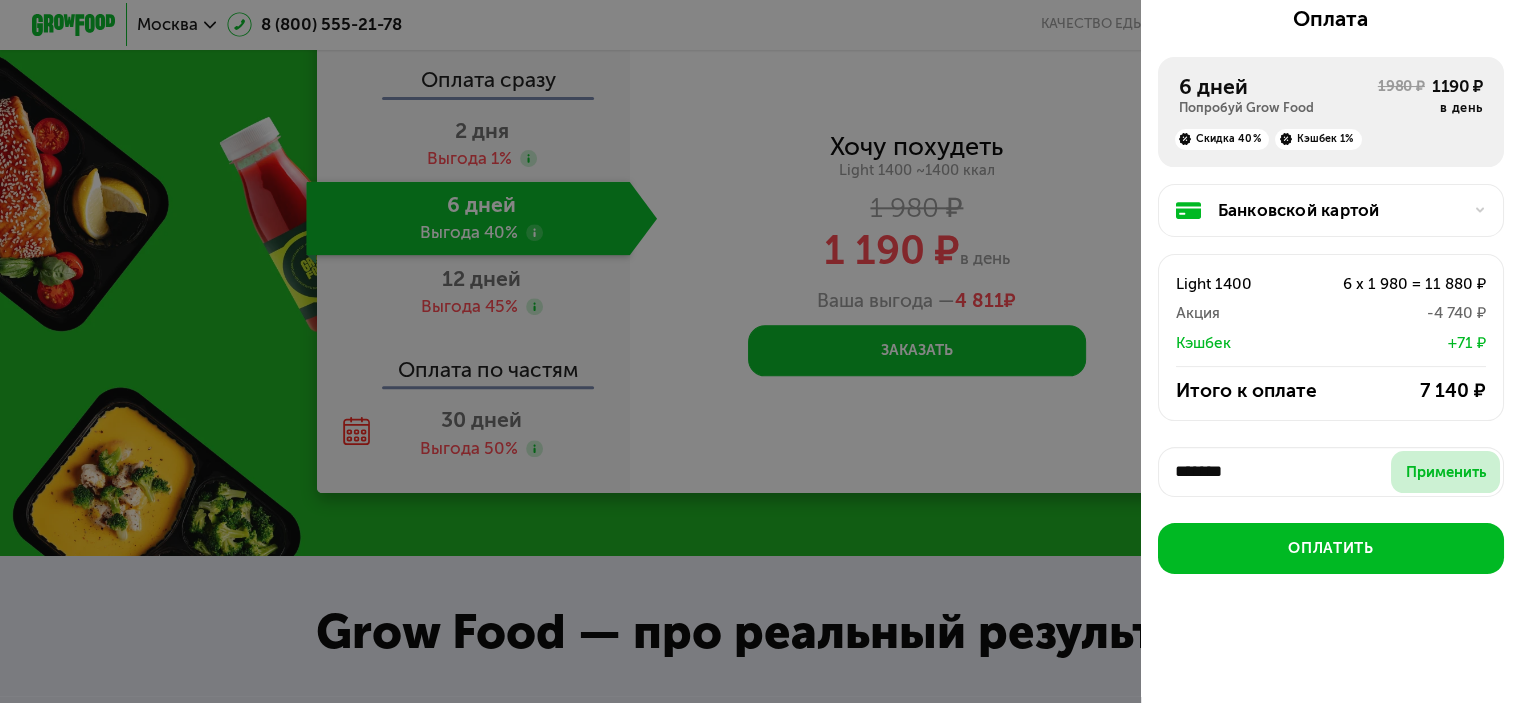 click on "Применить" at bounding box center [1446, 472] 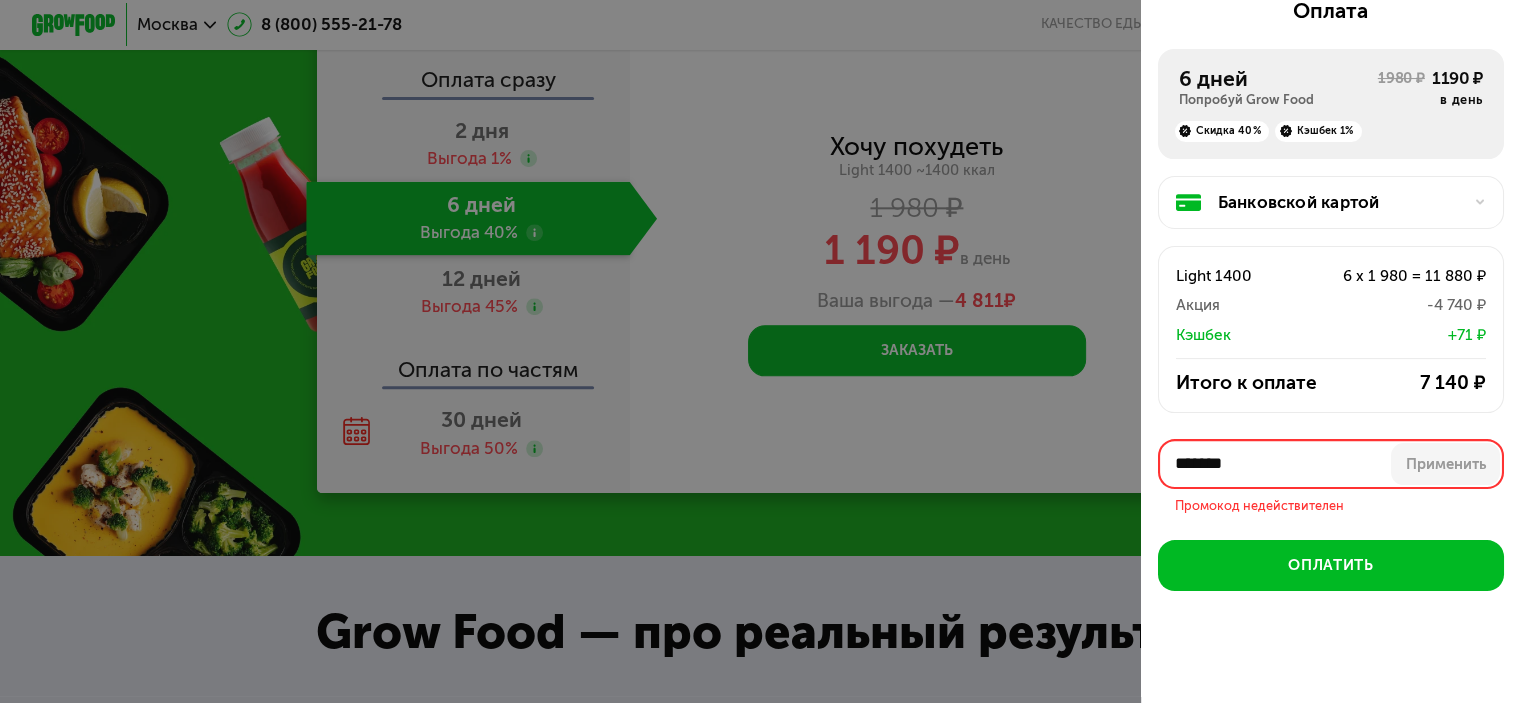 scroll, scrollTop: 359, scrollLeft: 0, axis: vertical 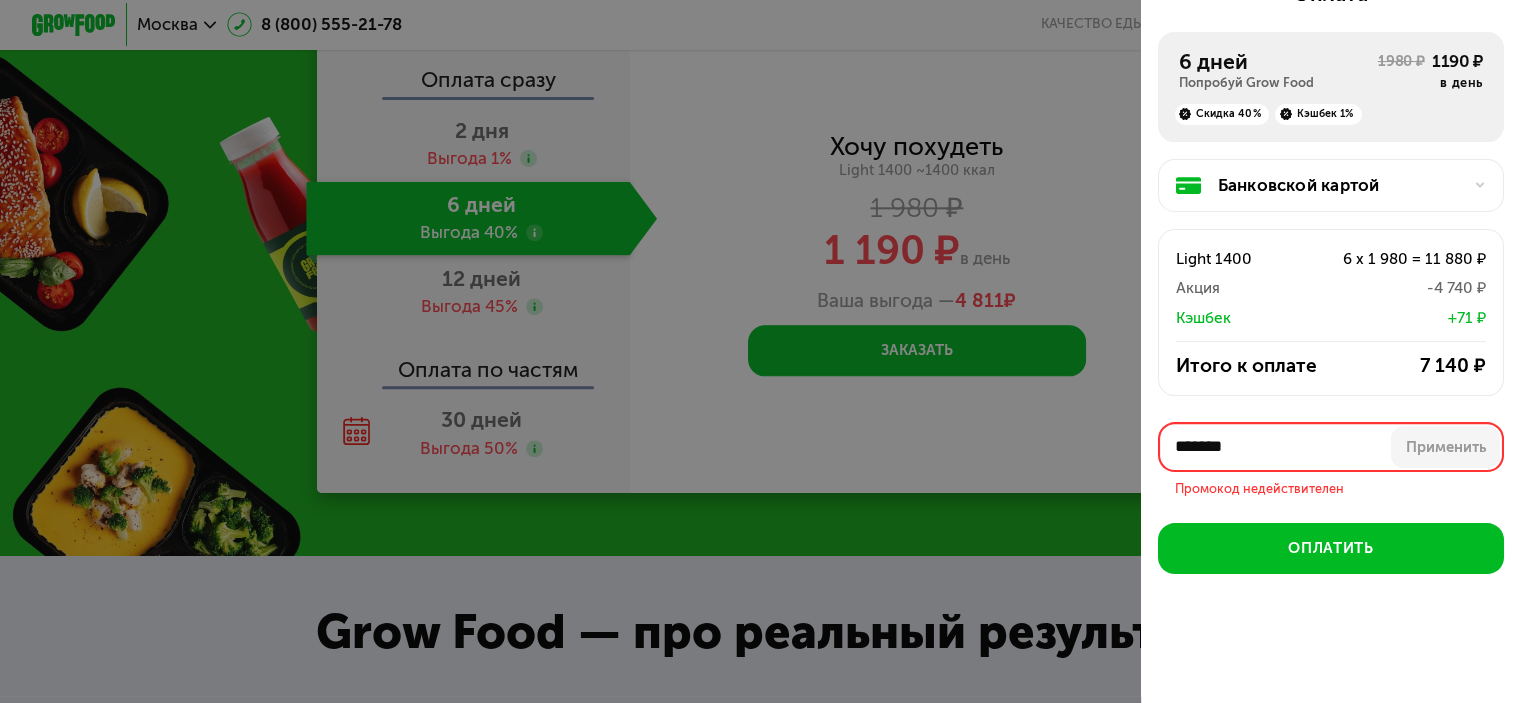 drag, startPoint x: 1252, startPoint y: 469, endPoint x: 1172, endPoint y: 468, distance: 80.00625 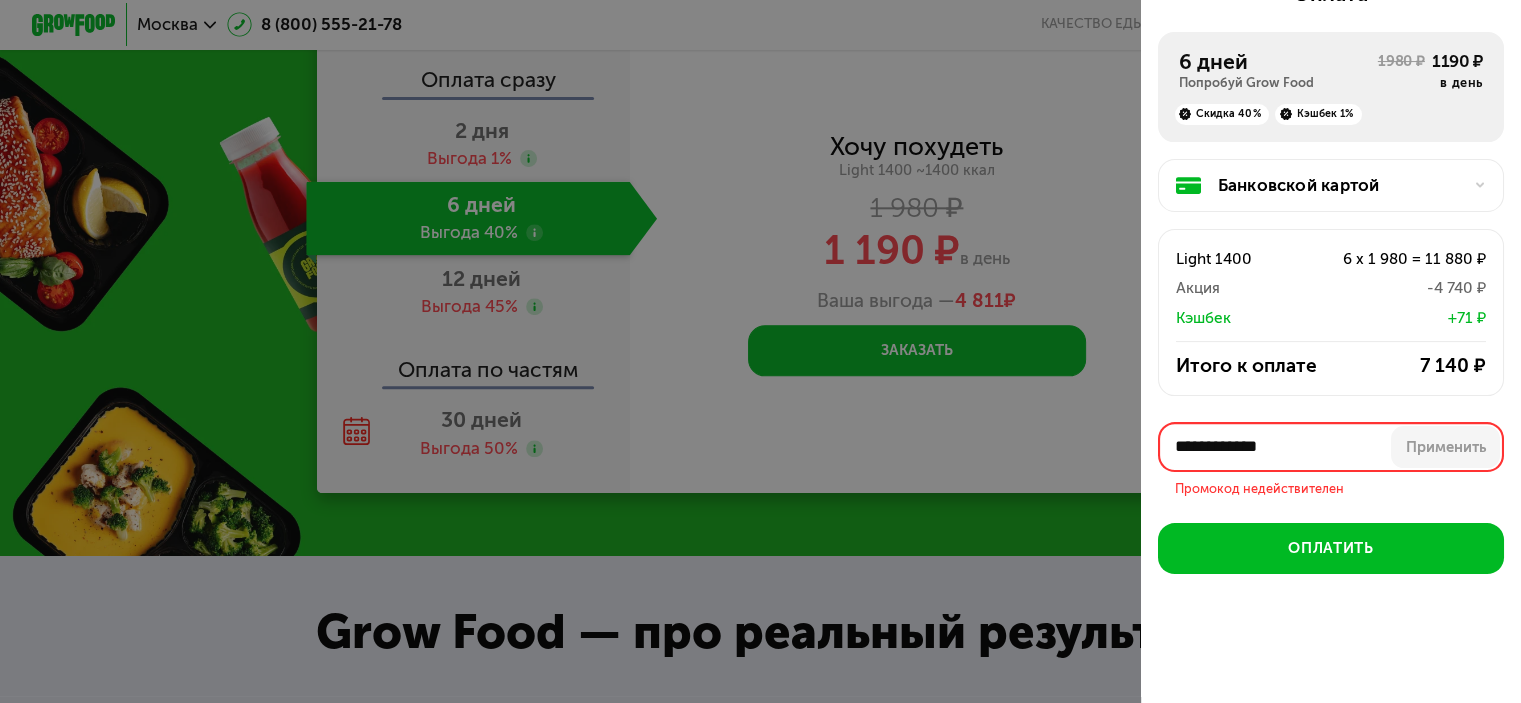 scroll, scrollTop: 333, scrollLeft: 0, axis: vertical 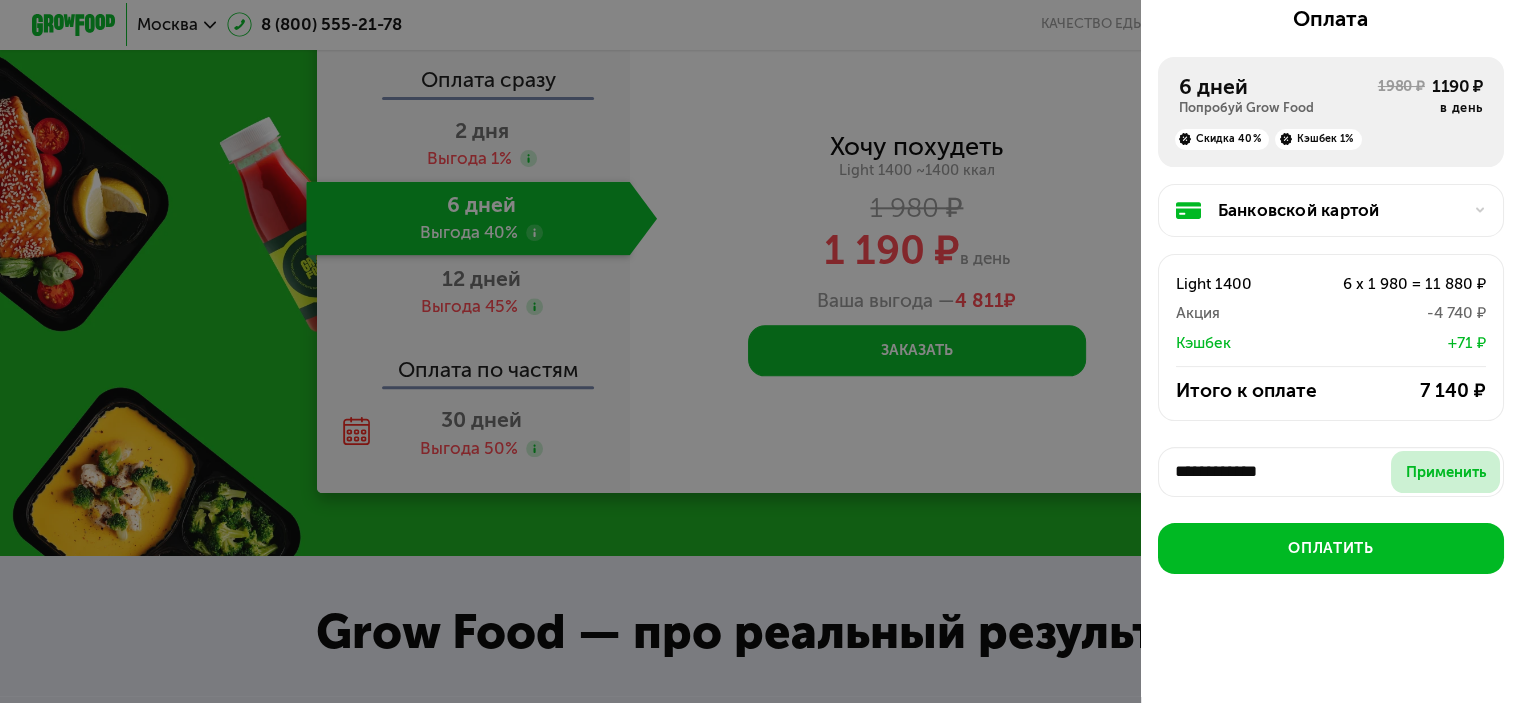 click on "Применить" at bounding box center (1446, 472) 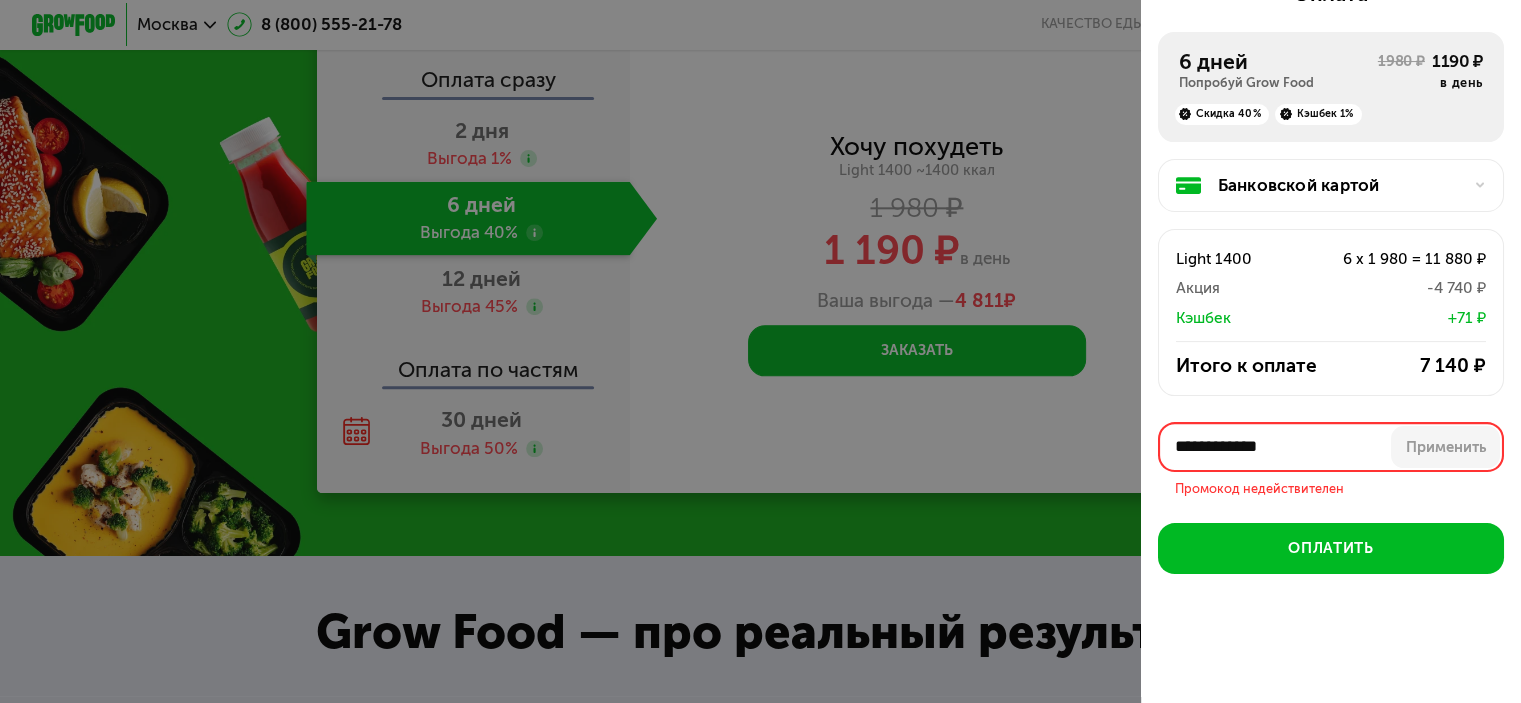 drag, startPoint x: 1308, startPoint y: 463, endPoint x: 1154, endPoint y: 467, distance: 154.05194 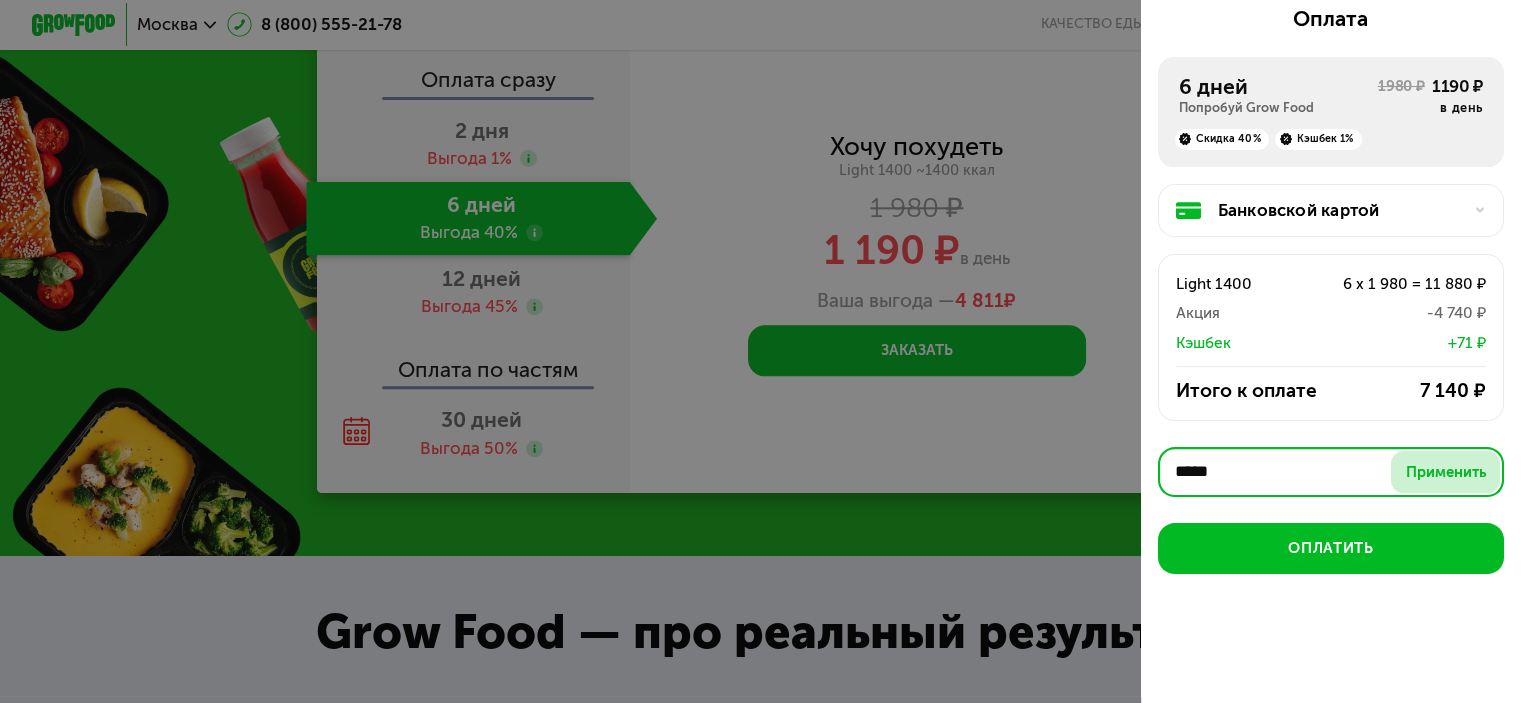 scroll, scrollTop: 333, scrollLeft: 0, axis: vertical 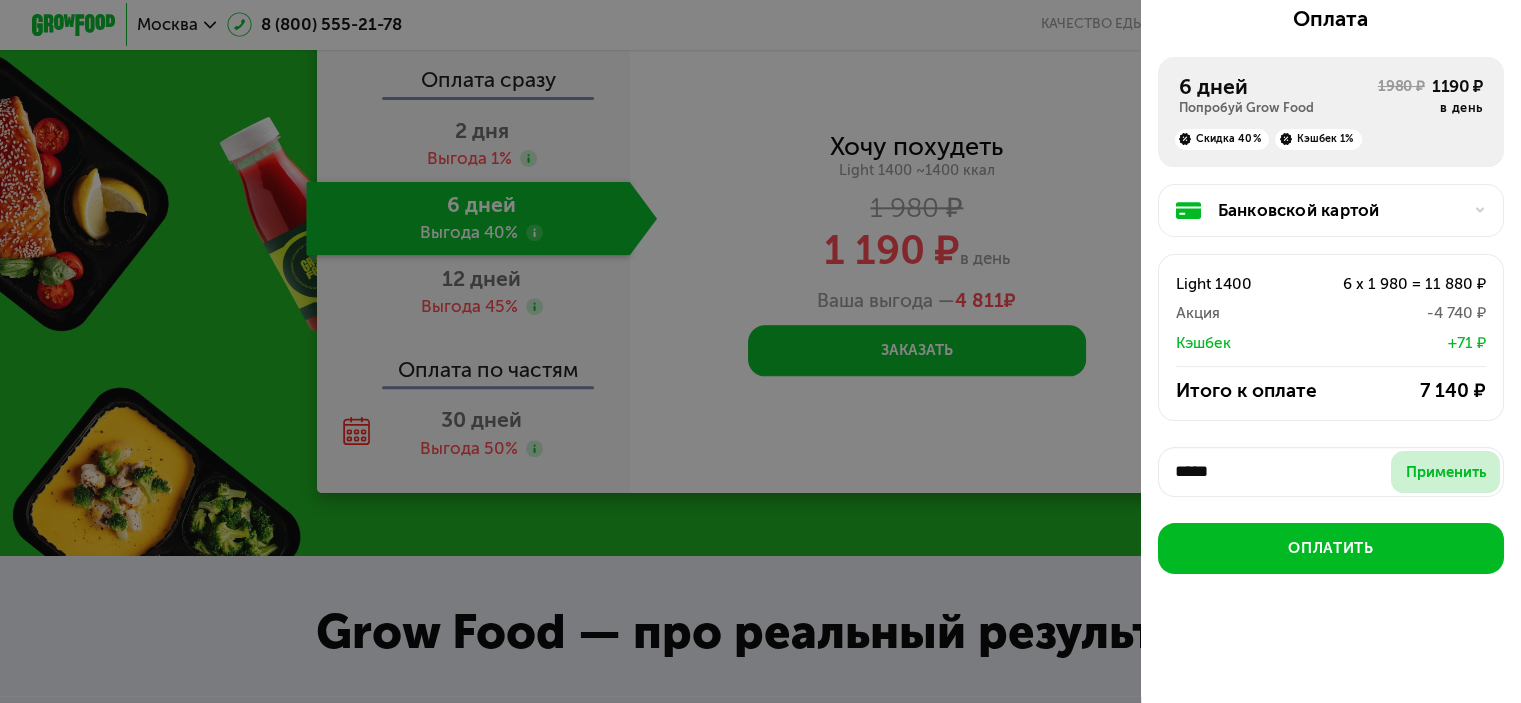 click on "Применить" at bounding box center [1446, 472] 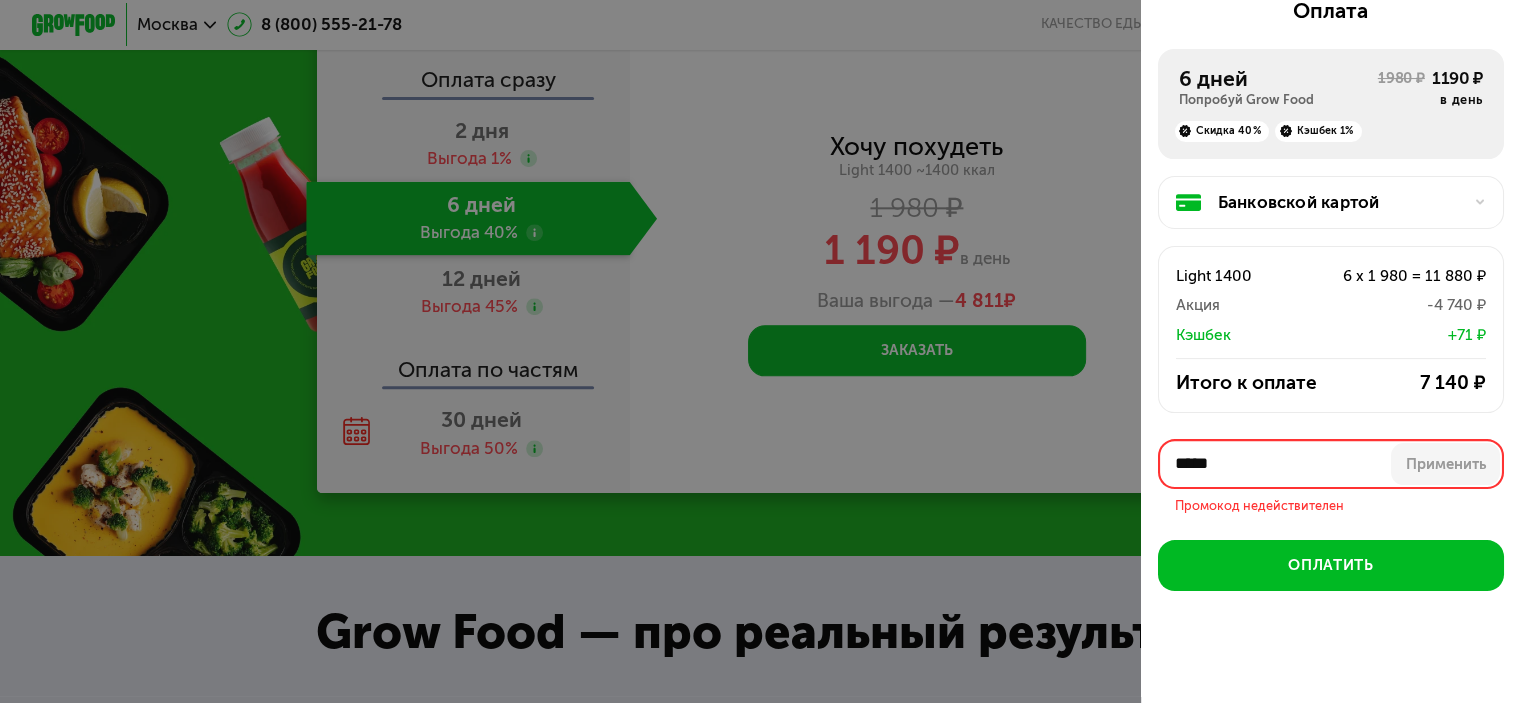 click at bounding box center [760, 351] 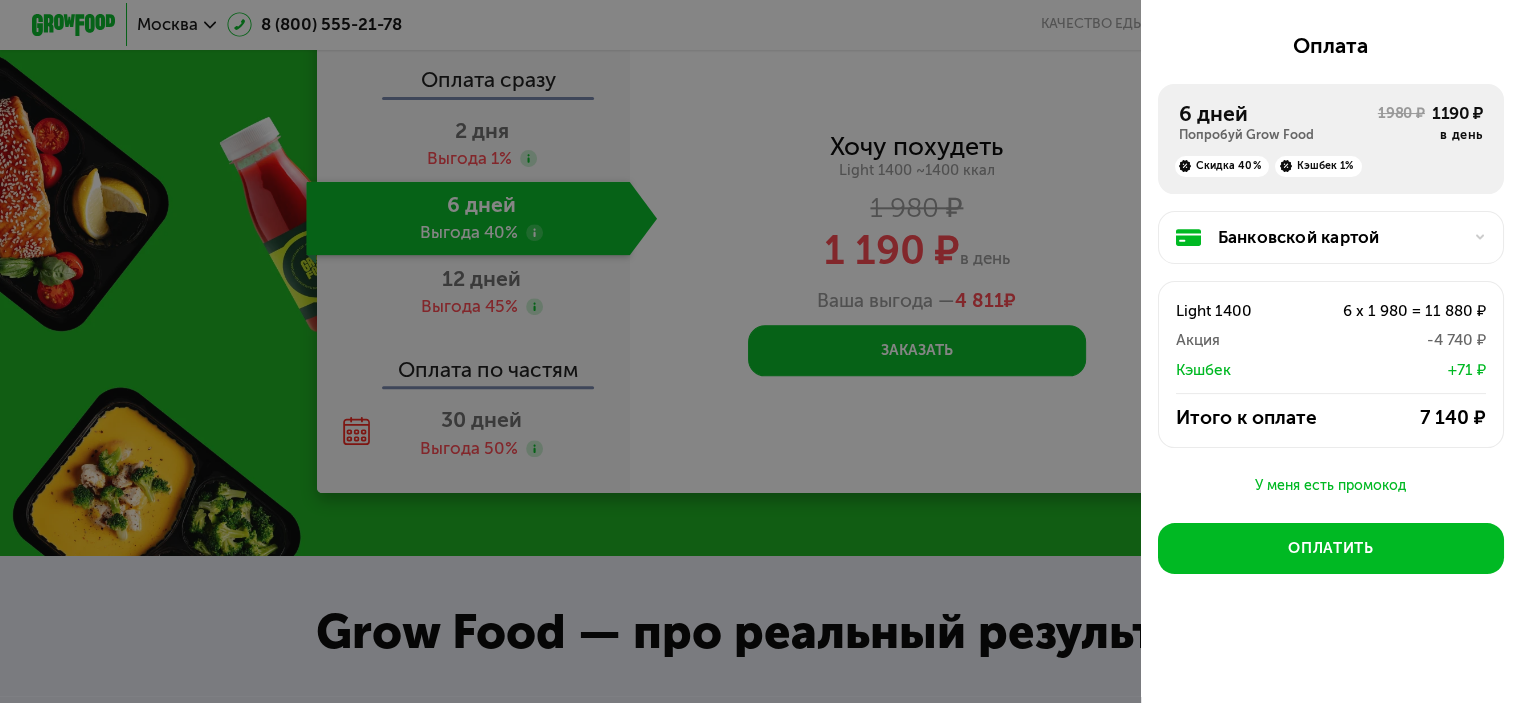 click at bounding box center (760, 351) 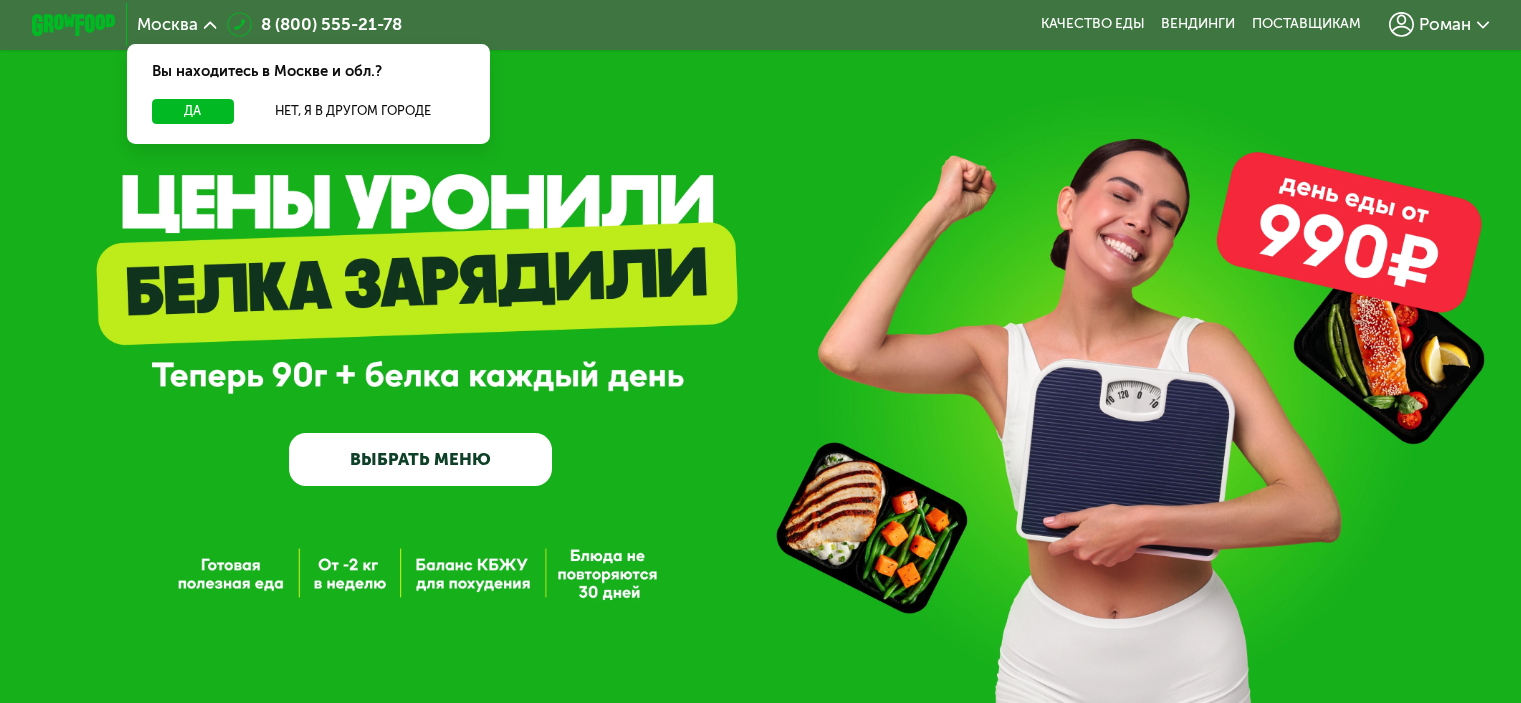 scroll, scrollTop: 0, scrollLeft: 0, axis: both 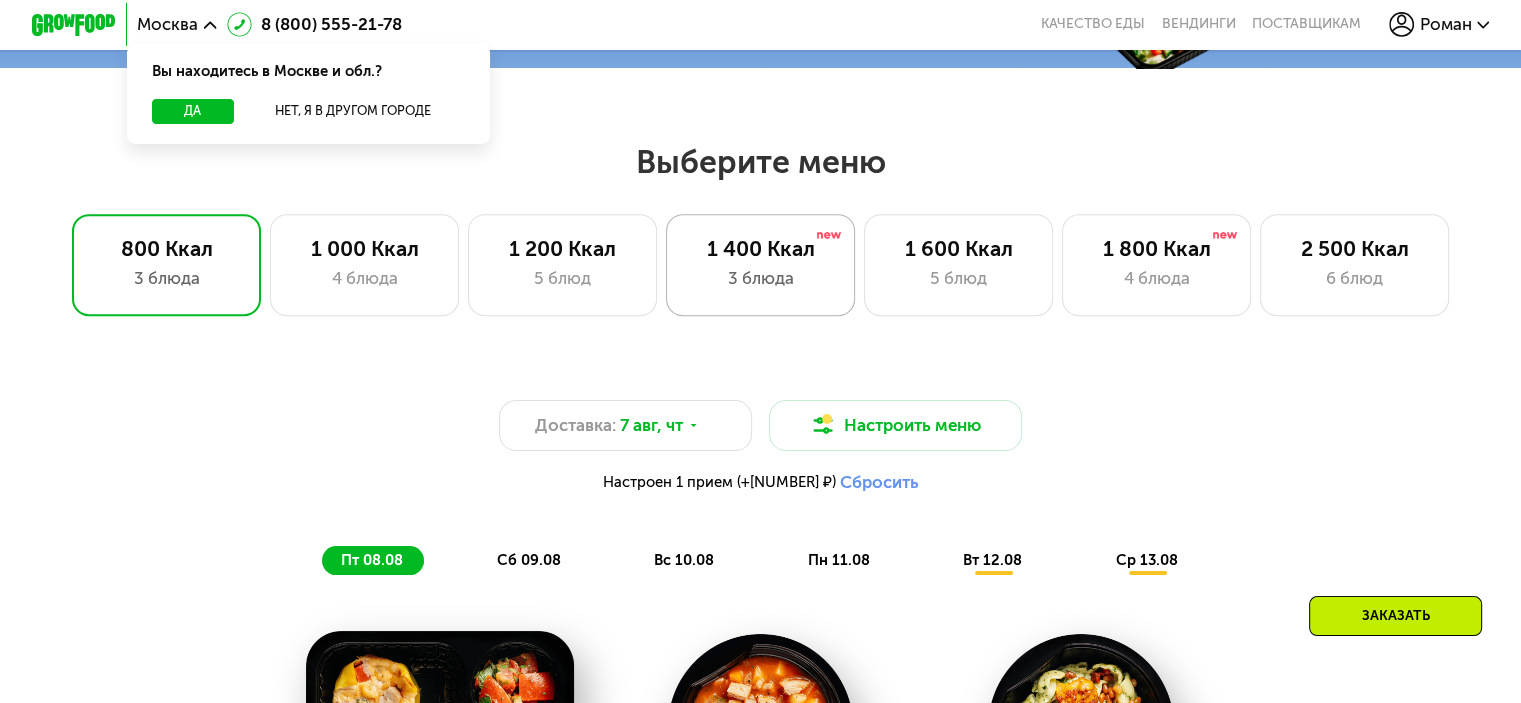 click on "1 400 Ккал 3 блюда" 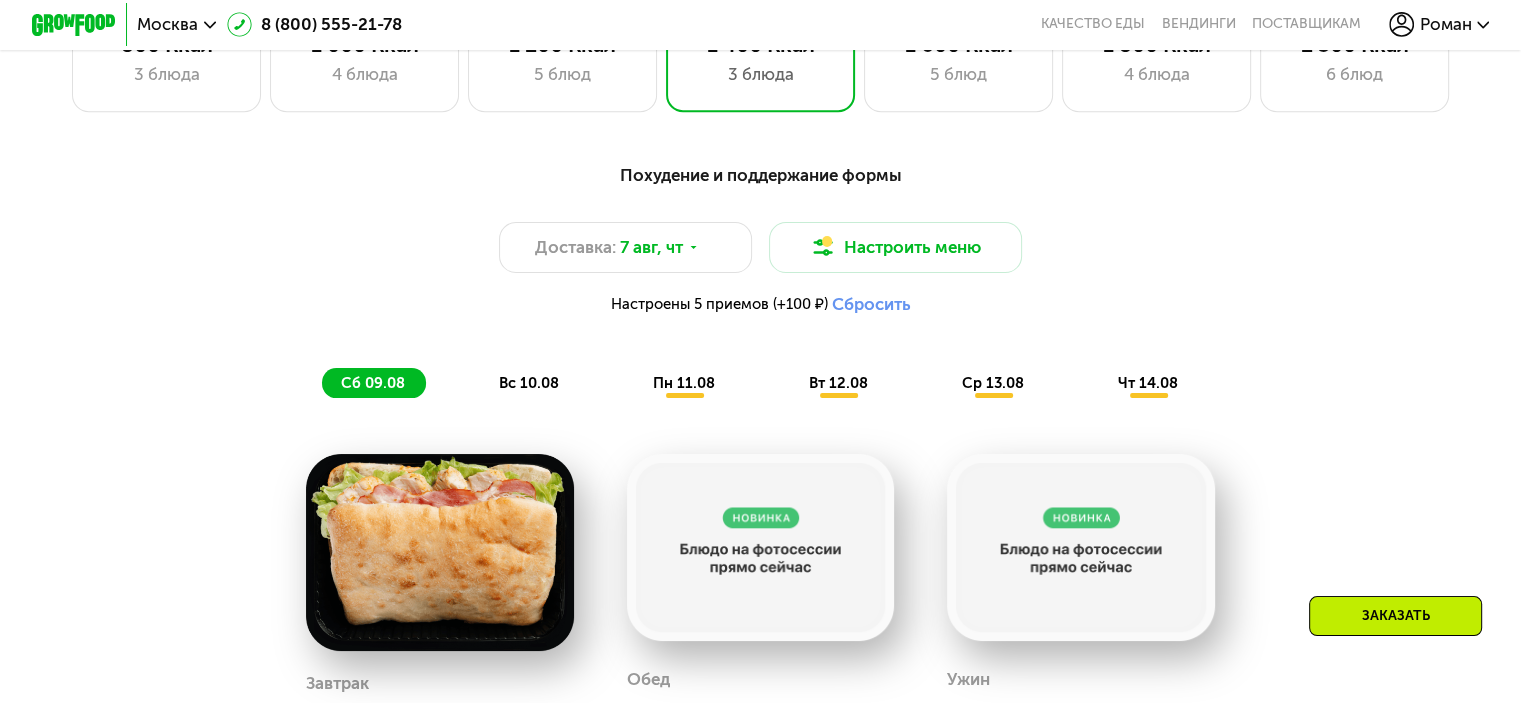 scroll, scrollTop: 1000, scrollLeft: 0, axis: vertical 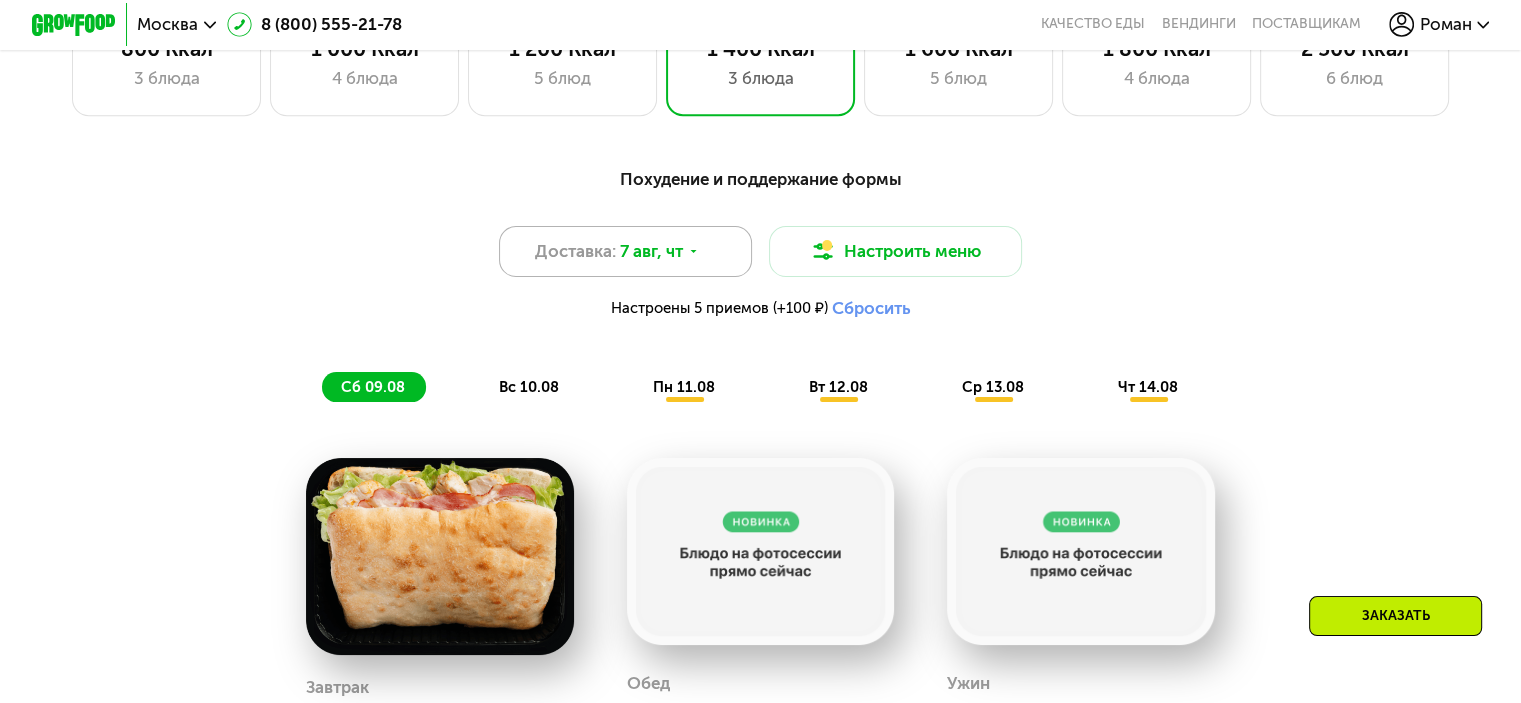 click on "7 авг, чт" at bounding box center [651, 251] 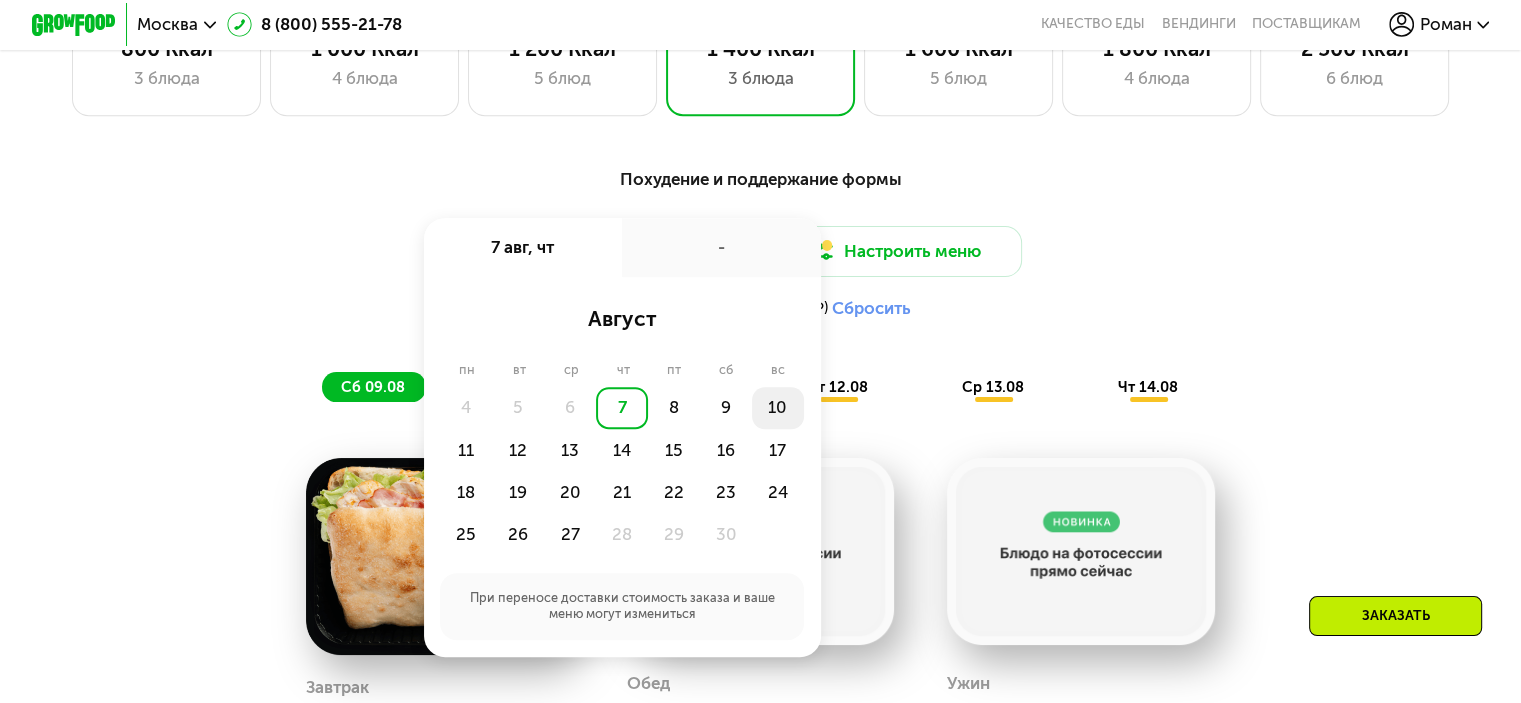 click on "10" 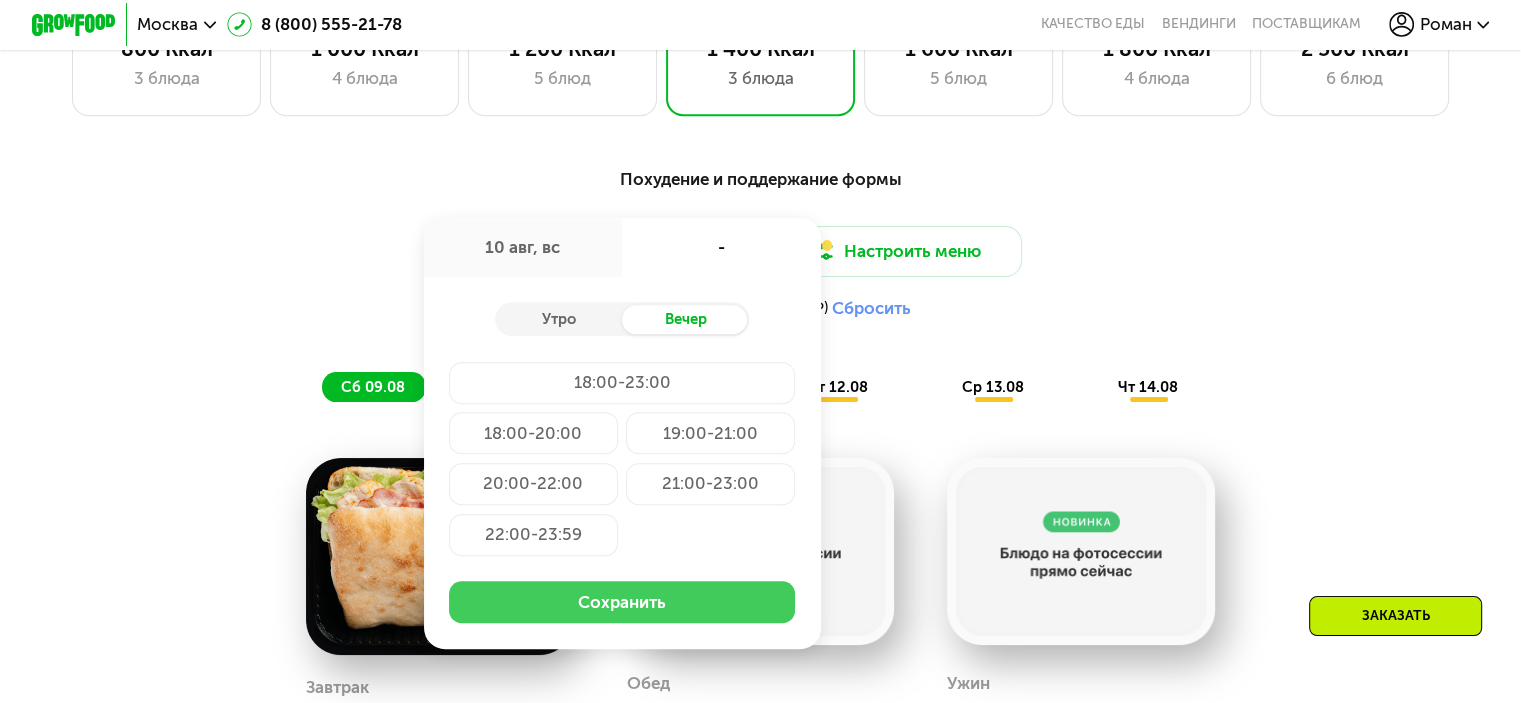 click on "Сохранить" at bounding box center [622, 602] 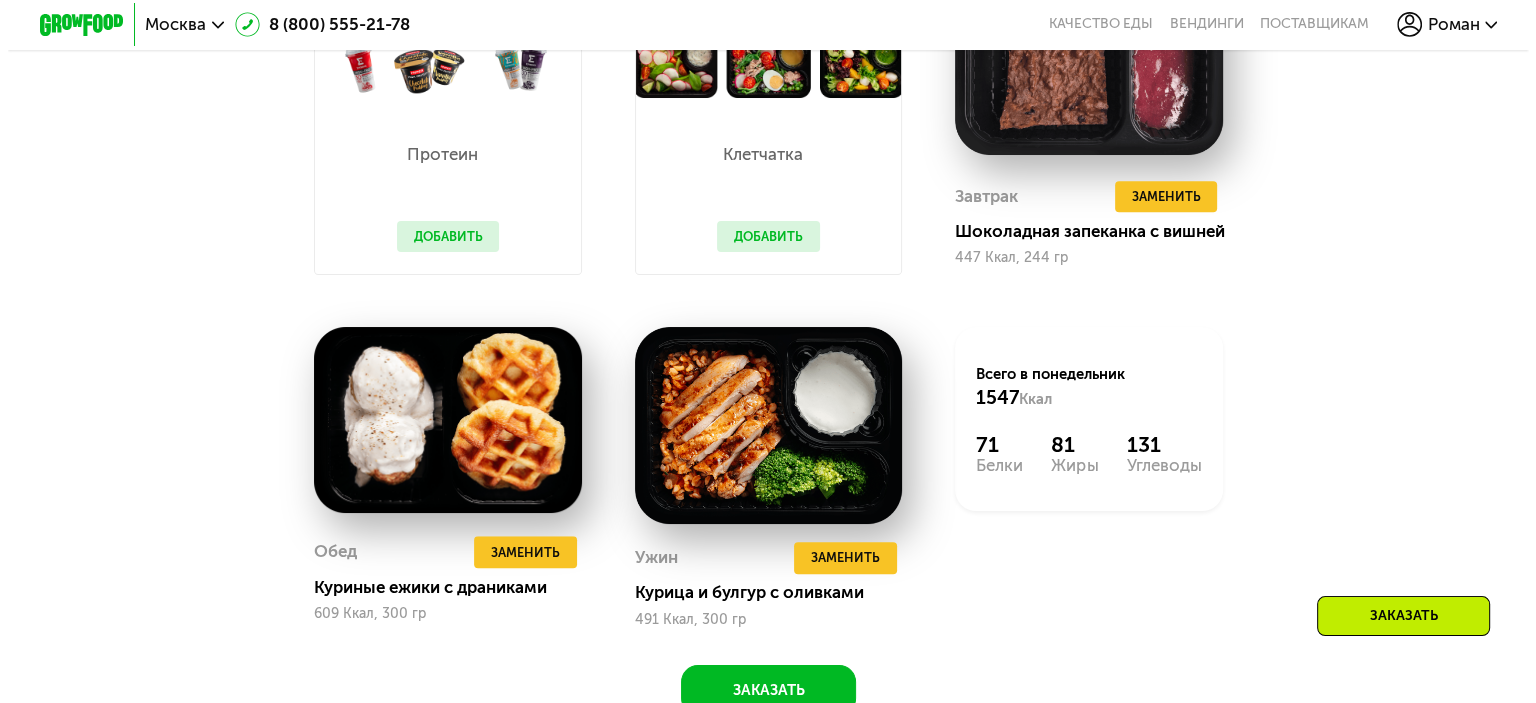 scroll, scrollTop: 1100, scrollLeft: 0, axis: vertical 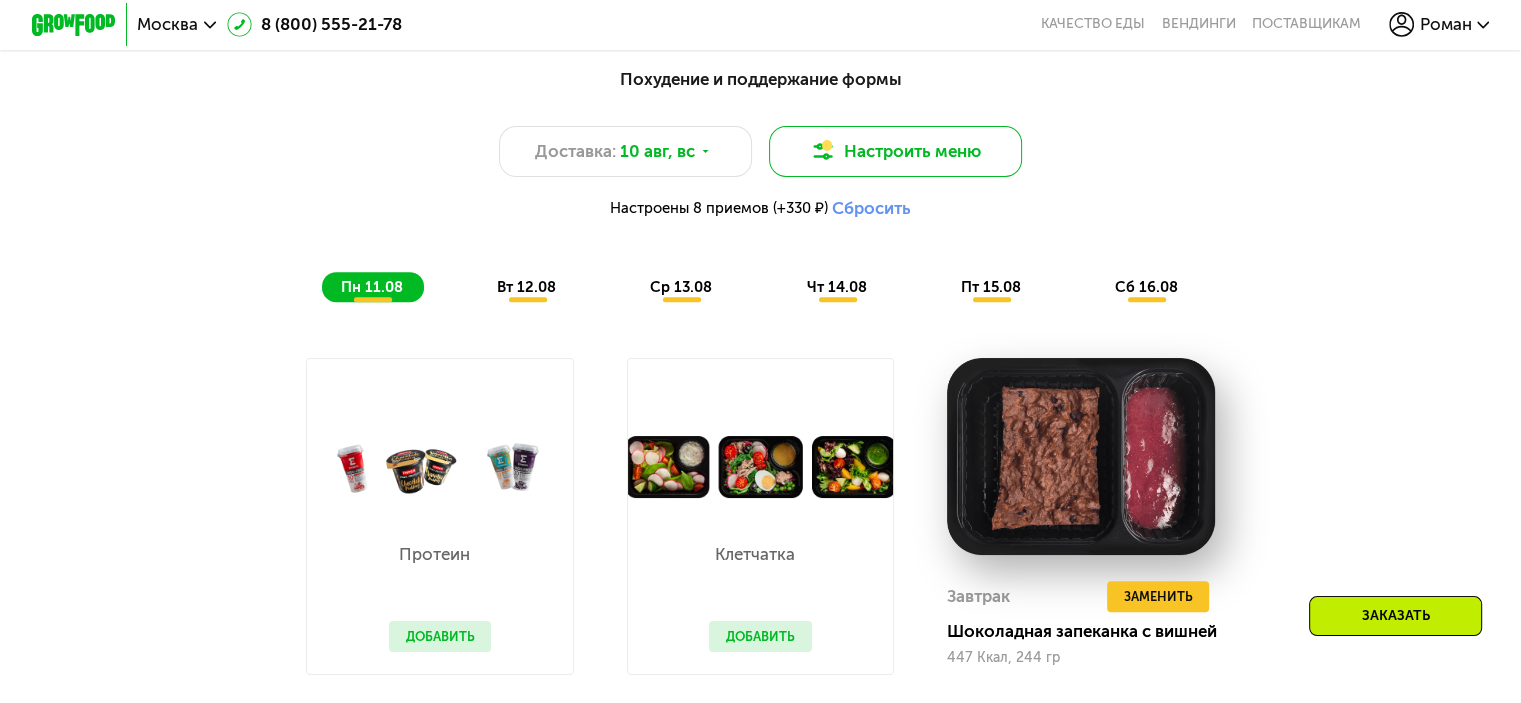 click on "Настроить меню" at bounding box center (896, 151) 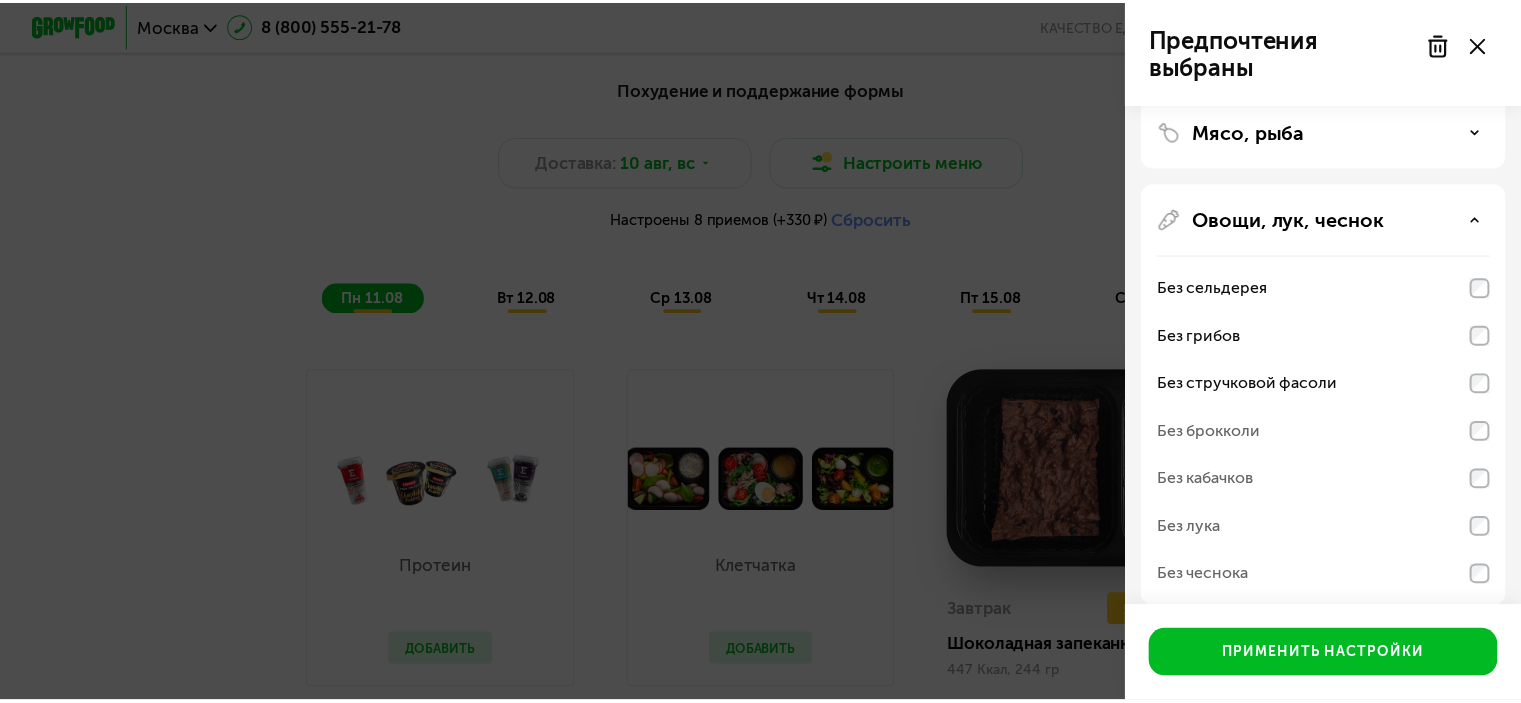 scroll, scrollTop: 309, scrollLeft: 0, axis: vertical 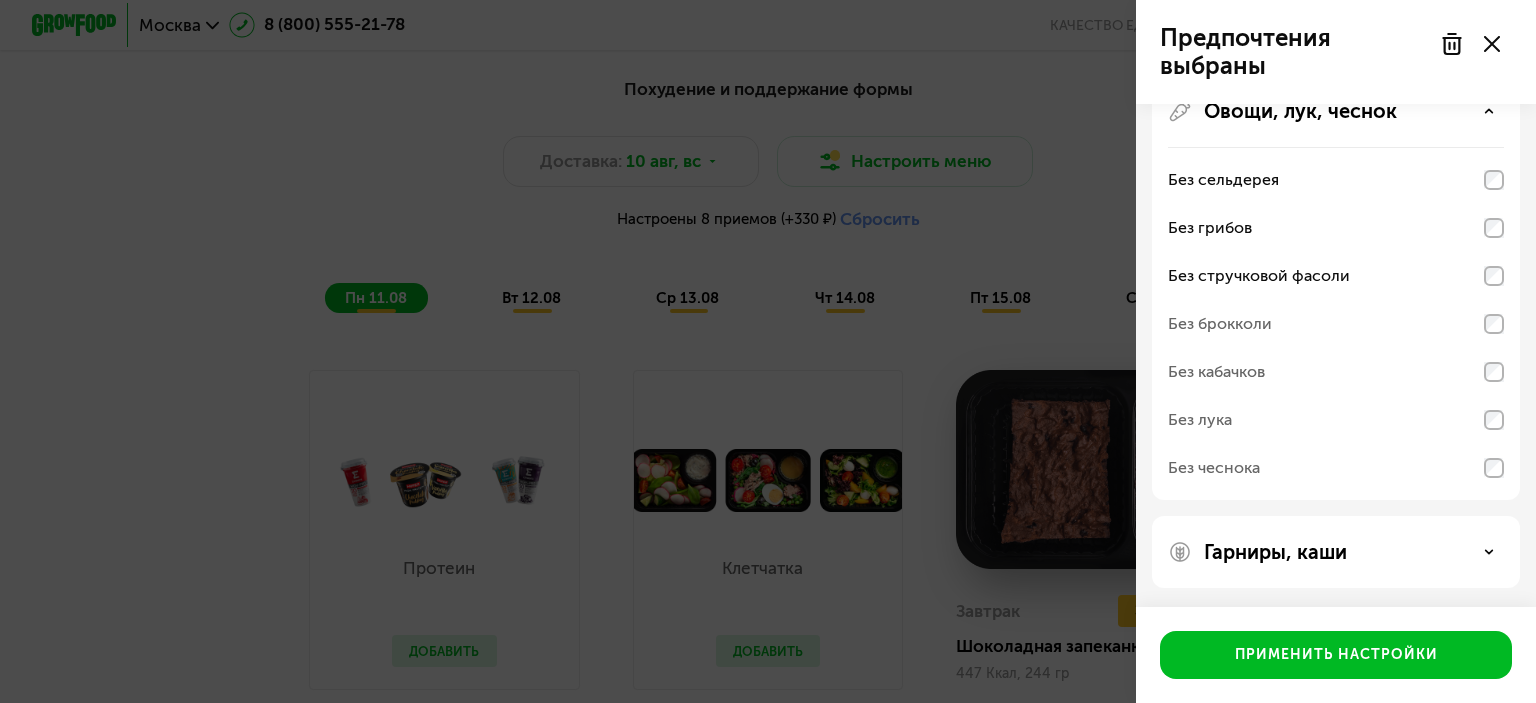 click on "Предпочтения выбраны Аллергены Десерты, выпечка, сахар Мясо, рыба Овощи, лук, чеснок Без сельдерея Без грибов Без стручковой фасоли Без брокколи Без кабачков Без лука Без чеснока Гарниры, каши  Применить настройки" 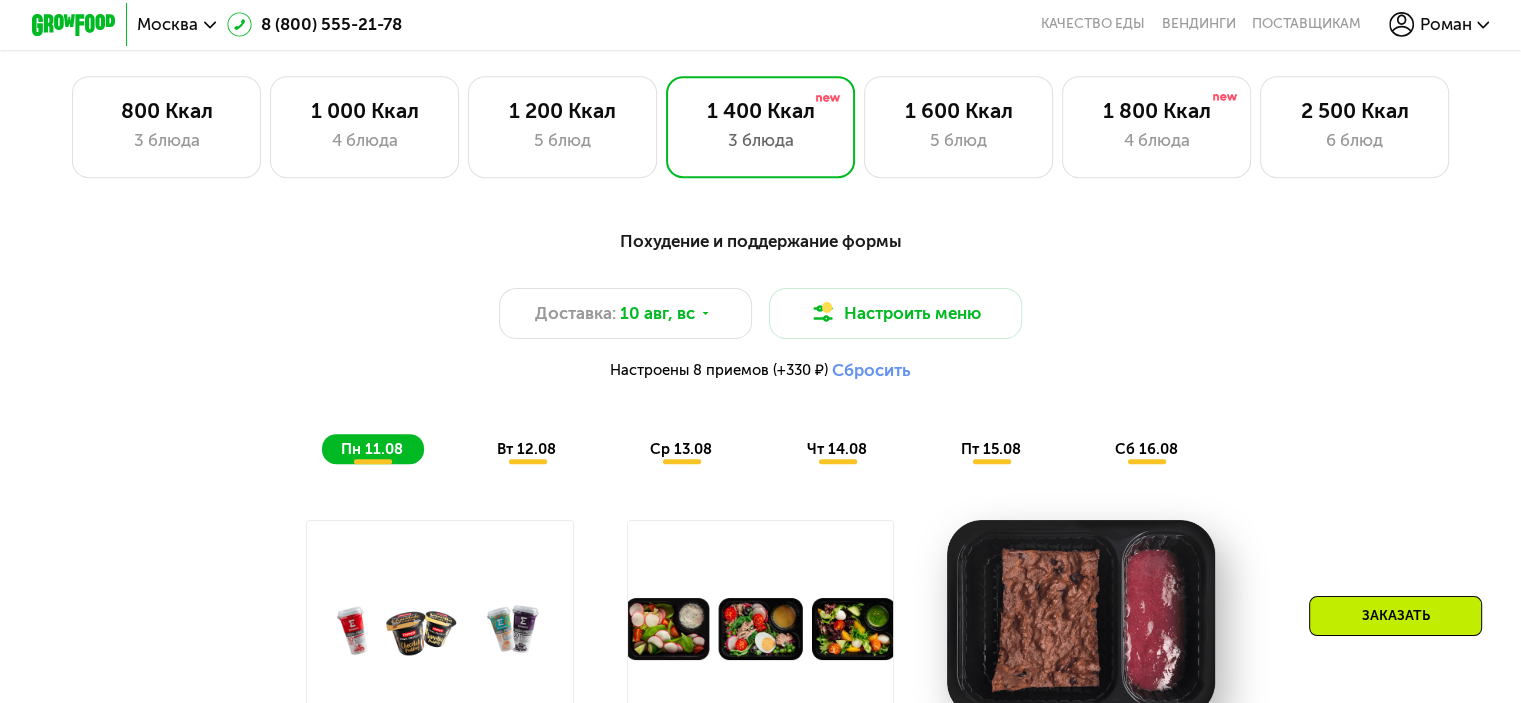 scroll, scrollTop: 800, scrollLeft: 0, axis: vertical 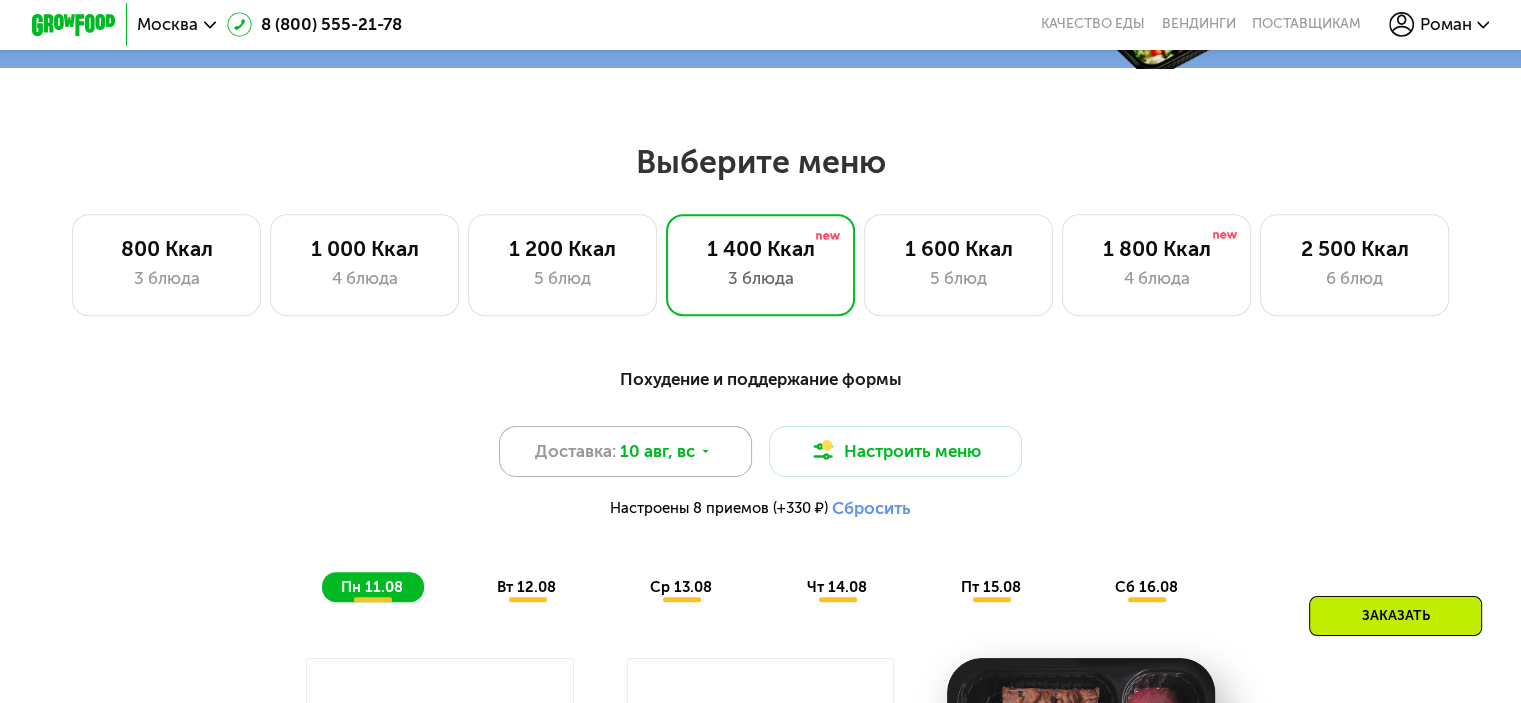 click 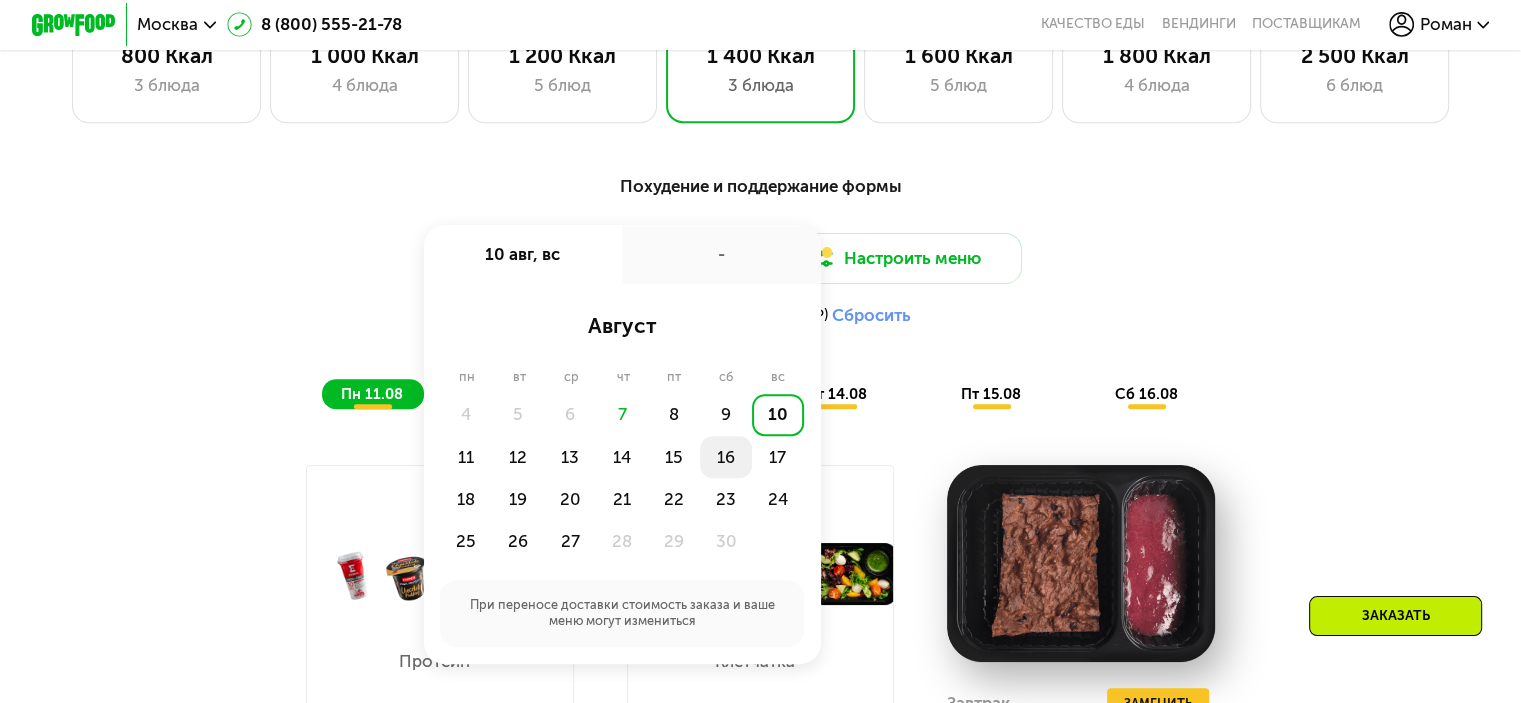scroll, scrollTop: 1000, scrollLeft: 0, axis: vertical 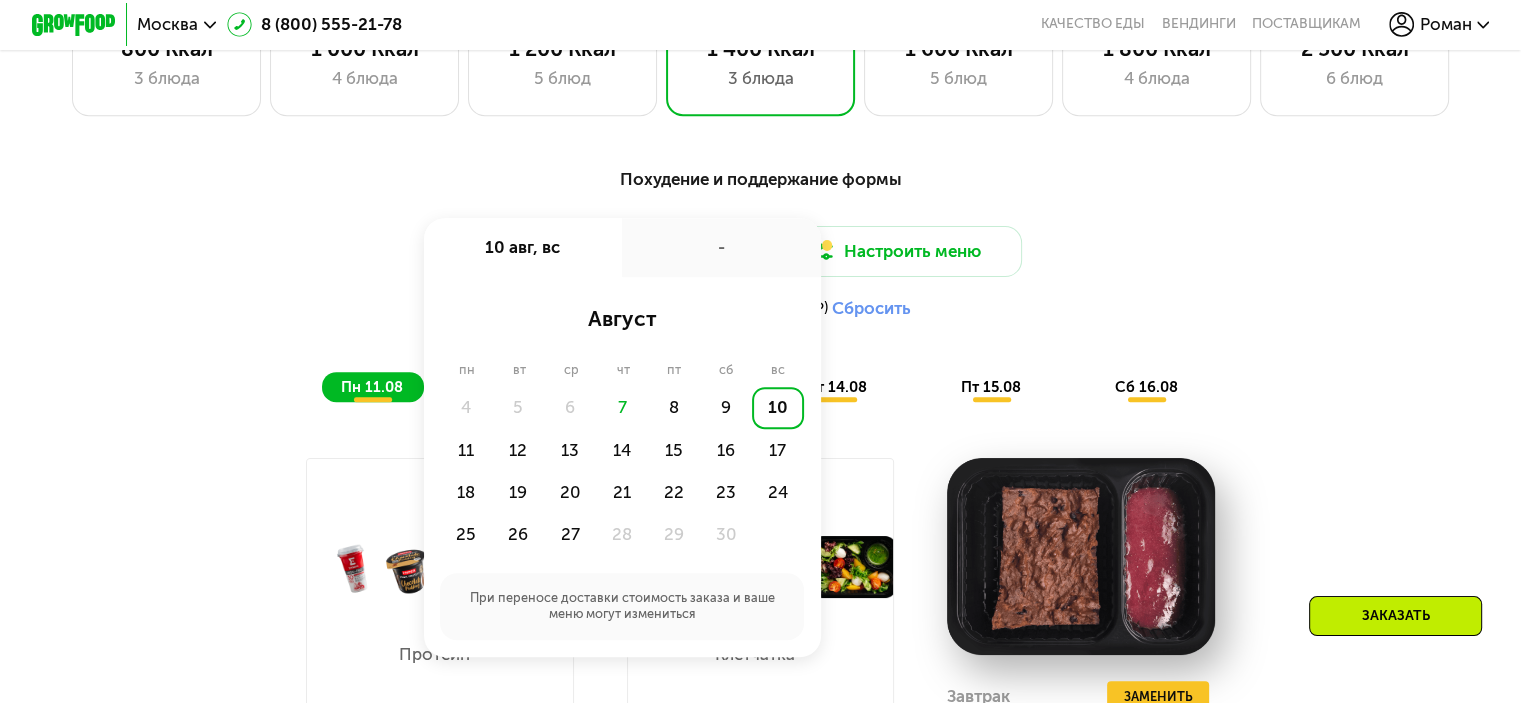 click on "10" 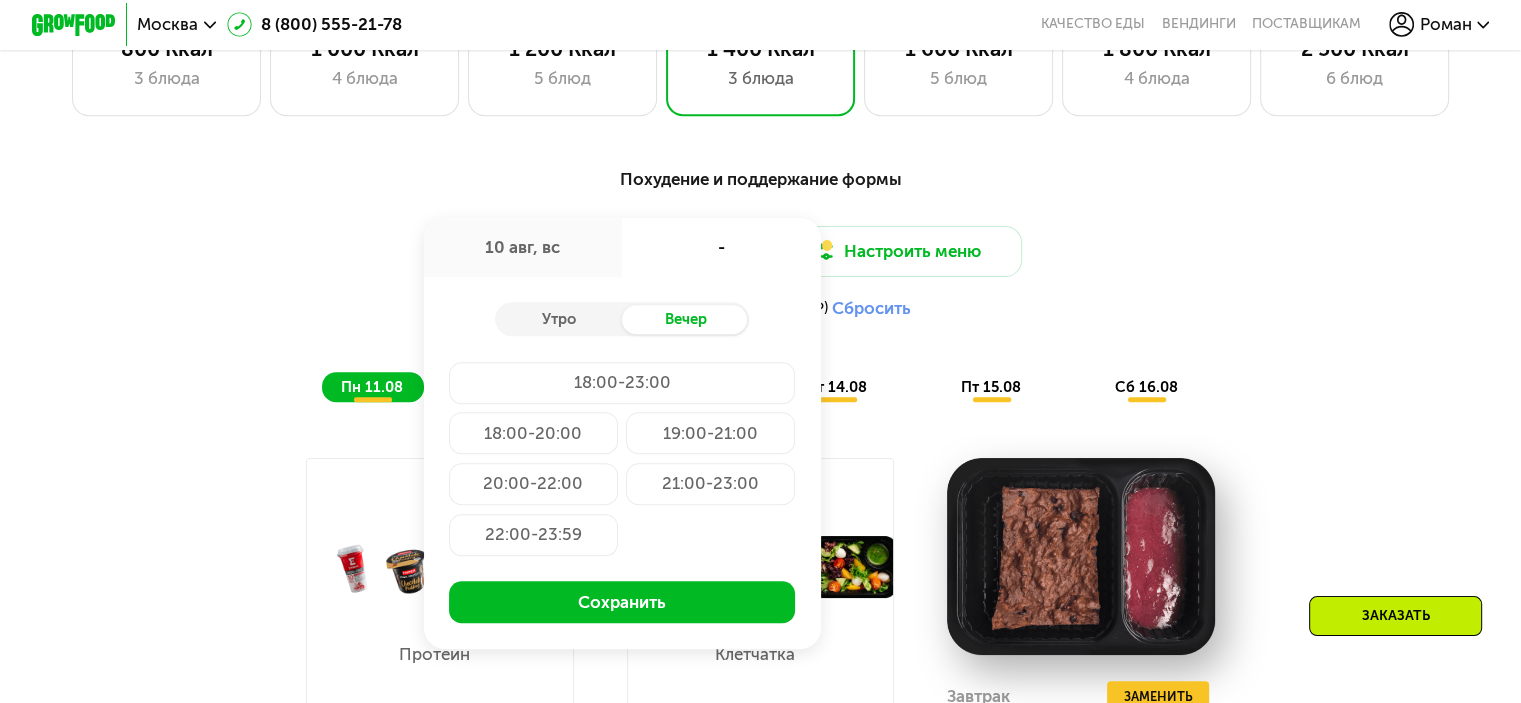 click on "21:00-23:00" 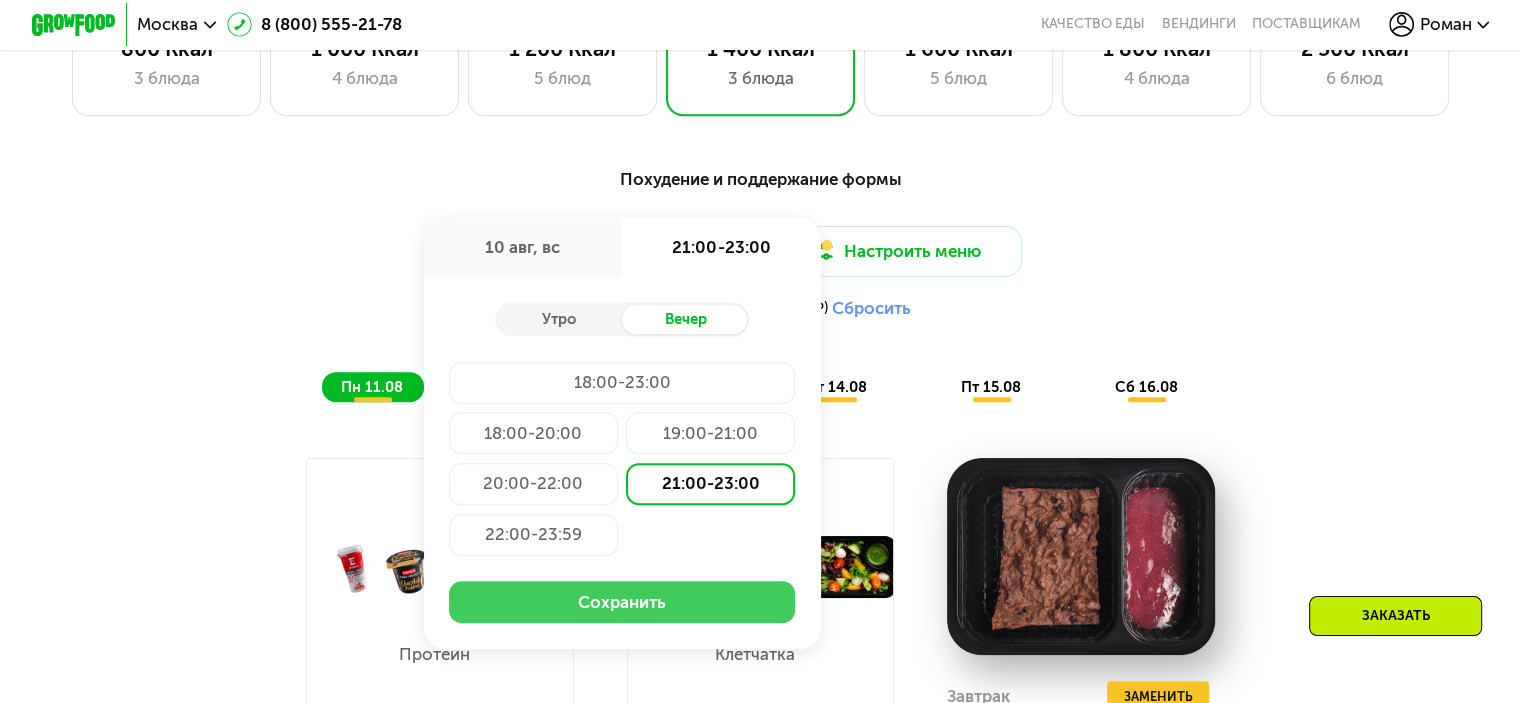 click on "Сохранить" at bounding box center [622, 602] 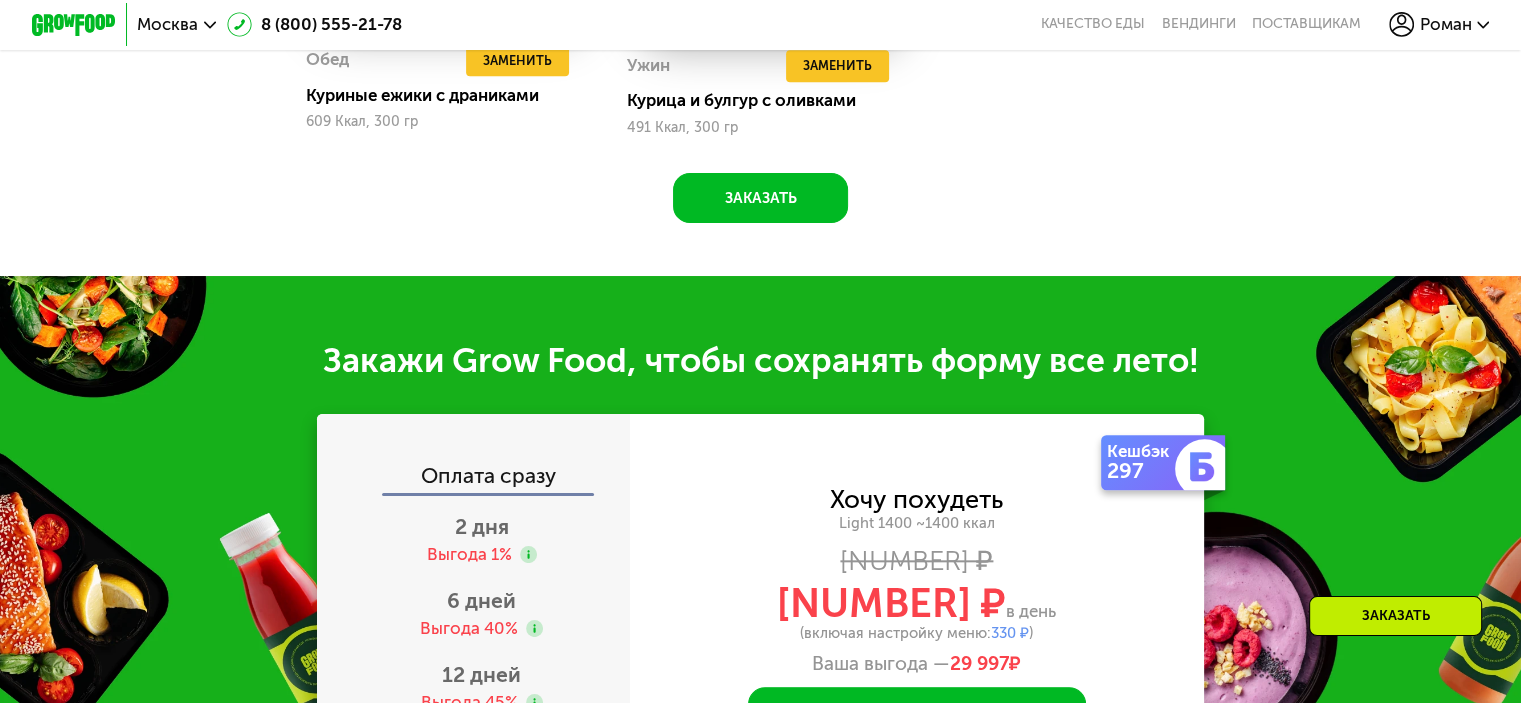 scroll, scrollTop: 2200, scrollLeft: 0, axis: vertical 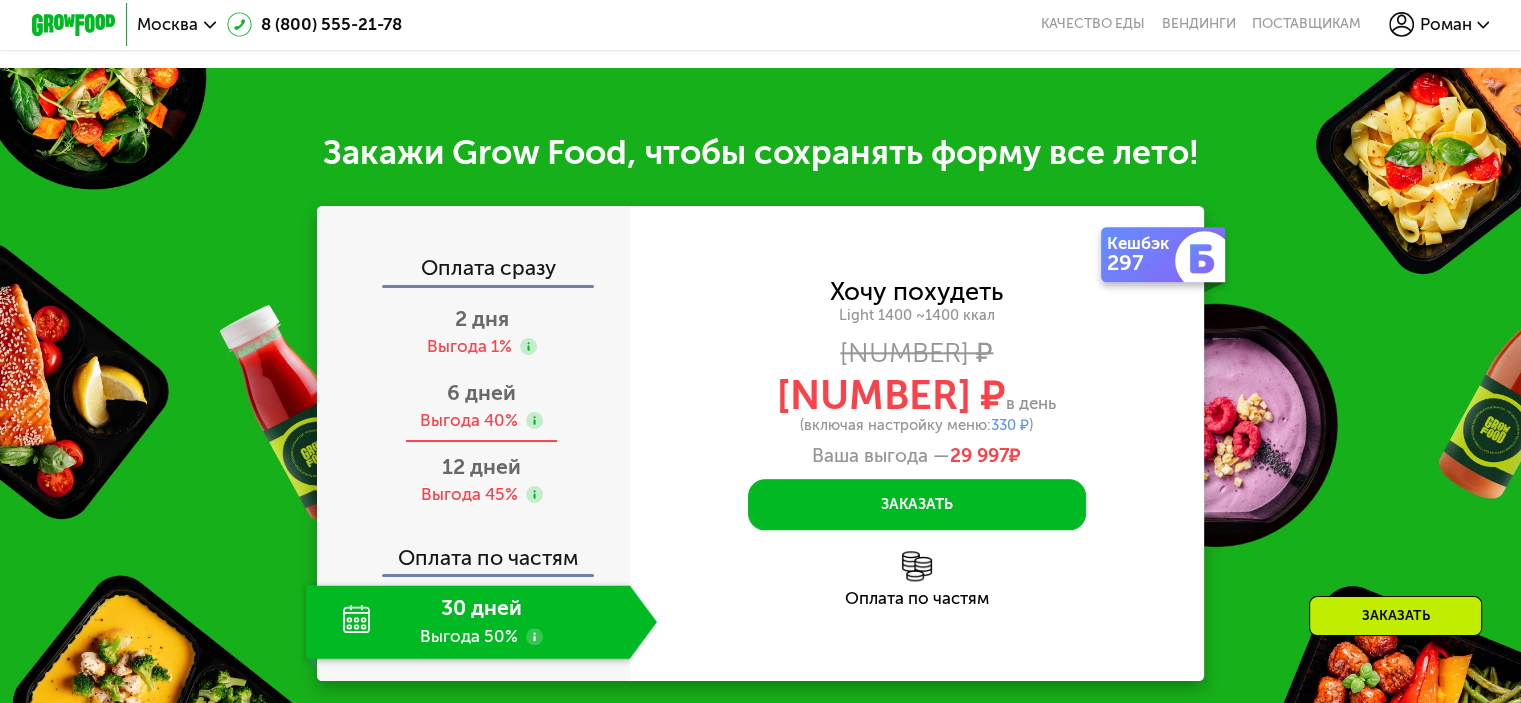 click on "Выгода 40%" at bounding box center [469, 420] 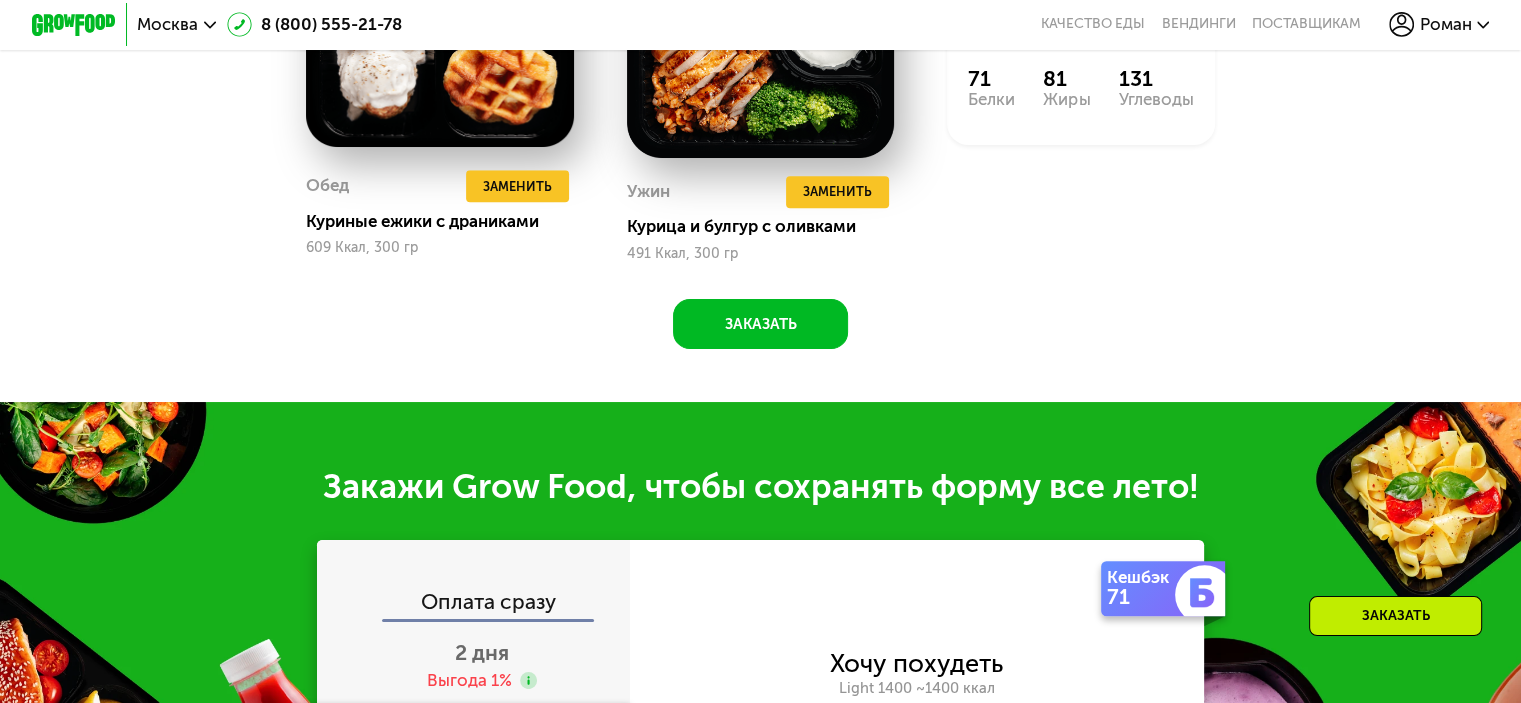 scroll, scrollTop: 2200, scrollLeft: 0, axis: vertical 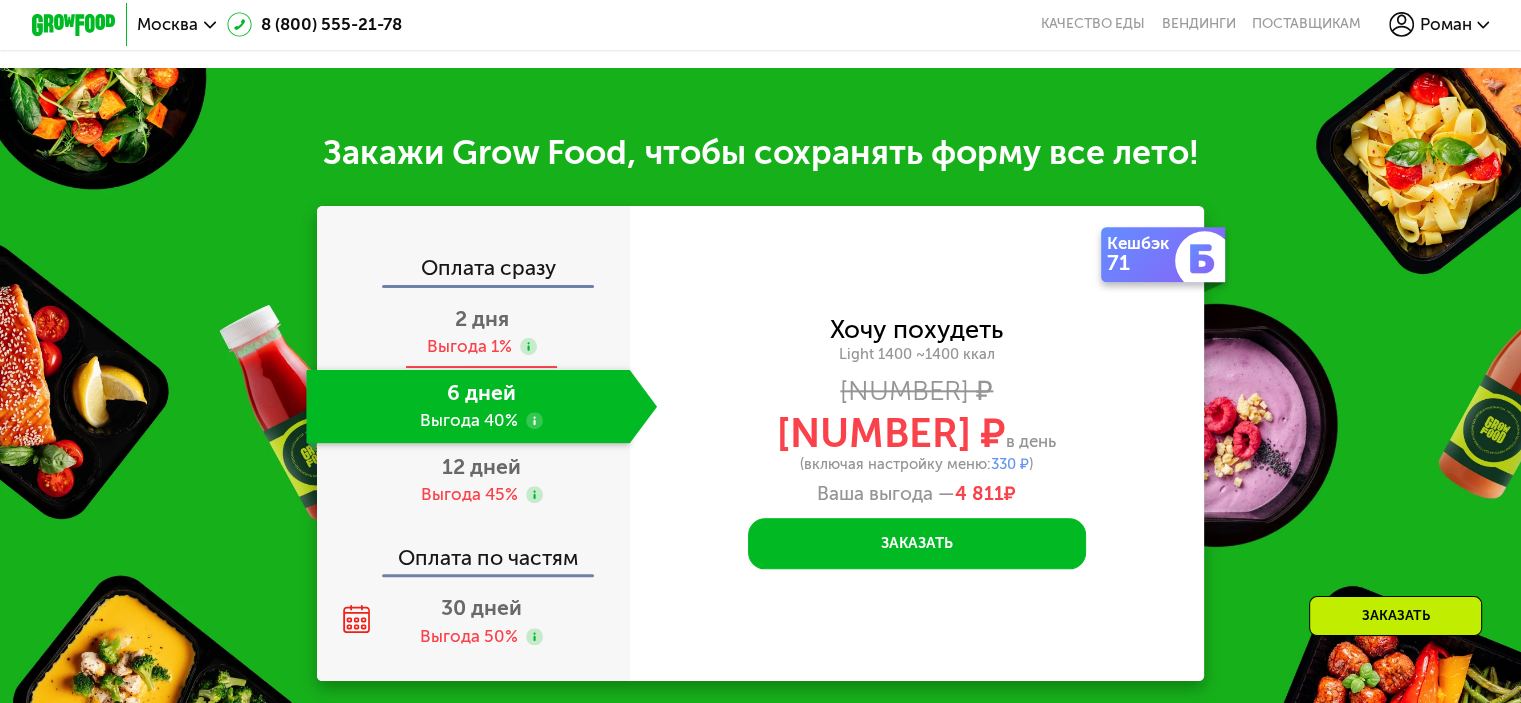 click on "Выгода 1%" at bounding box center [468, 346] 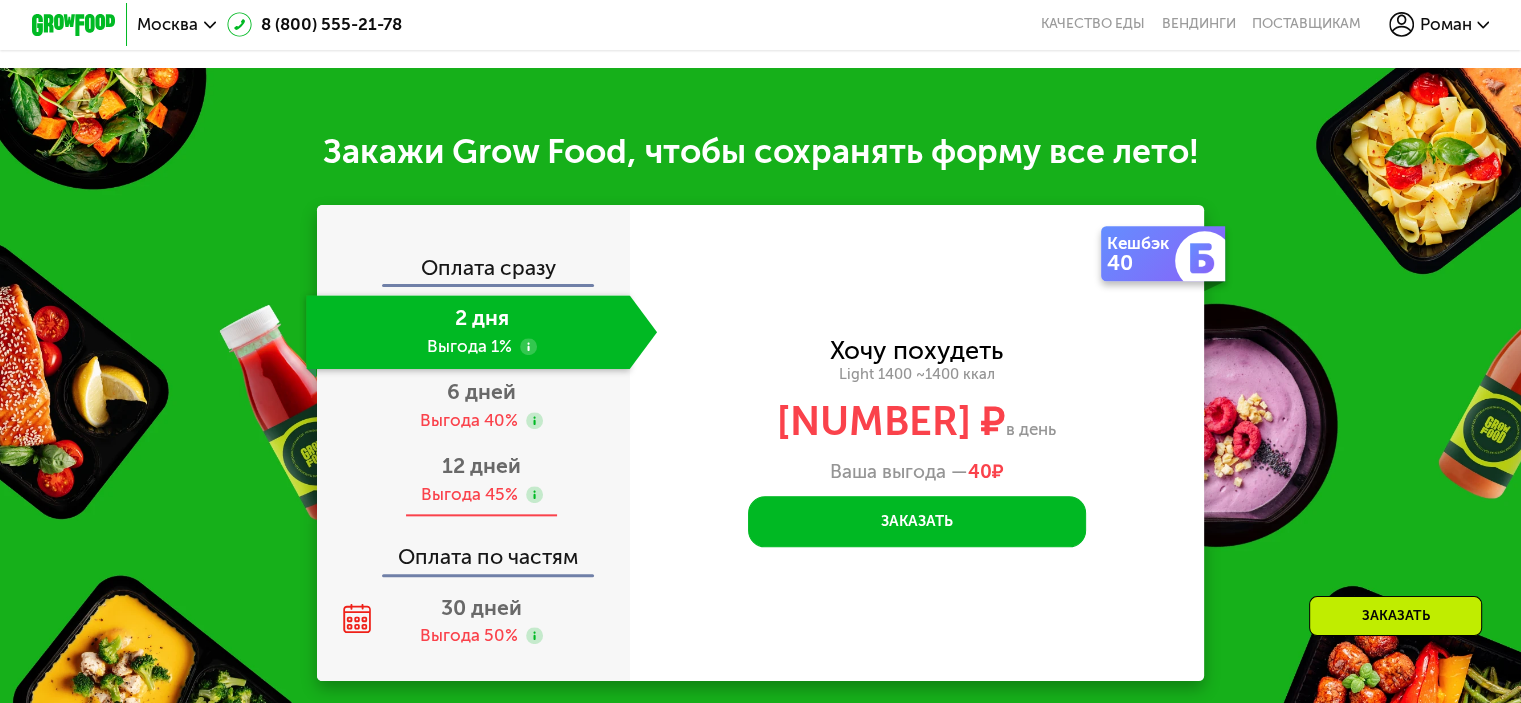 click on "12 дней Выгода 45%" at bounding box center [481, 480] 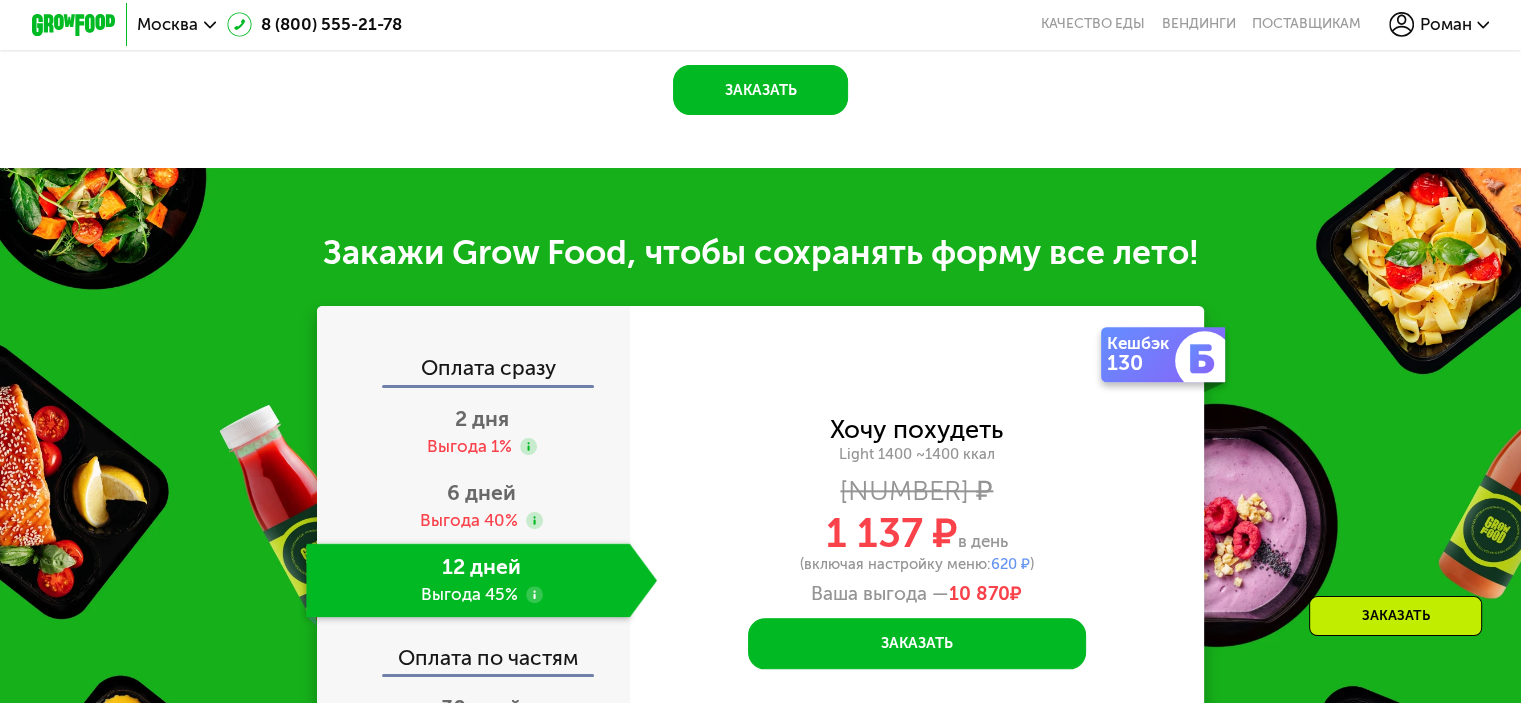scroll, scrollTop: 2200, scrollLeft: 0, axis: vertical 